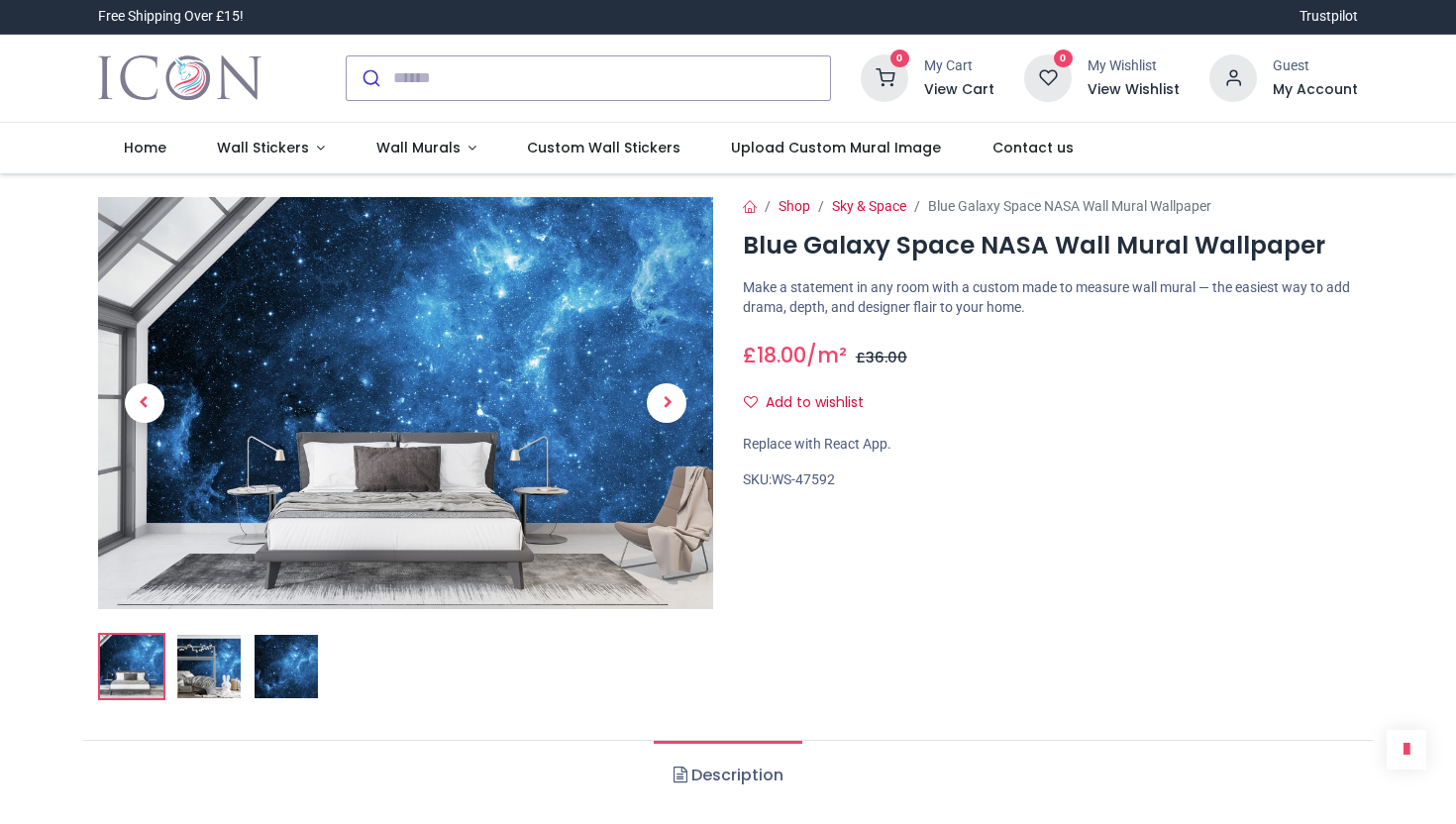 scroll, scrollTop: 0, scrollLeft: 0, axis: both 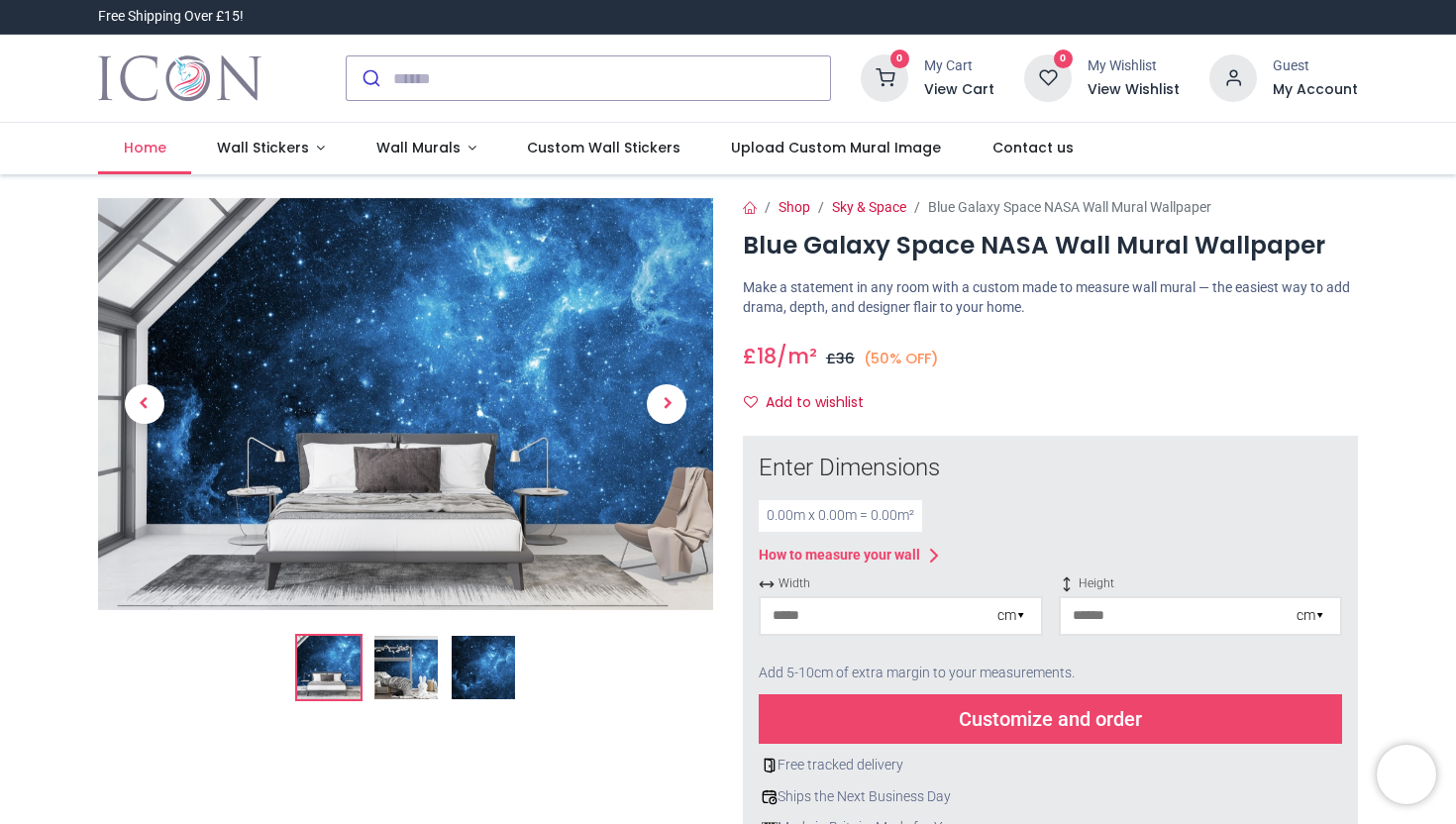 click on "Home" at bounding box center (145, 148) 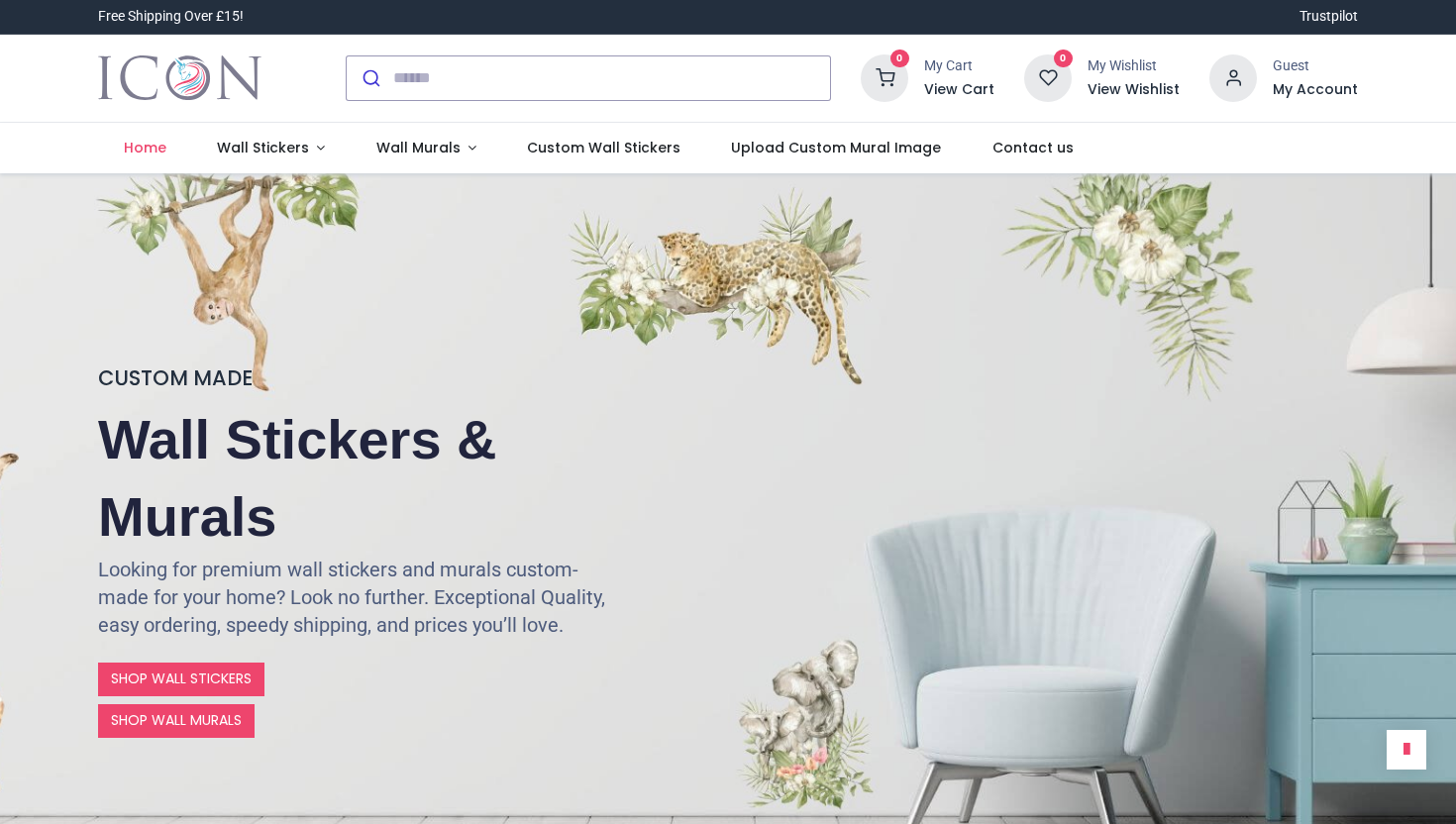 scroll, scrollTop: 0, scrollLeft: 0, axis: both 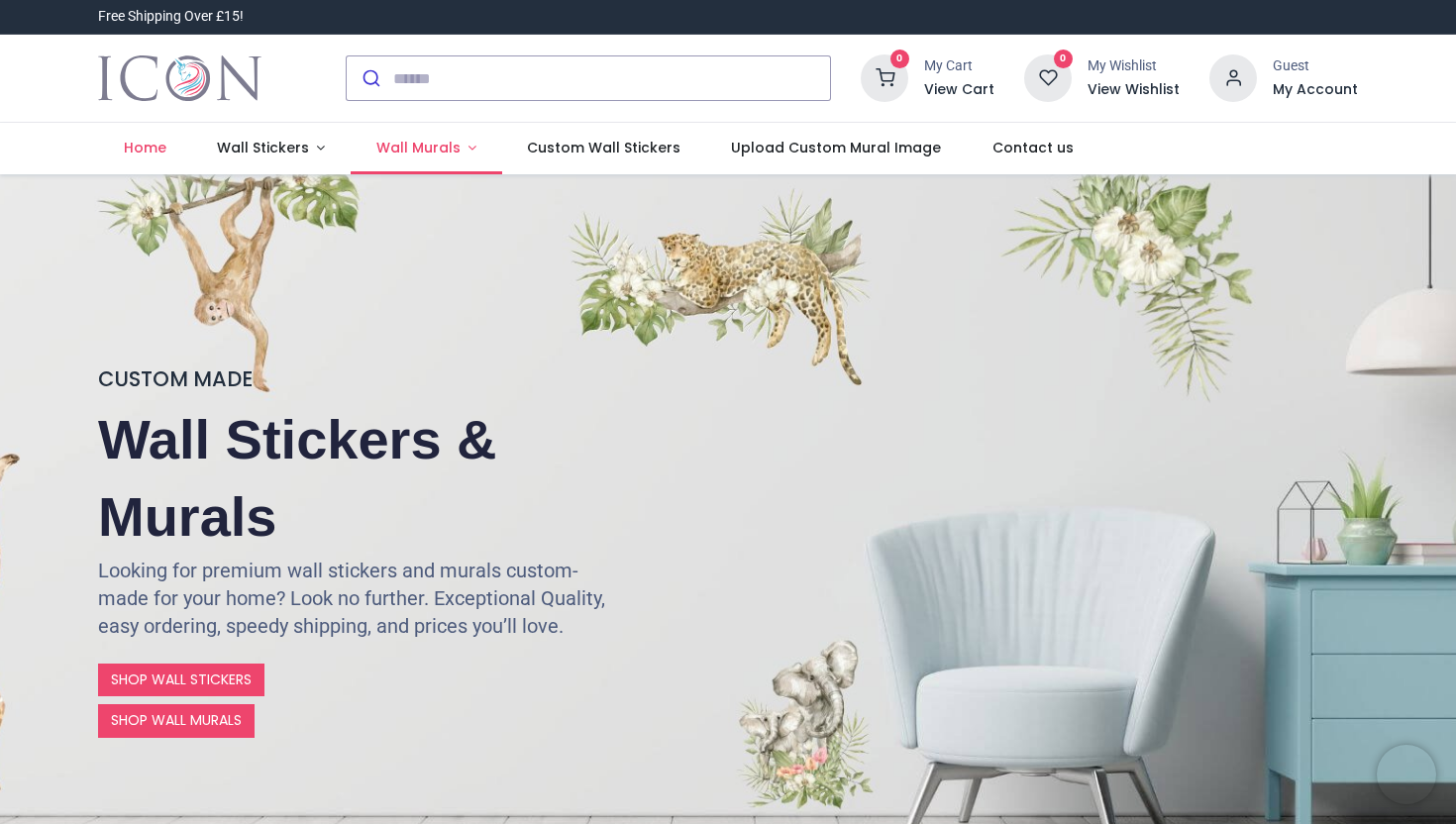 click on "Wall Murals" at bounding box center (420, 148) 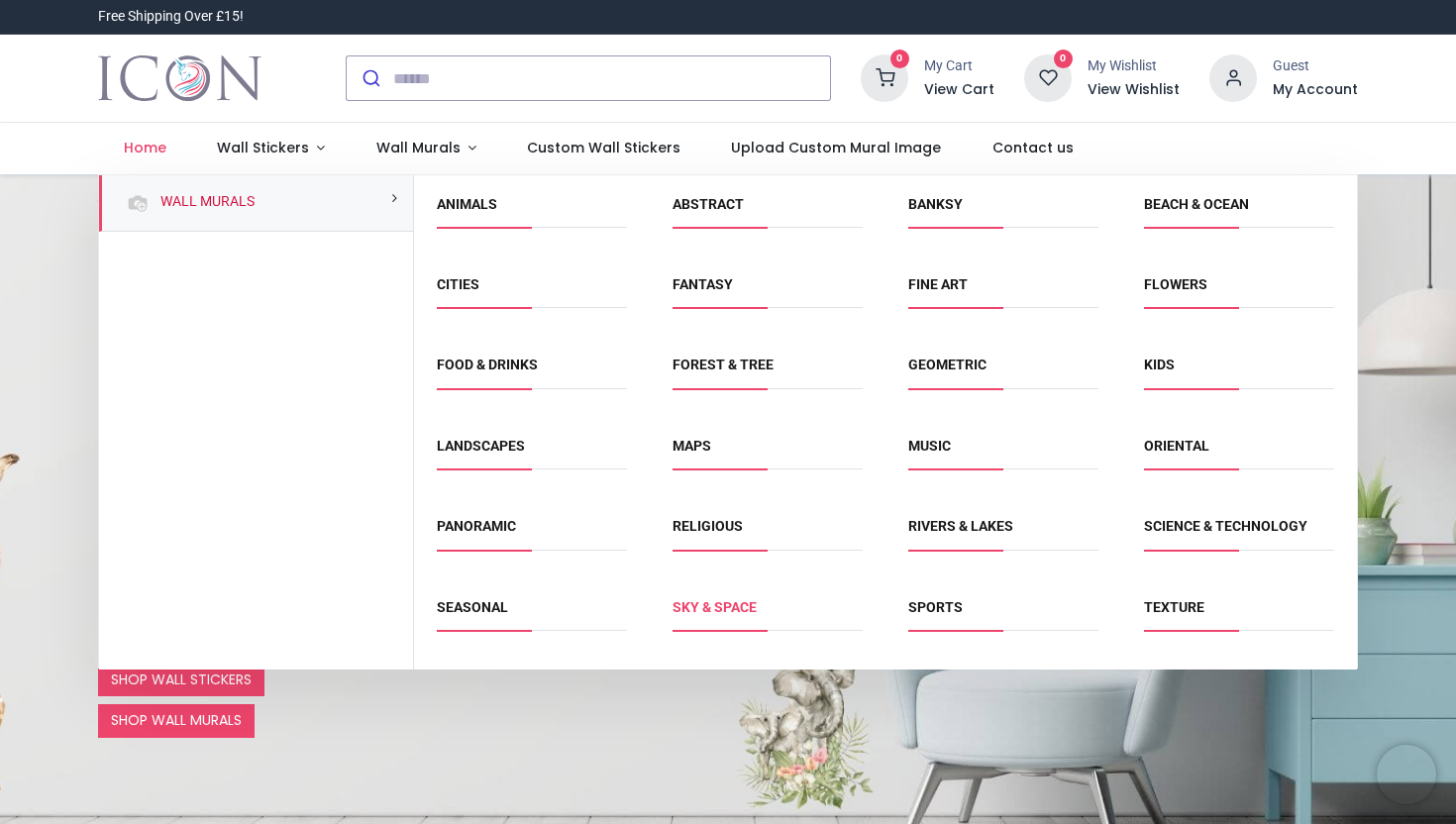 click on "Sky & Space" at bounding box center (714, 607) 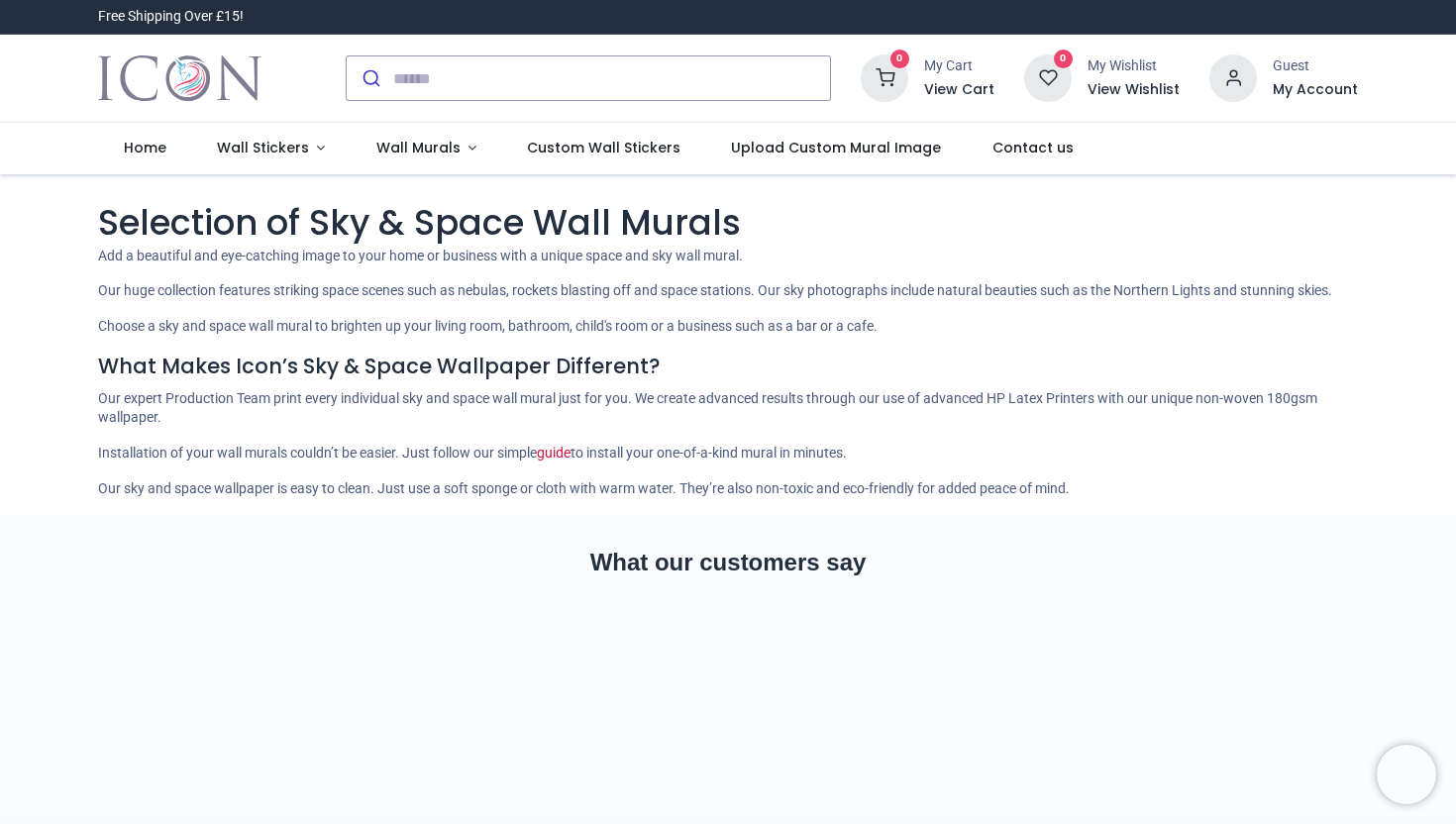scroll, scrollTop: 0, scrollLeft: 0, axis: both 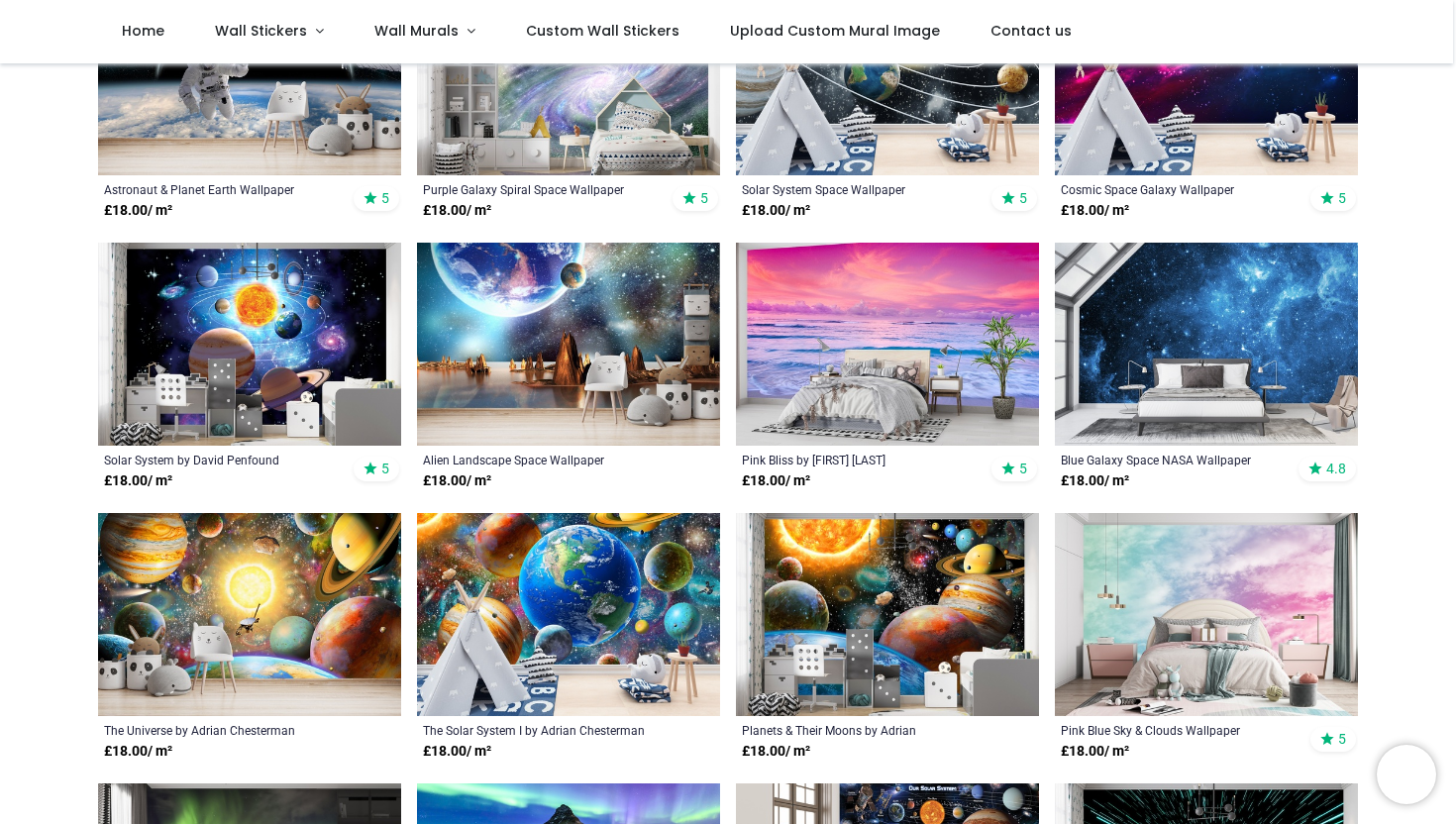 click at bounding box center [569, 344] 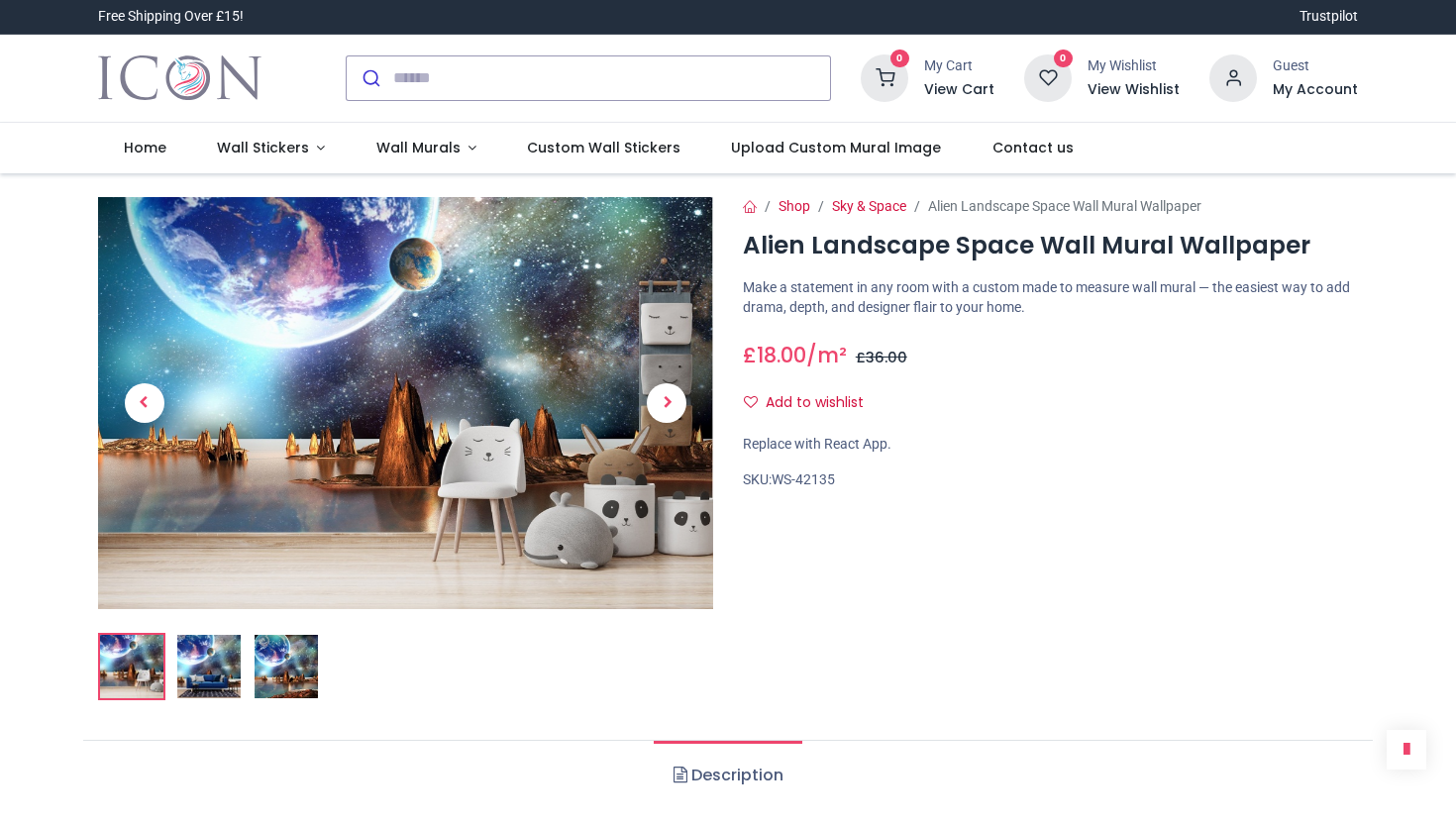 scroll, scrollTop: 0, scrollLeft: 0, axis: both 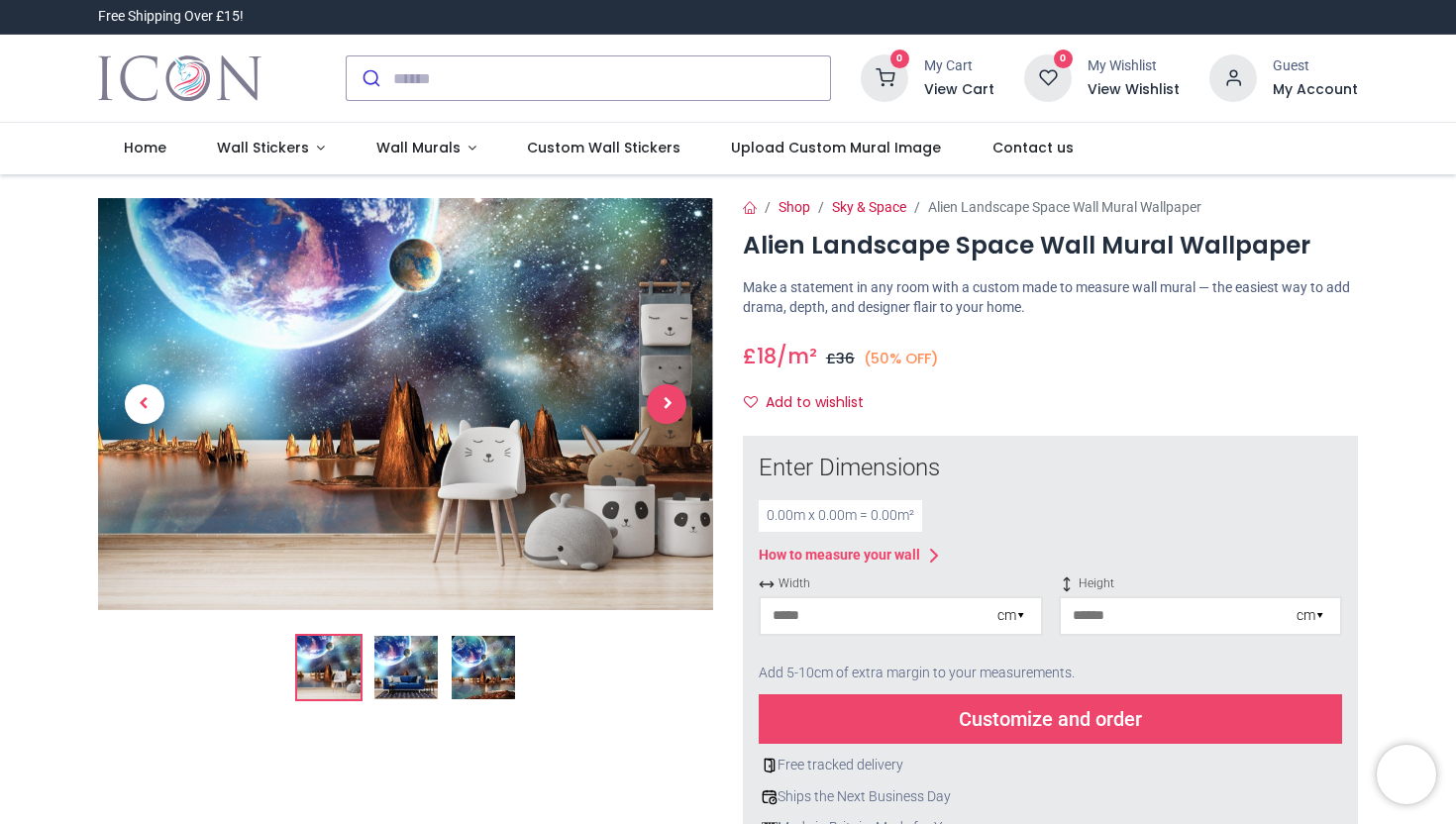 click at bounding box center (667, 404) 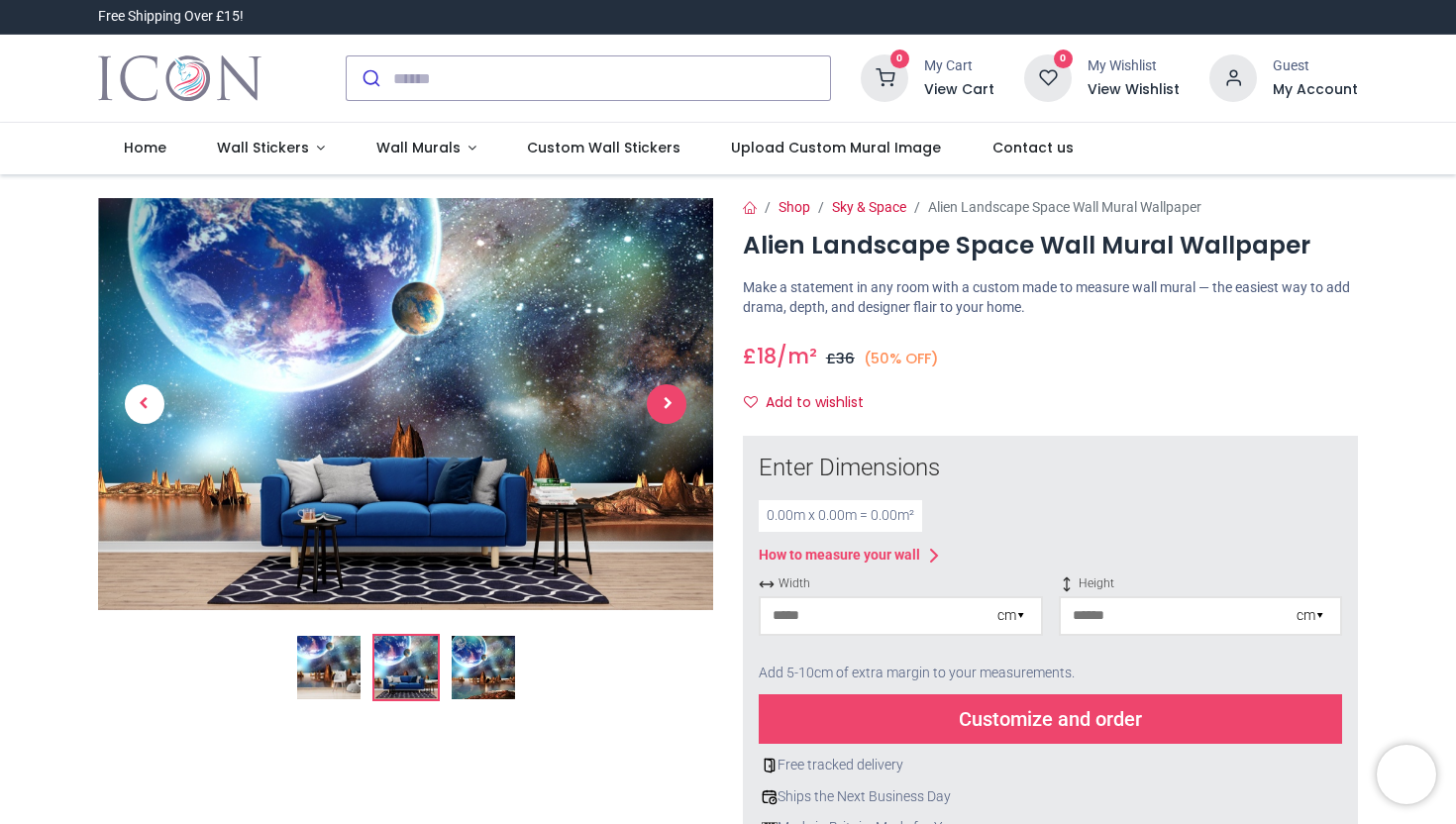 click at bounding box center (667, 404) 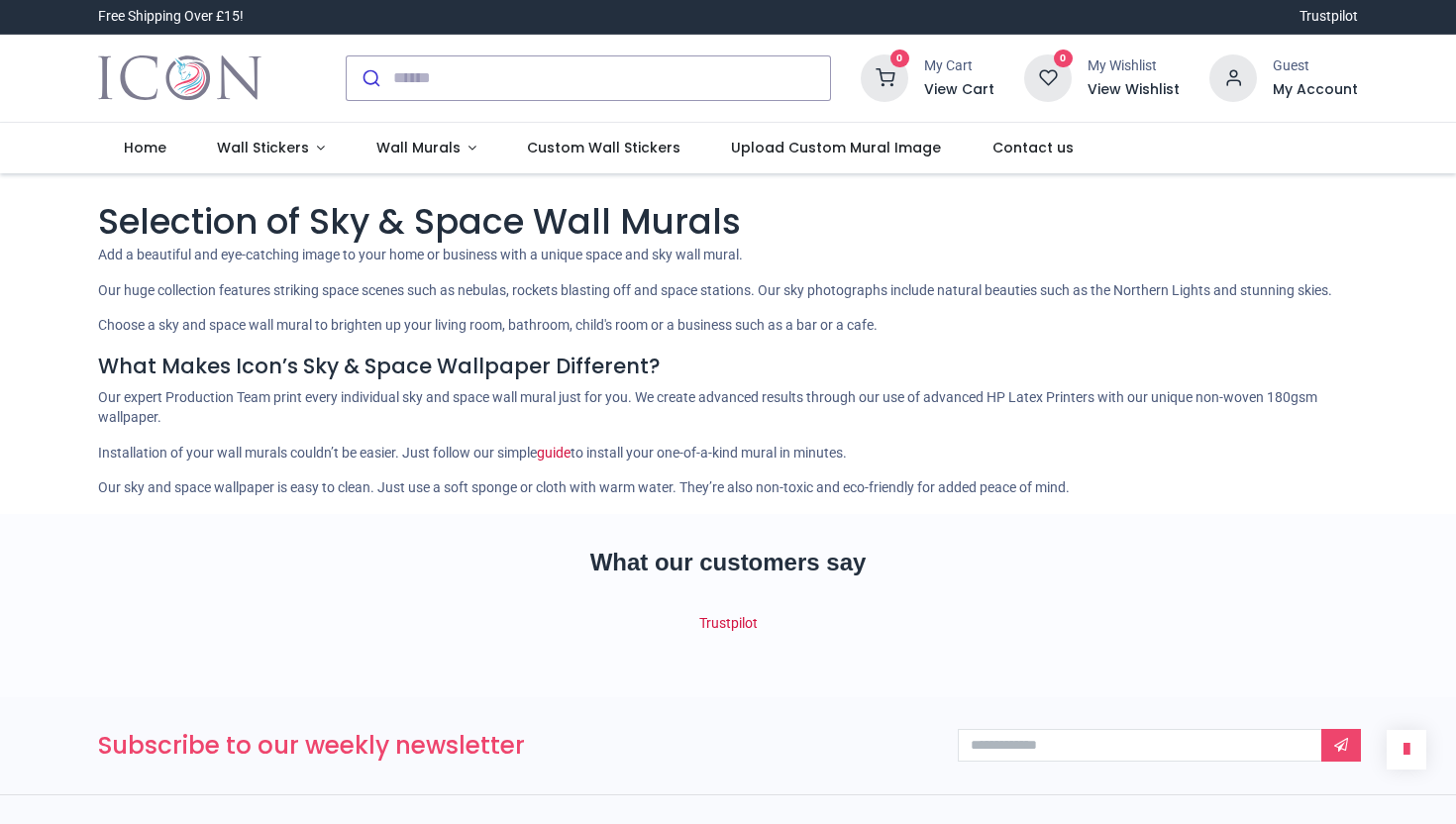 scroll, scrollTop: 0, scrollLeft: 0, axis: both 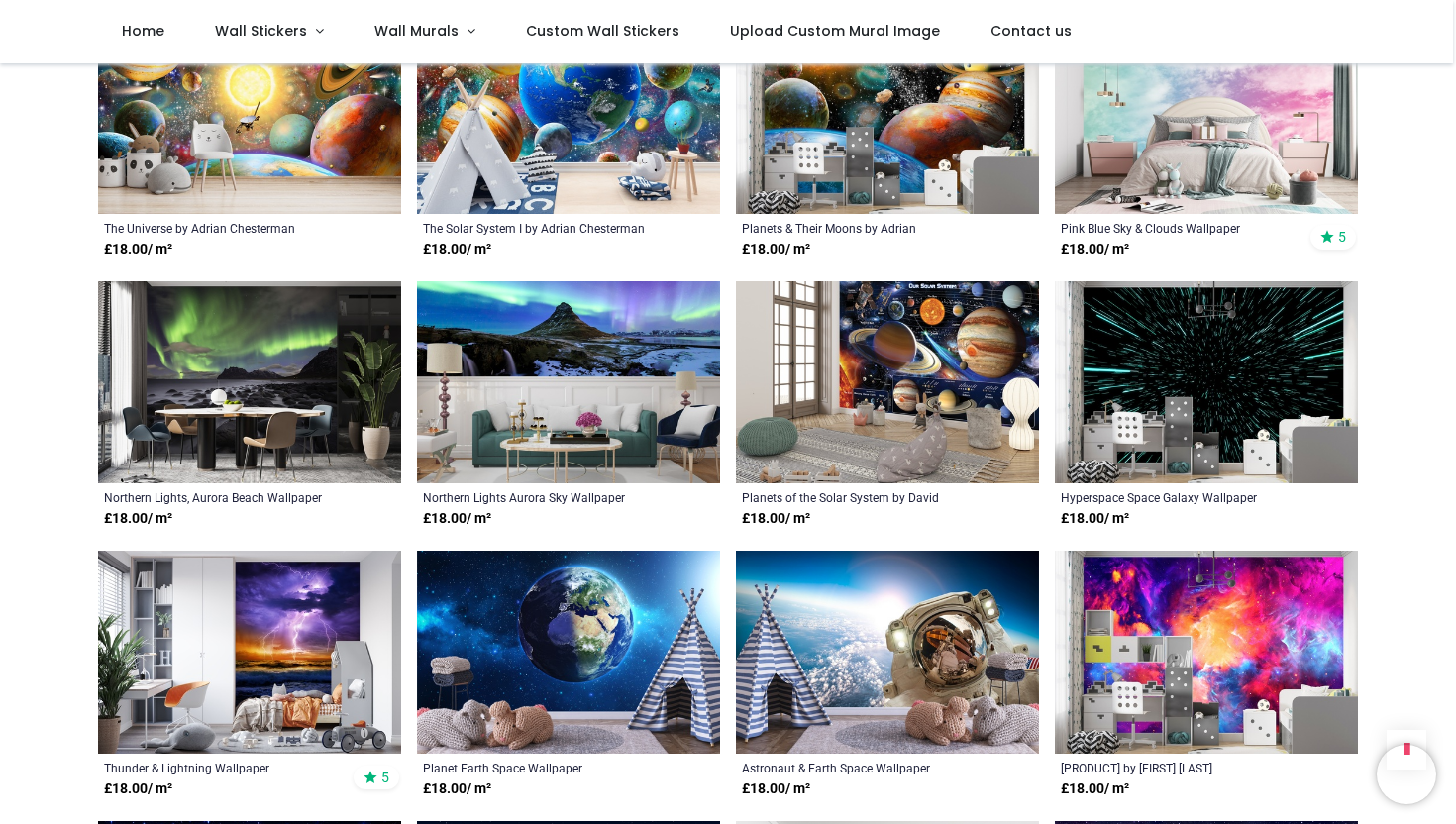 click at bounding box center [569, 652] 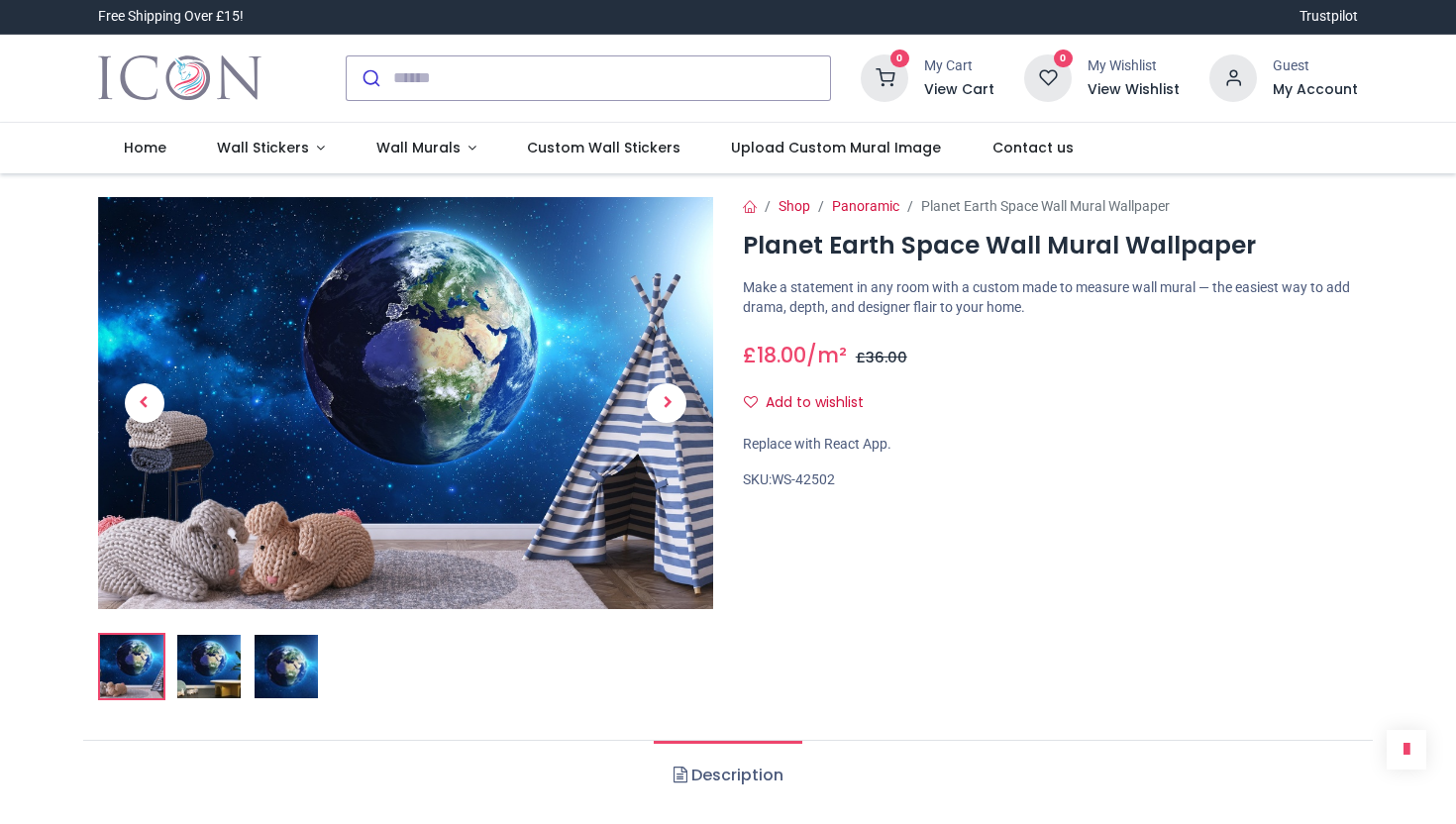 scroll, scrollTop: 0, scrollLeft: 0, axis: both 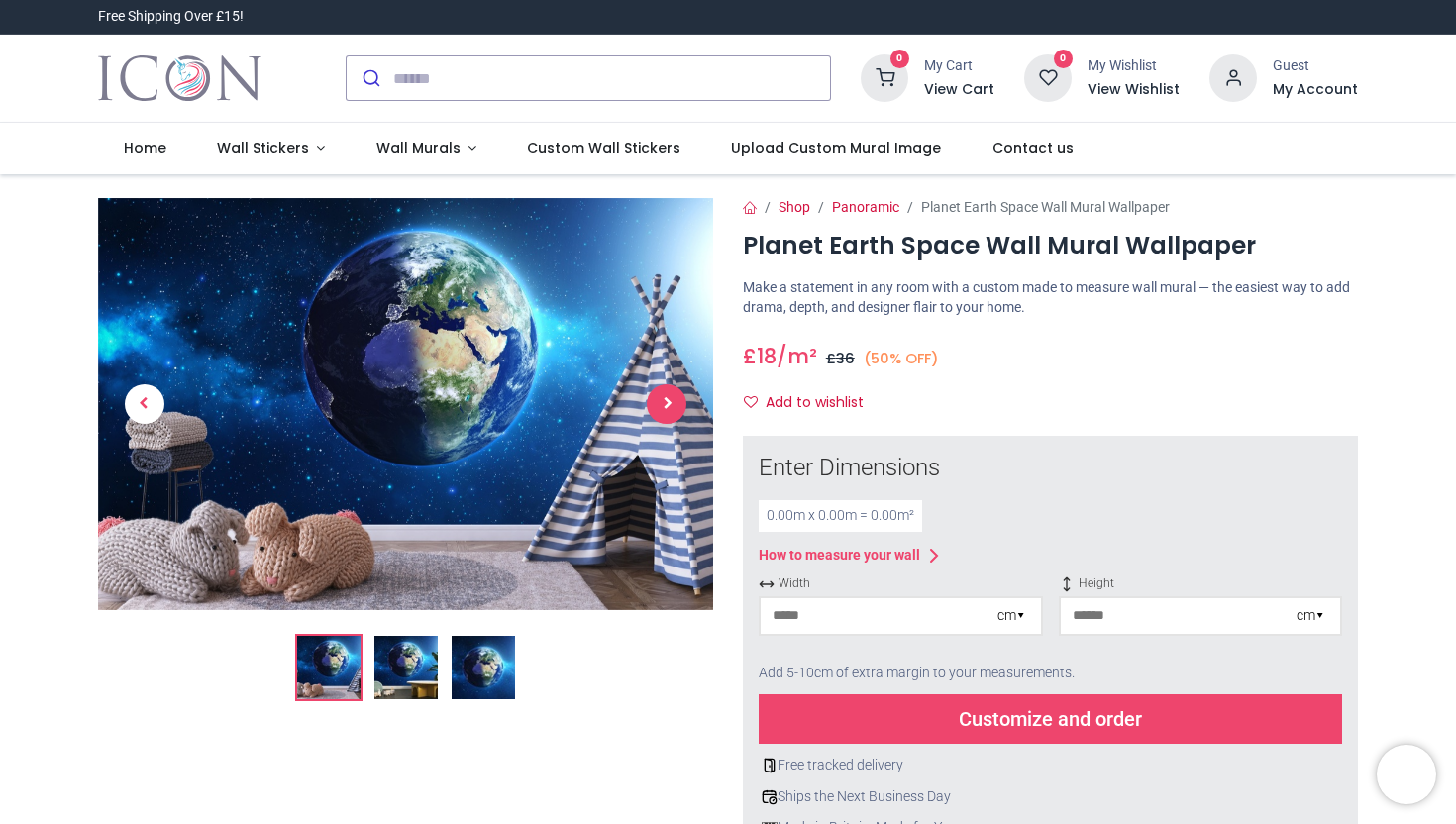click at bounding box center [667, 404] 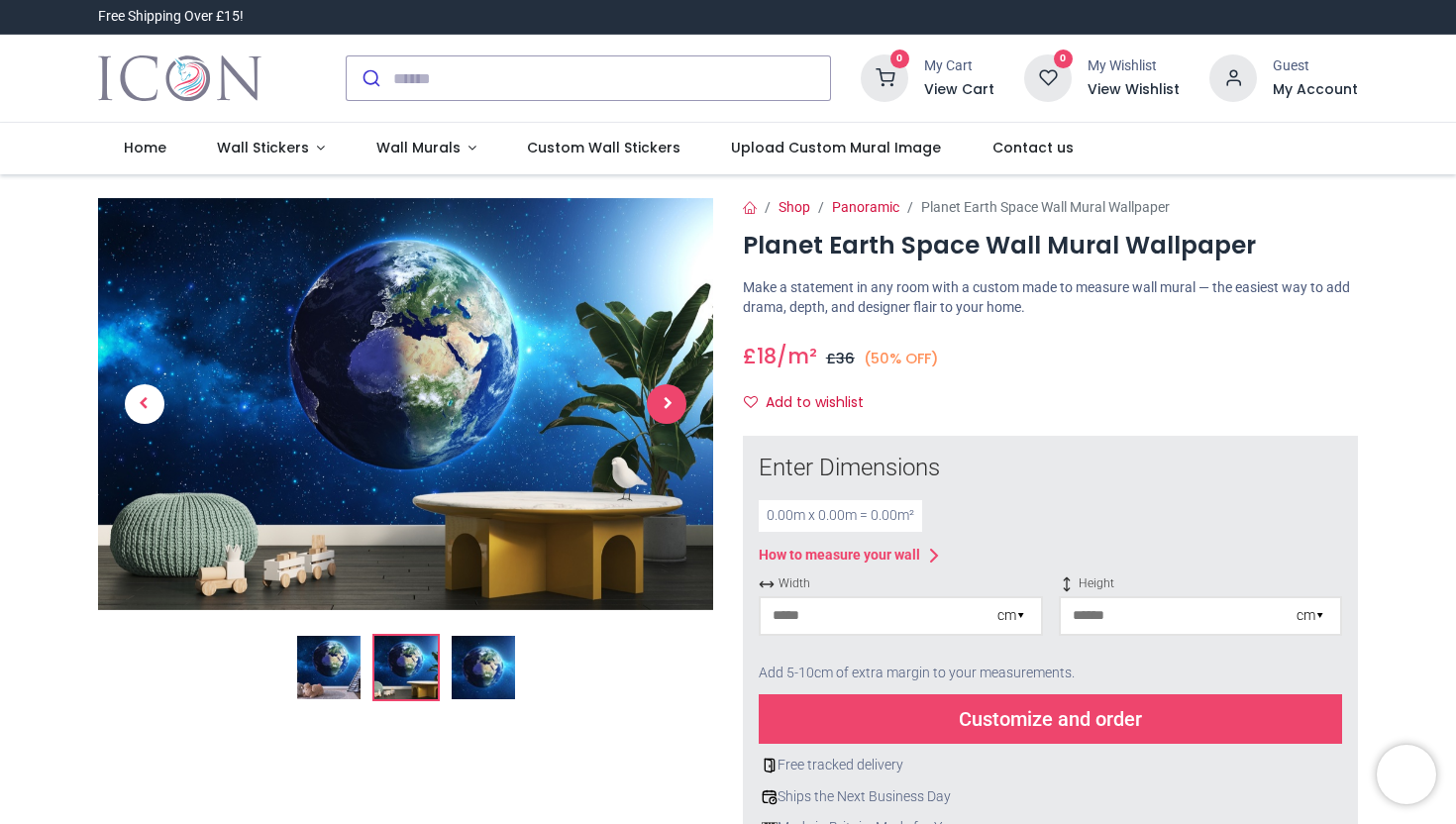 click at bounding box center (667, 404) 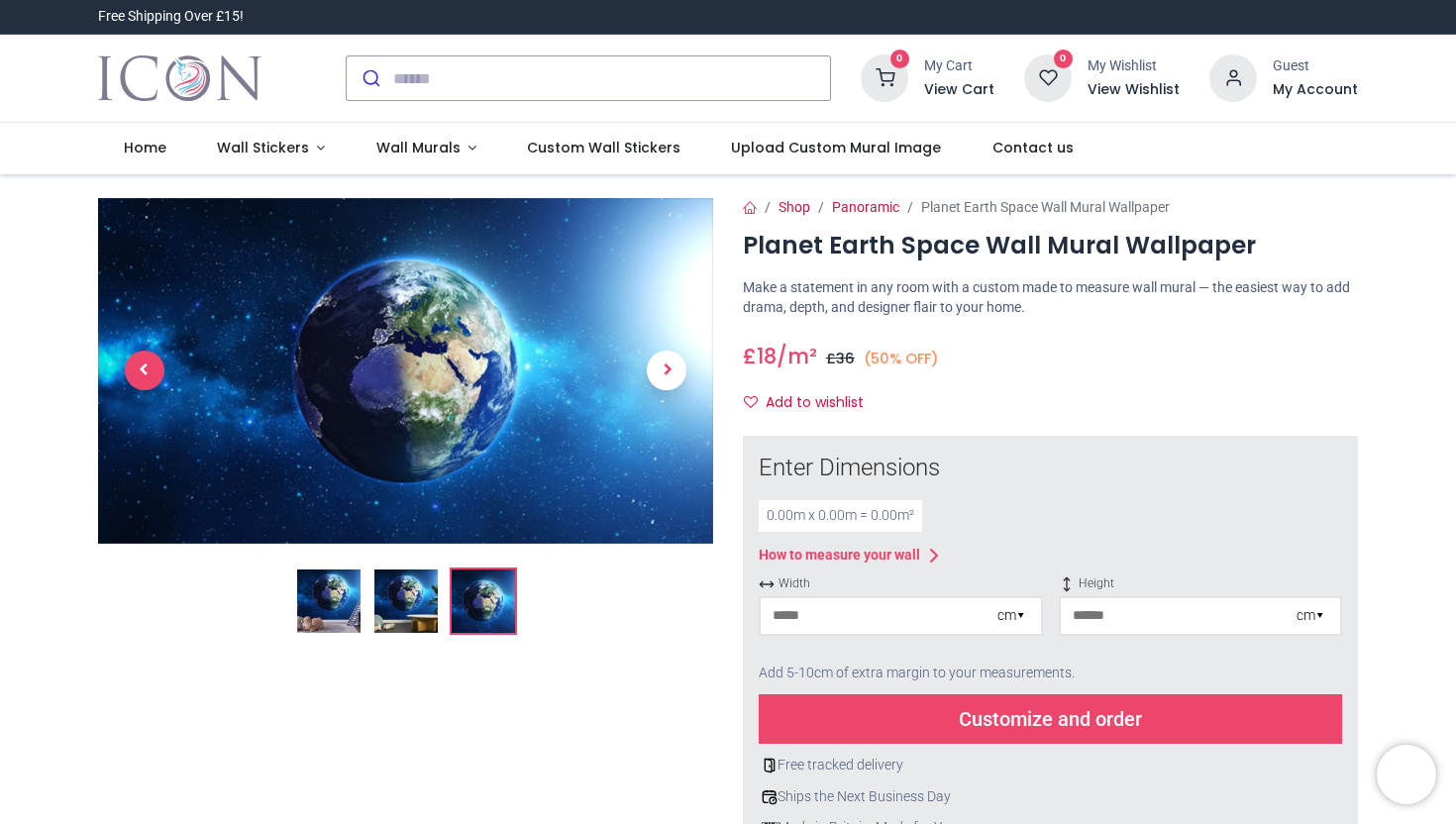 click at bounding box center (145, 370) 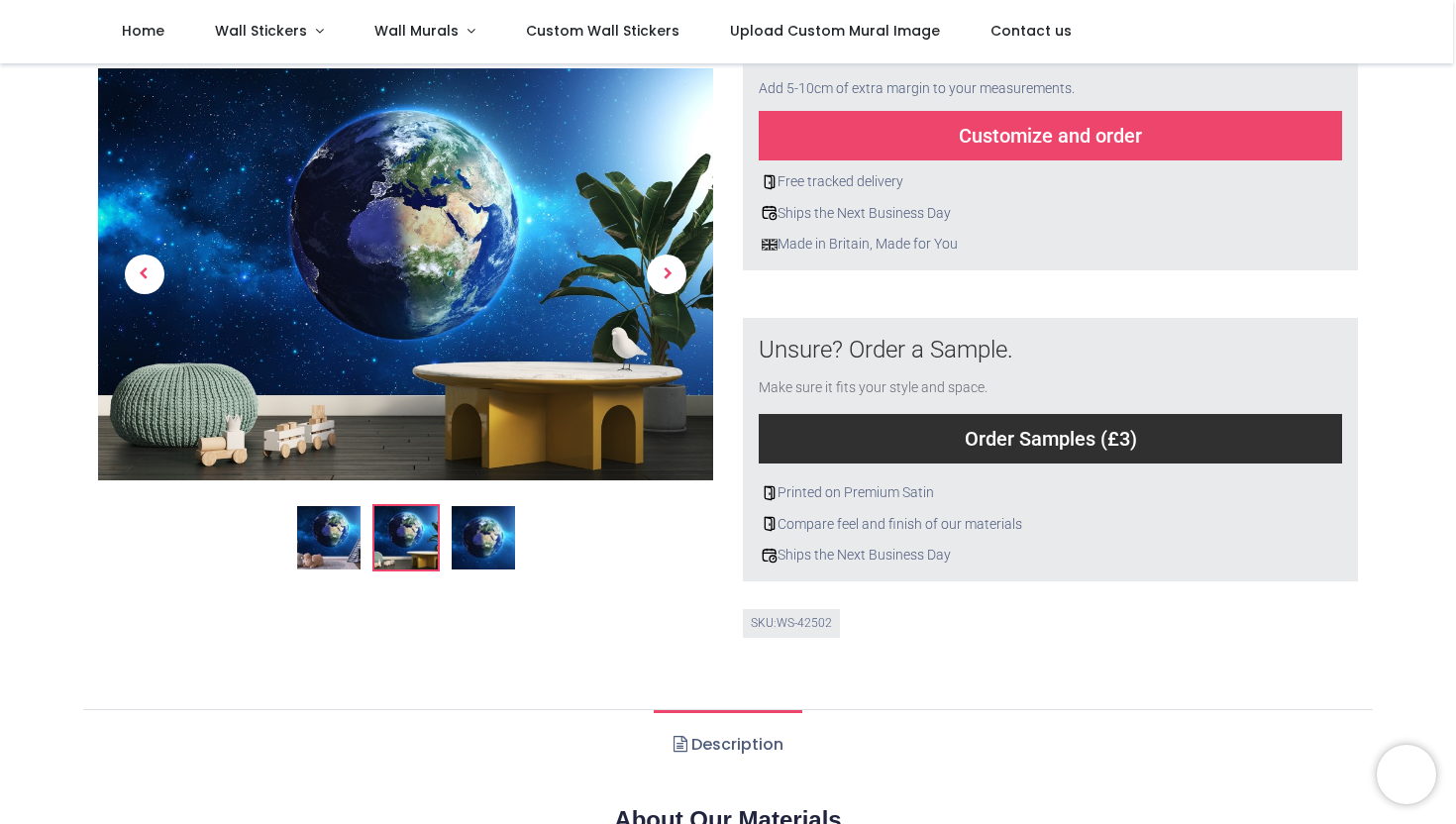 scroll, scrollTop: 472, scrollLeft: 0, axis: vertical 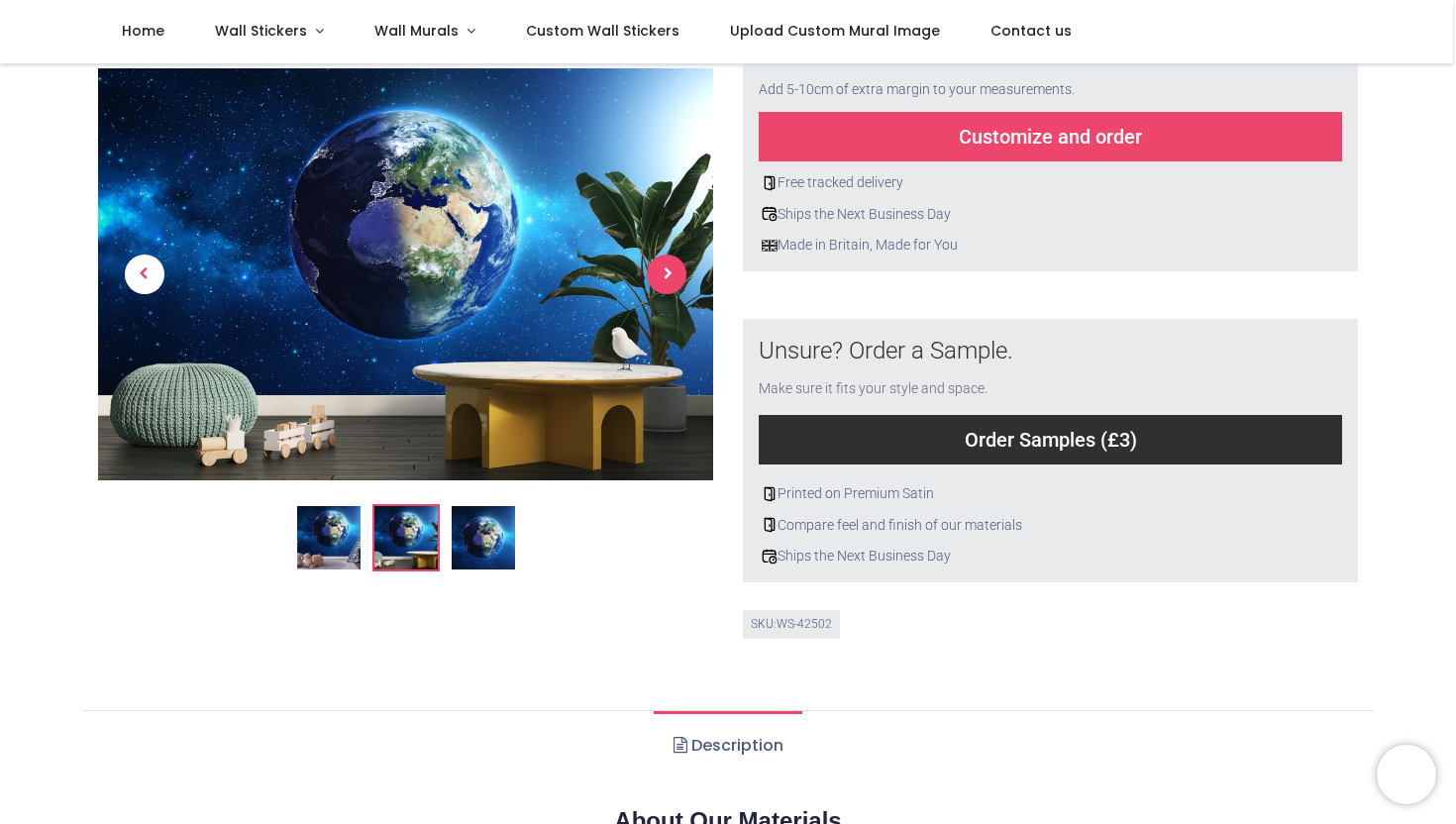 click at bounding box center [667, 274] 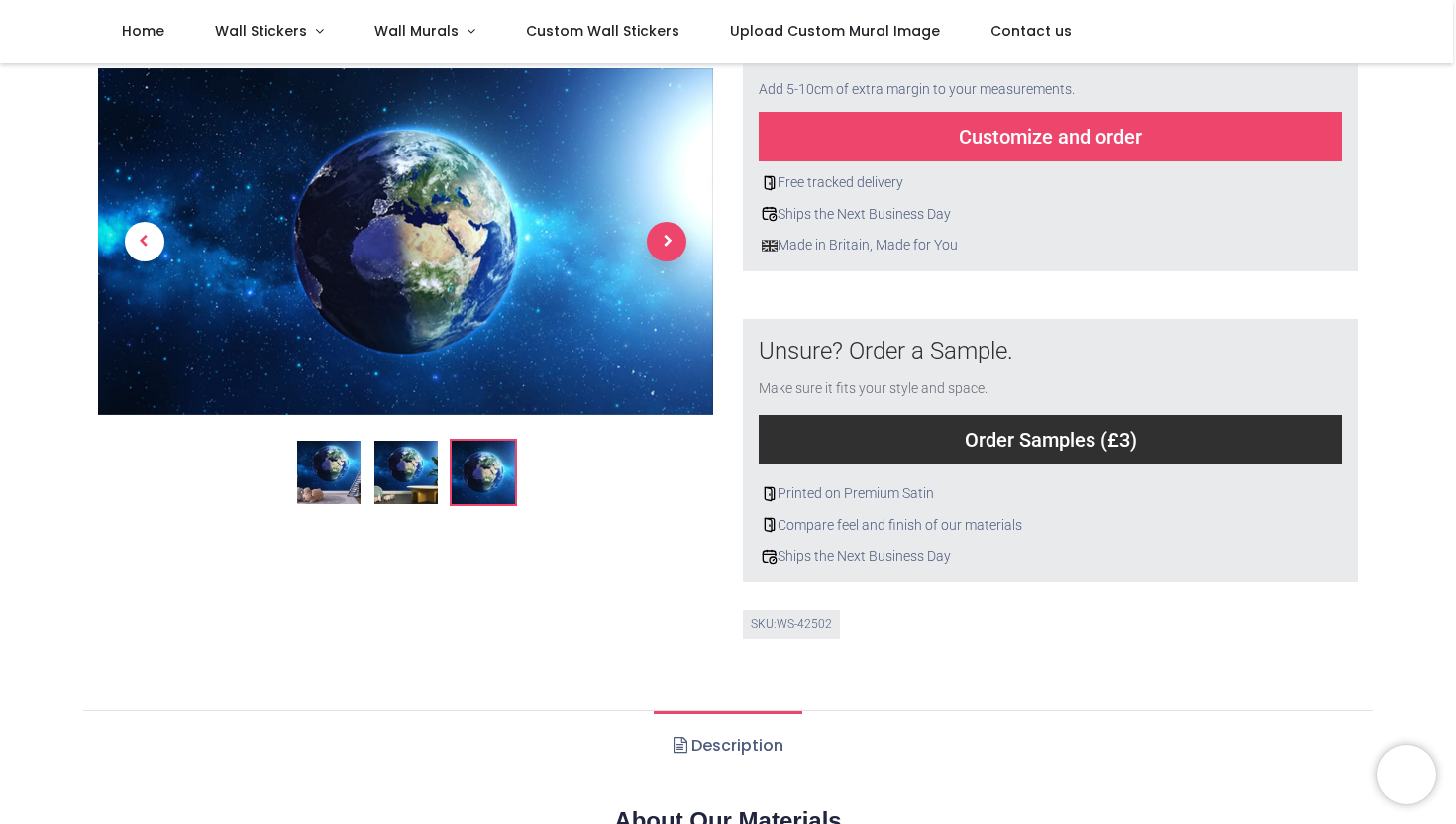 click at bounding box center (667, 242) 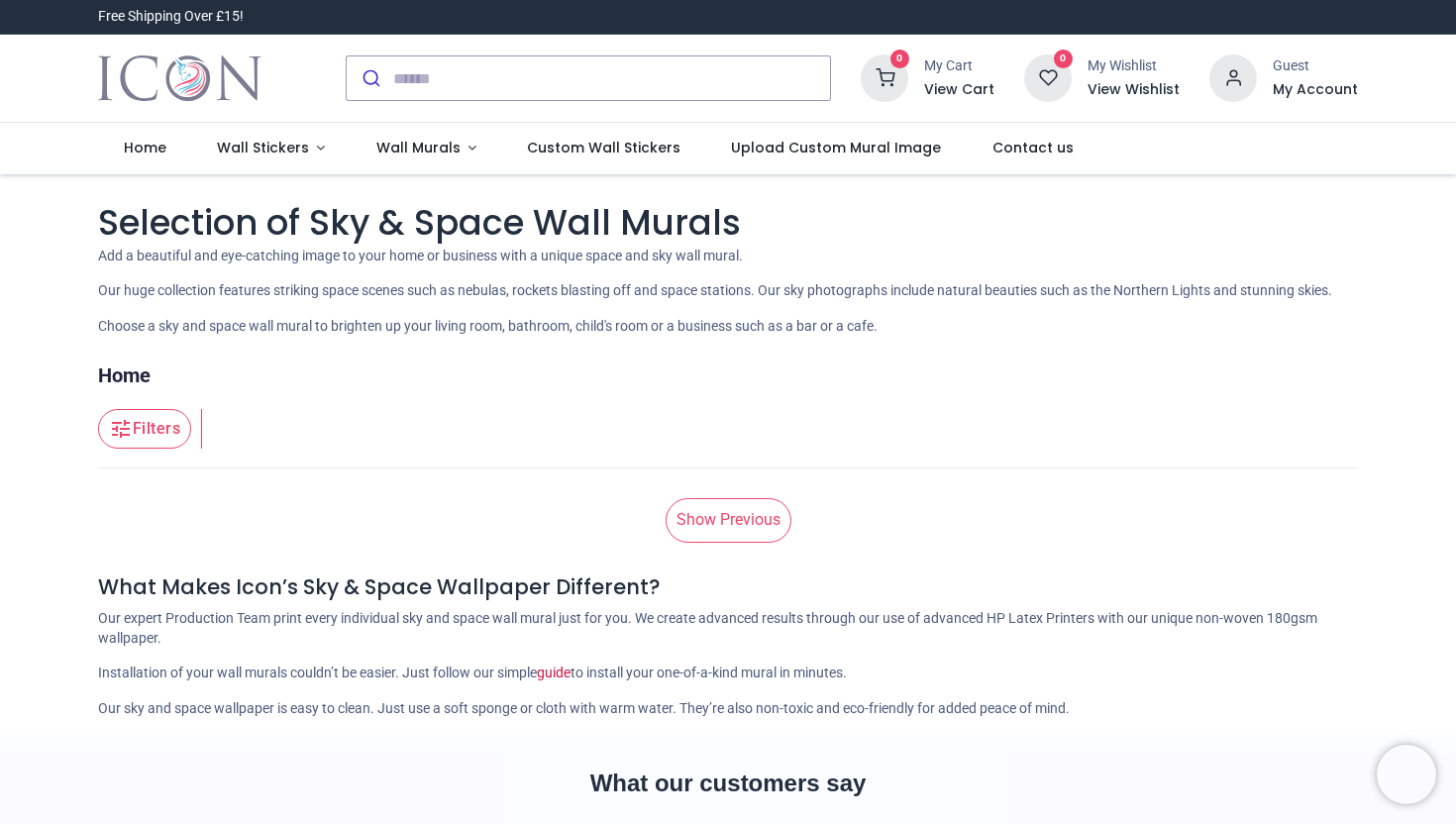 scroll, scrollTop: 0, scrollLeft: 0, axis: both 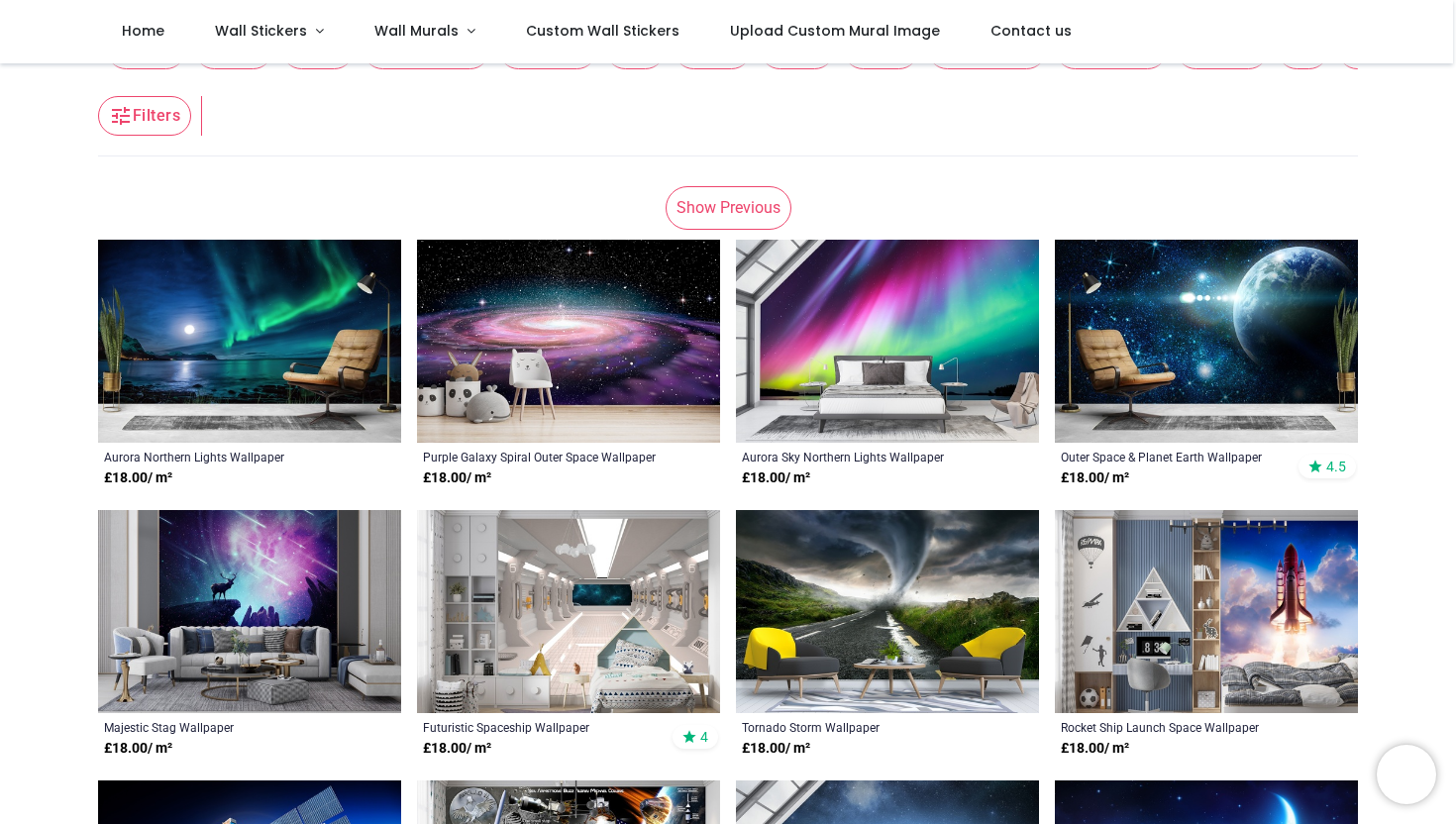 click at bounding box center (569, 341) 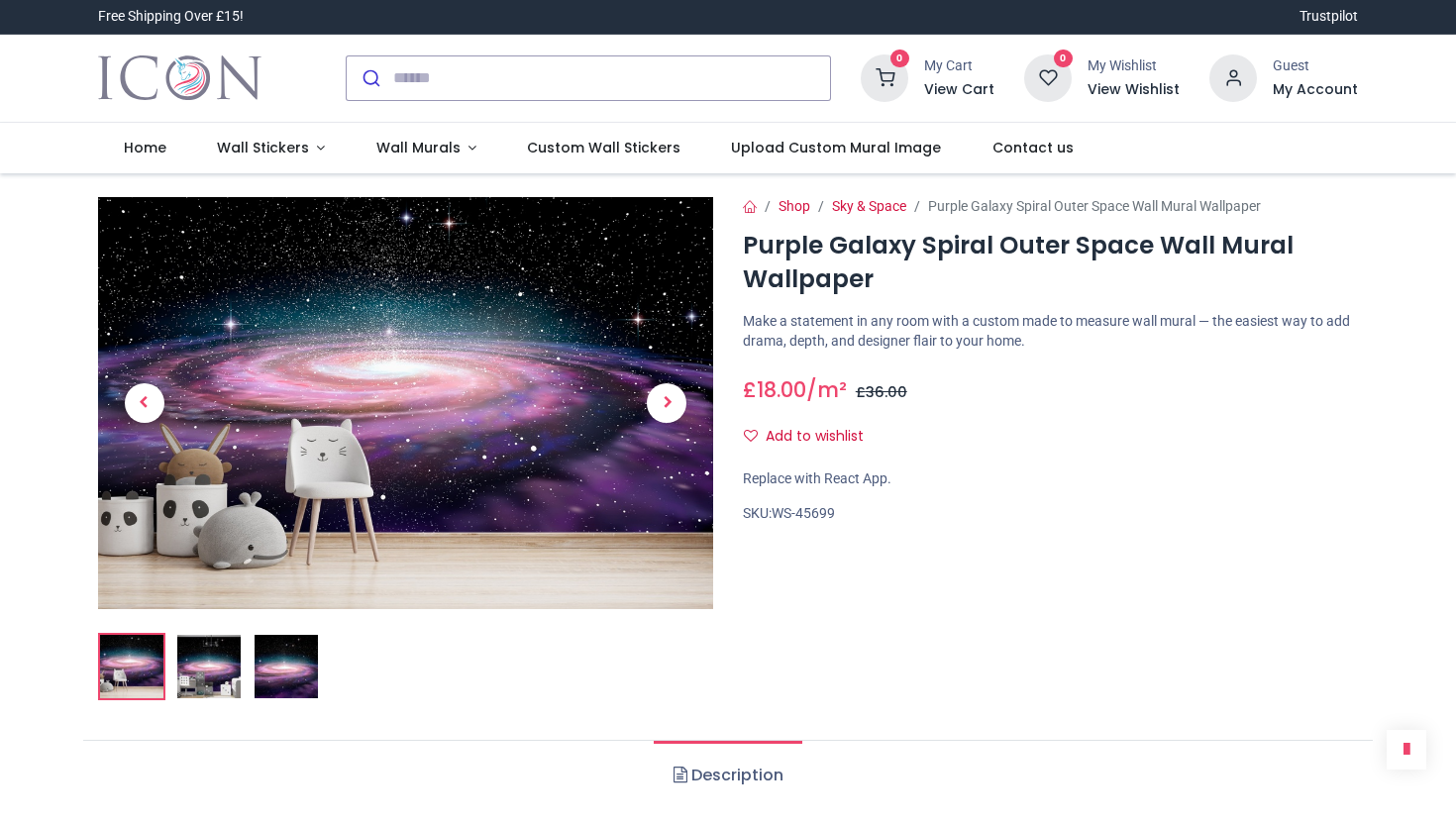 scroll, scrollTop: 0, scrollLeft: 0, axis: both 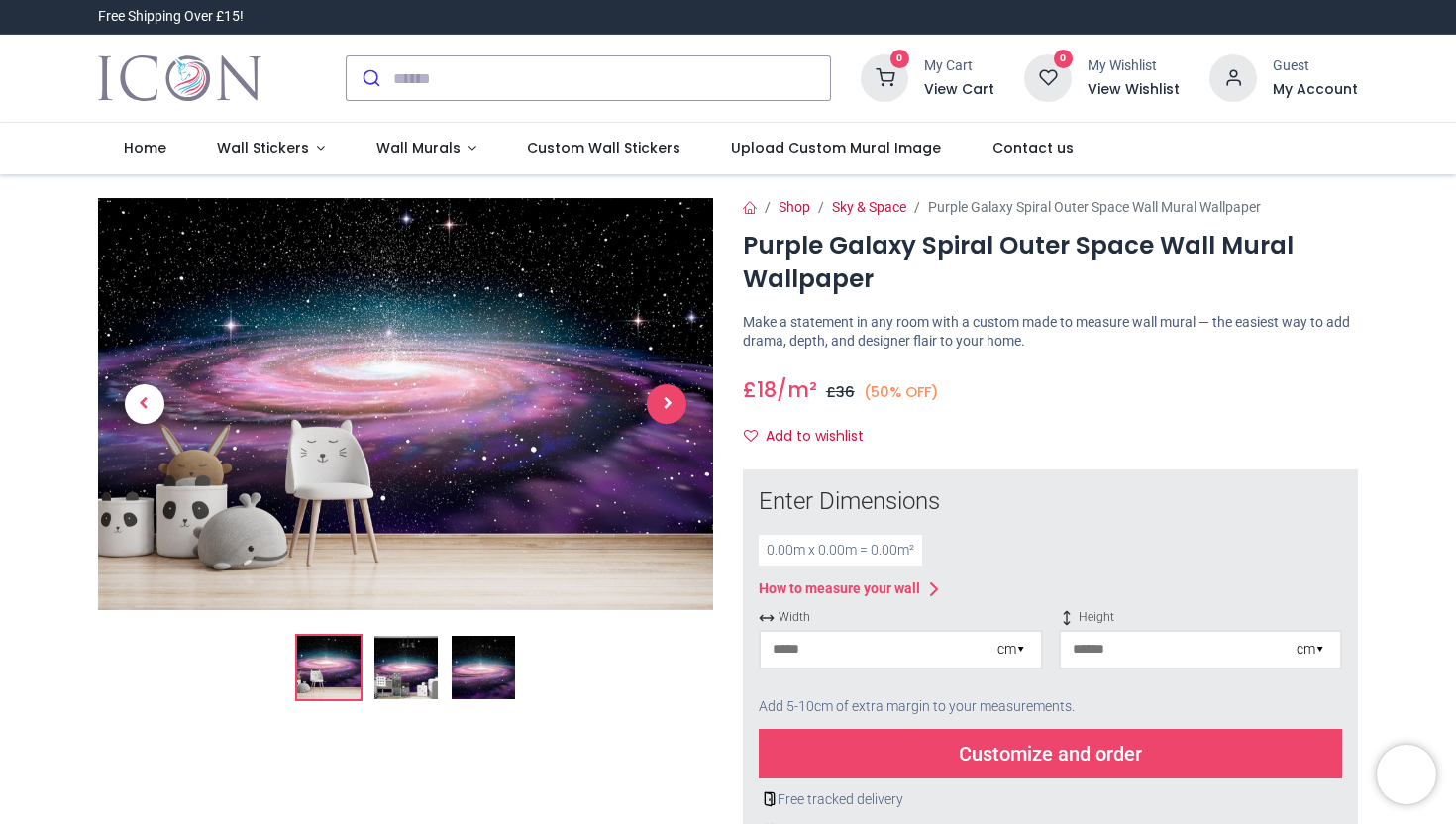 click at bounding box center [667, 404] 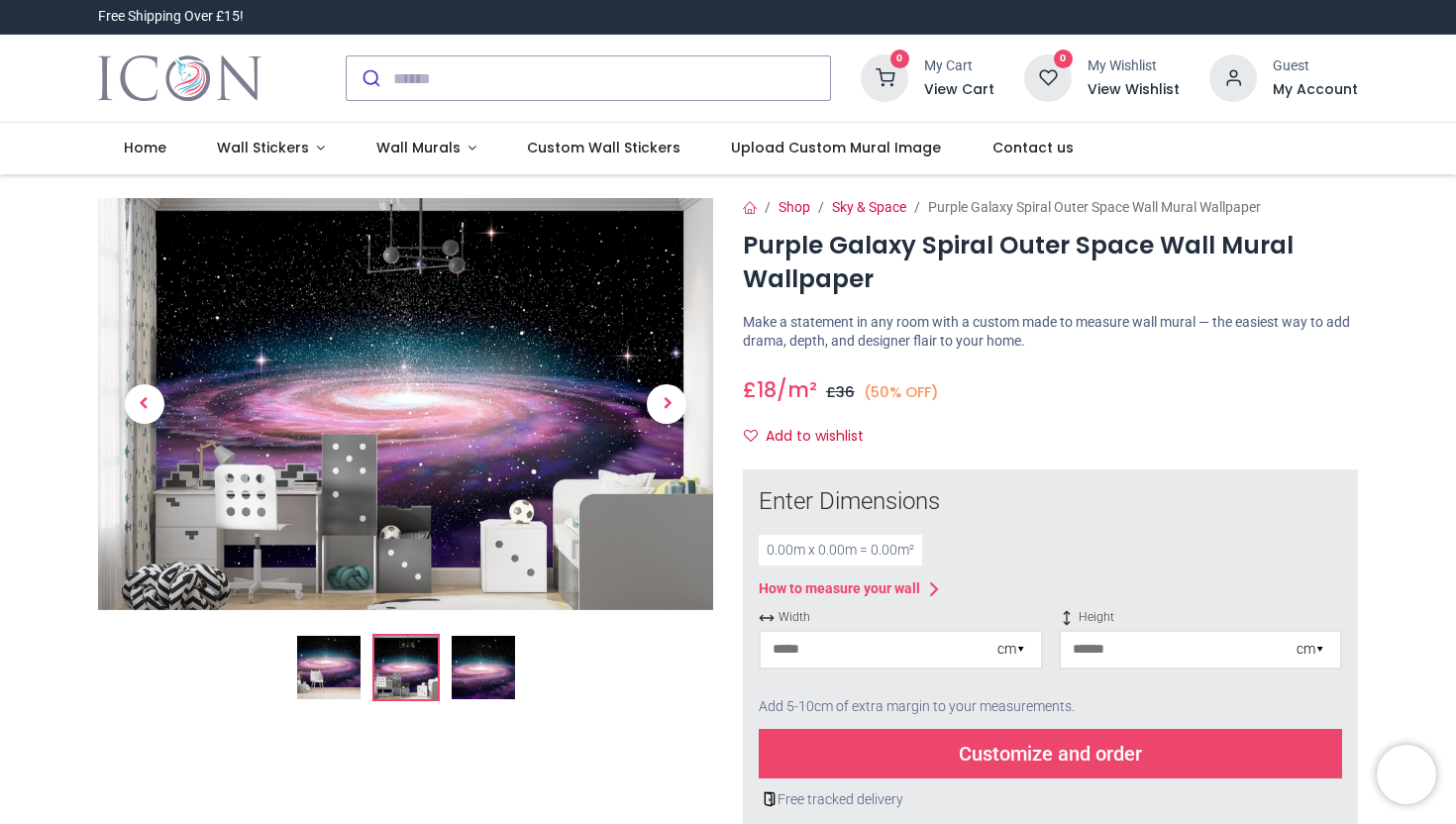 click at bounding box center (405, 404) 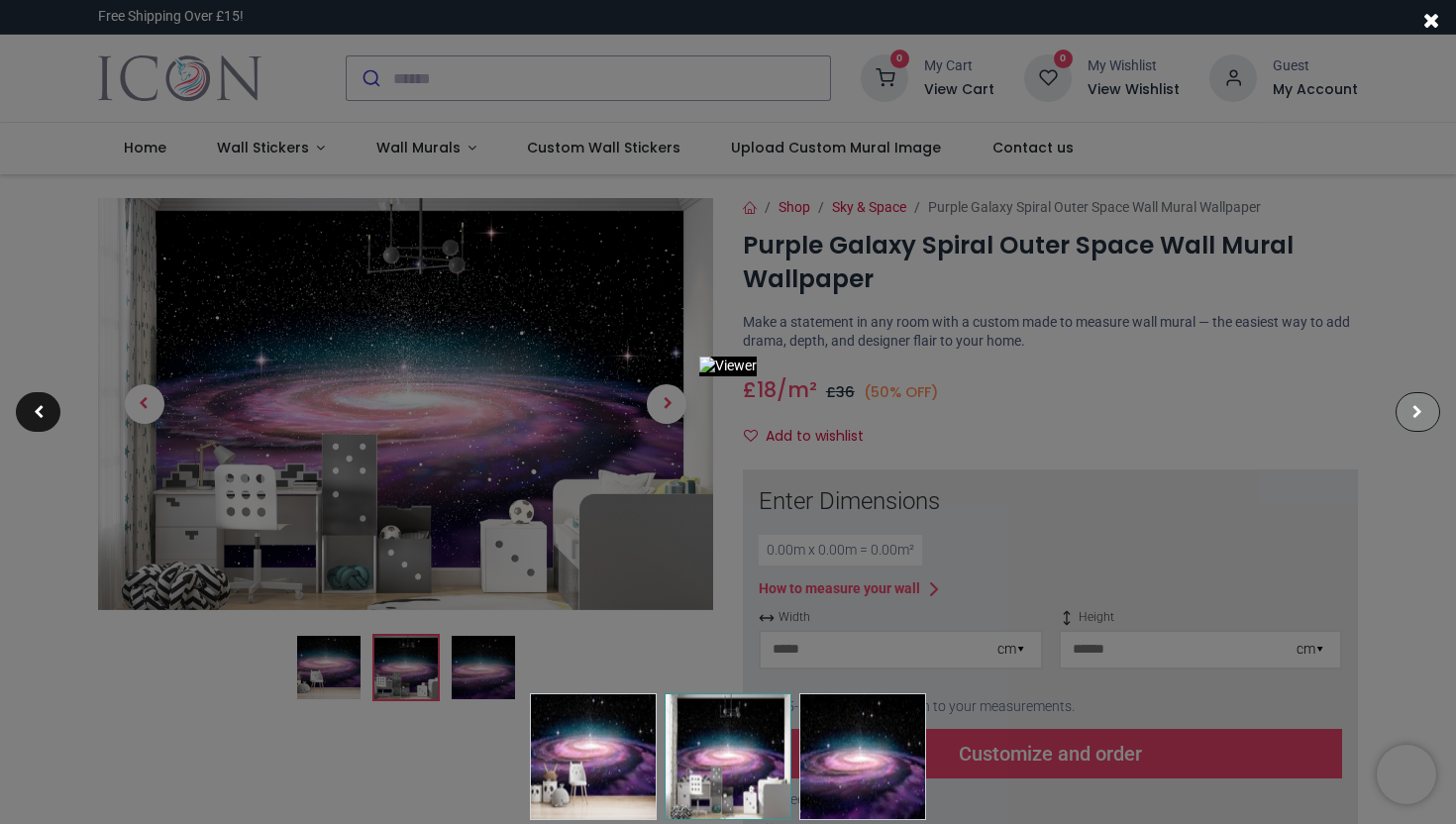click at bounding box center (1417, 412) 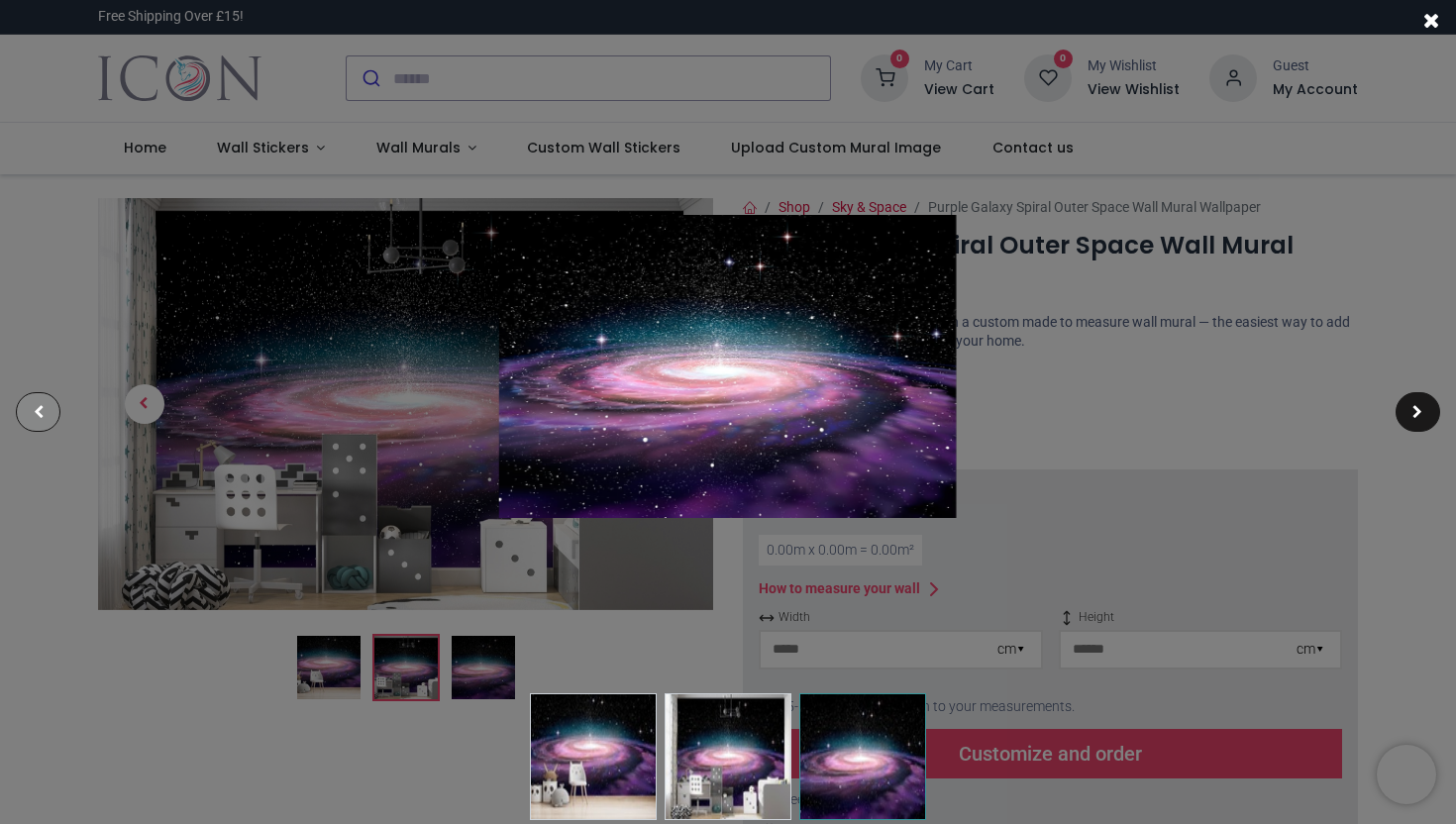 click at bounding box center (38, 412) 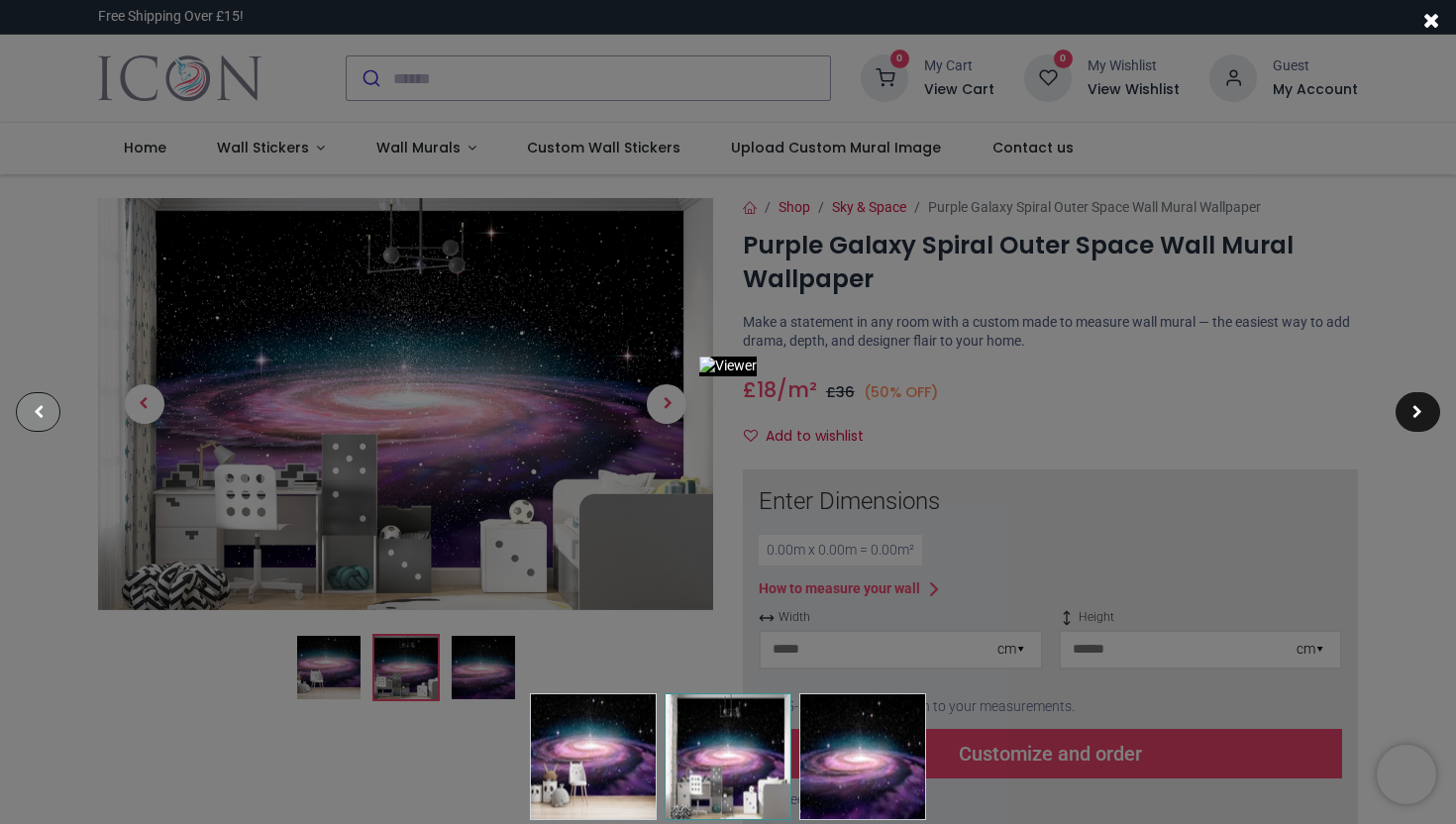 click at bounding box center (38, 412) 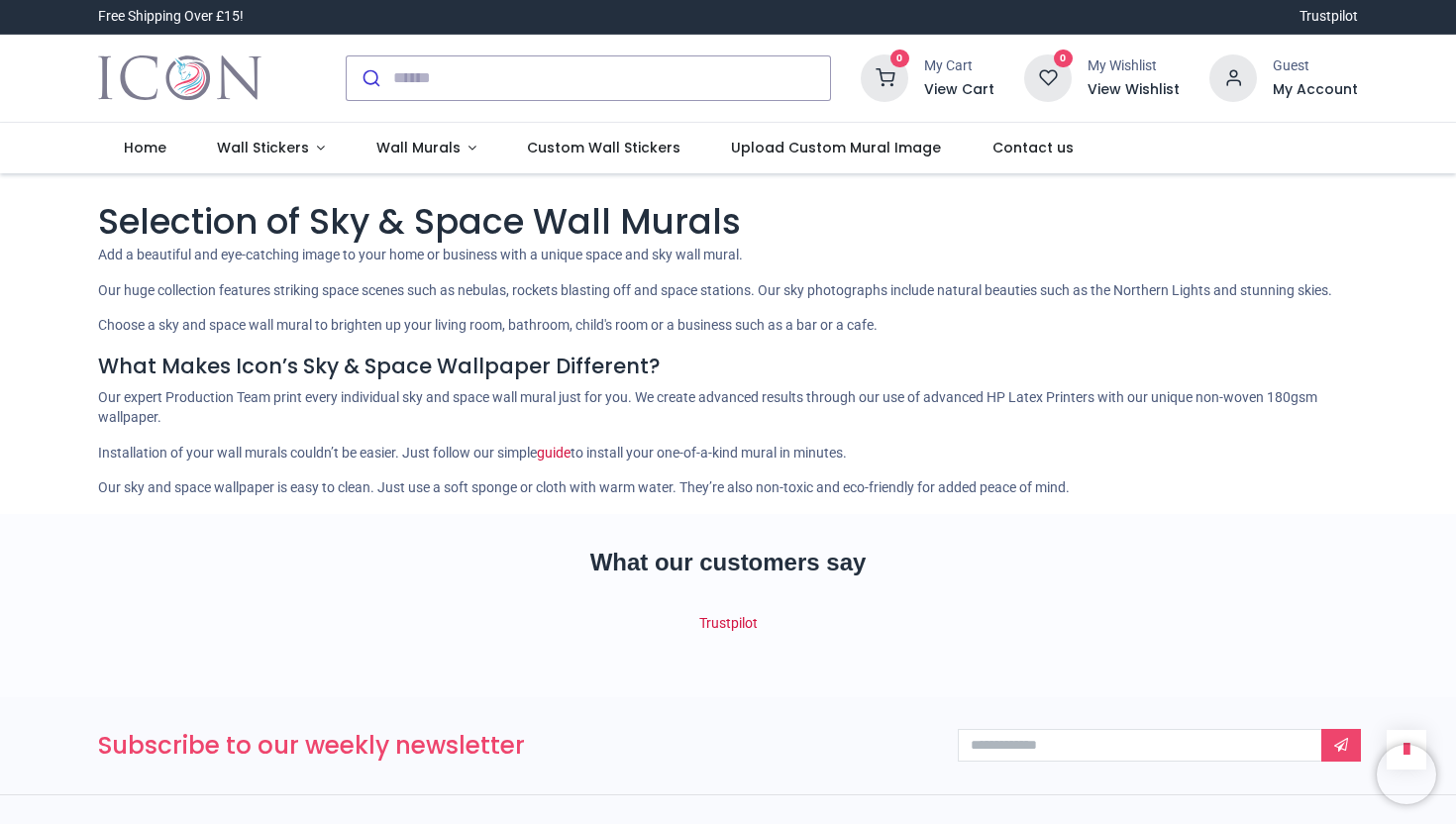 scroll, scrollTop: 0, scrollLeft: 0, axis: both 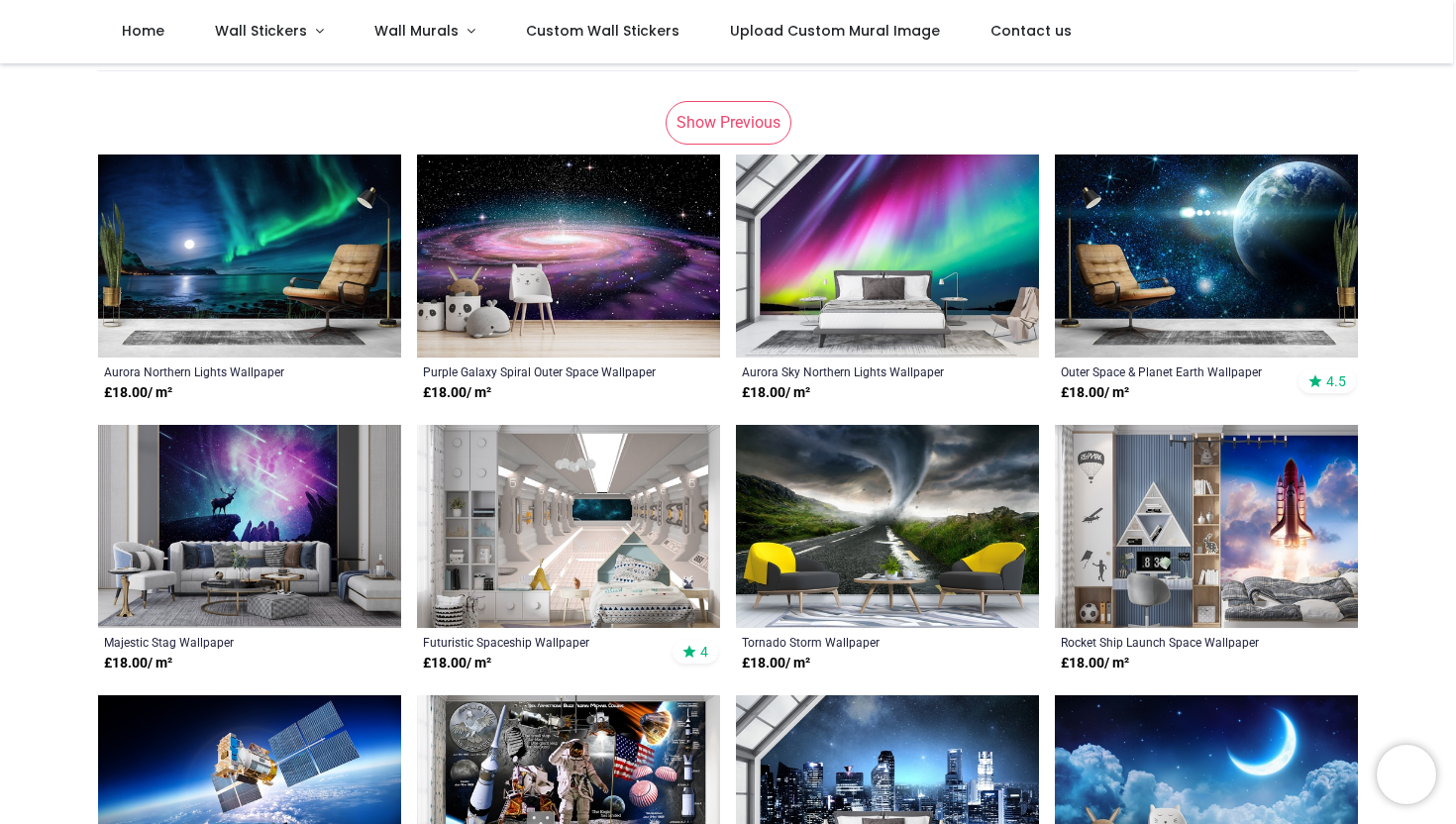 click on "Show Previous" at bounding box center (728, 123) 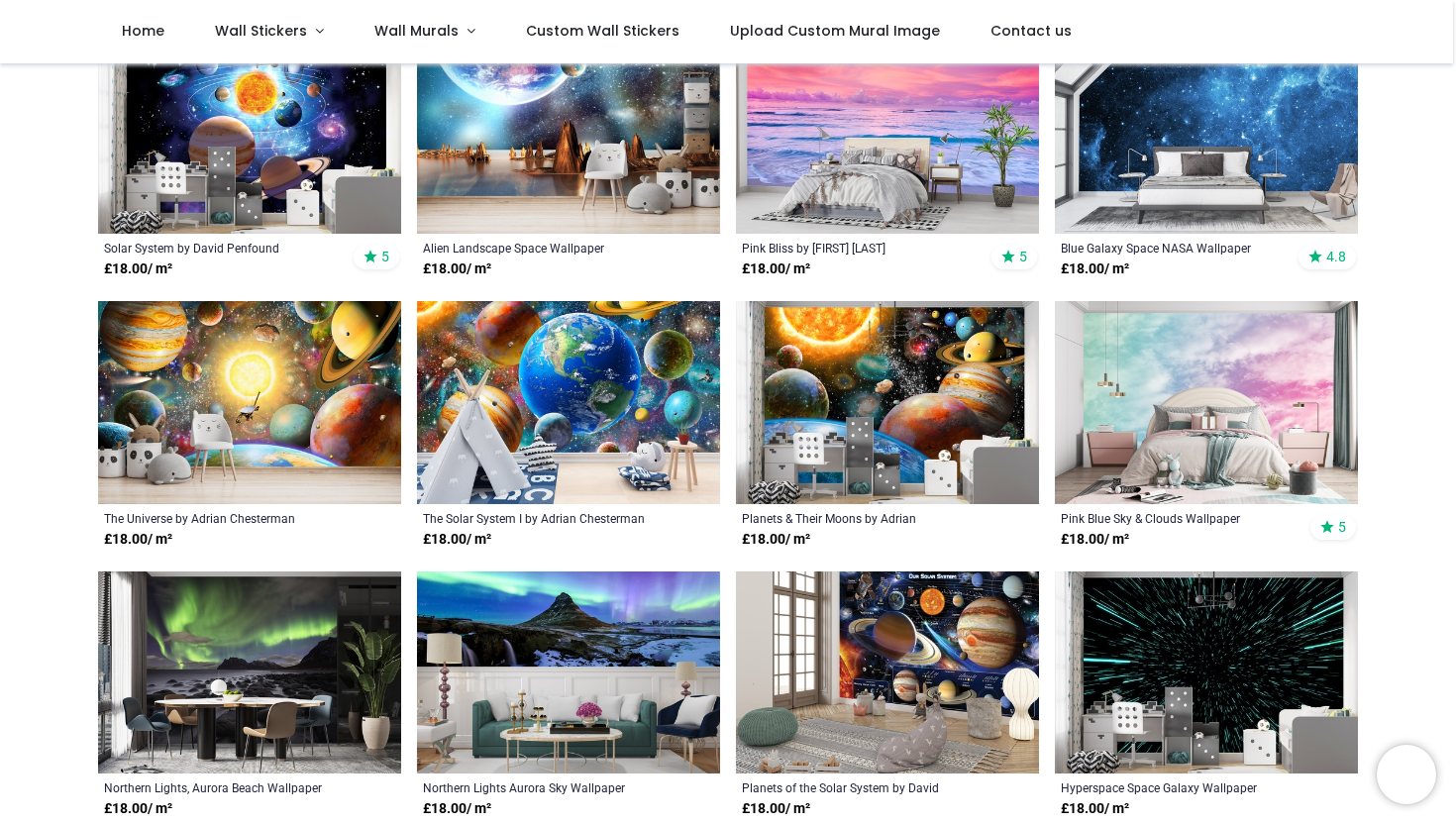 scroll, scrollTop: 698, scrollLeft: 0, axis: vertical 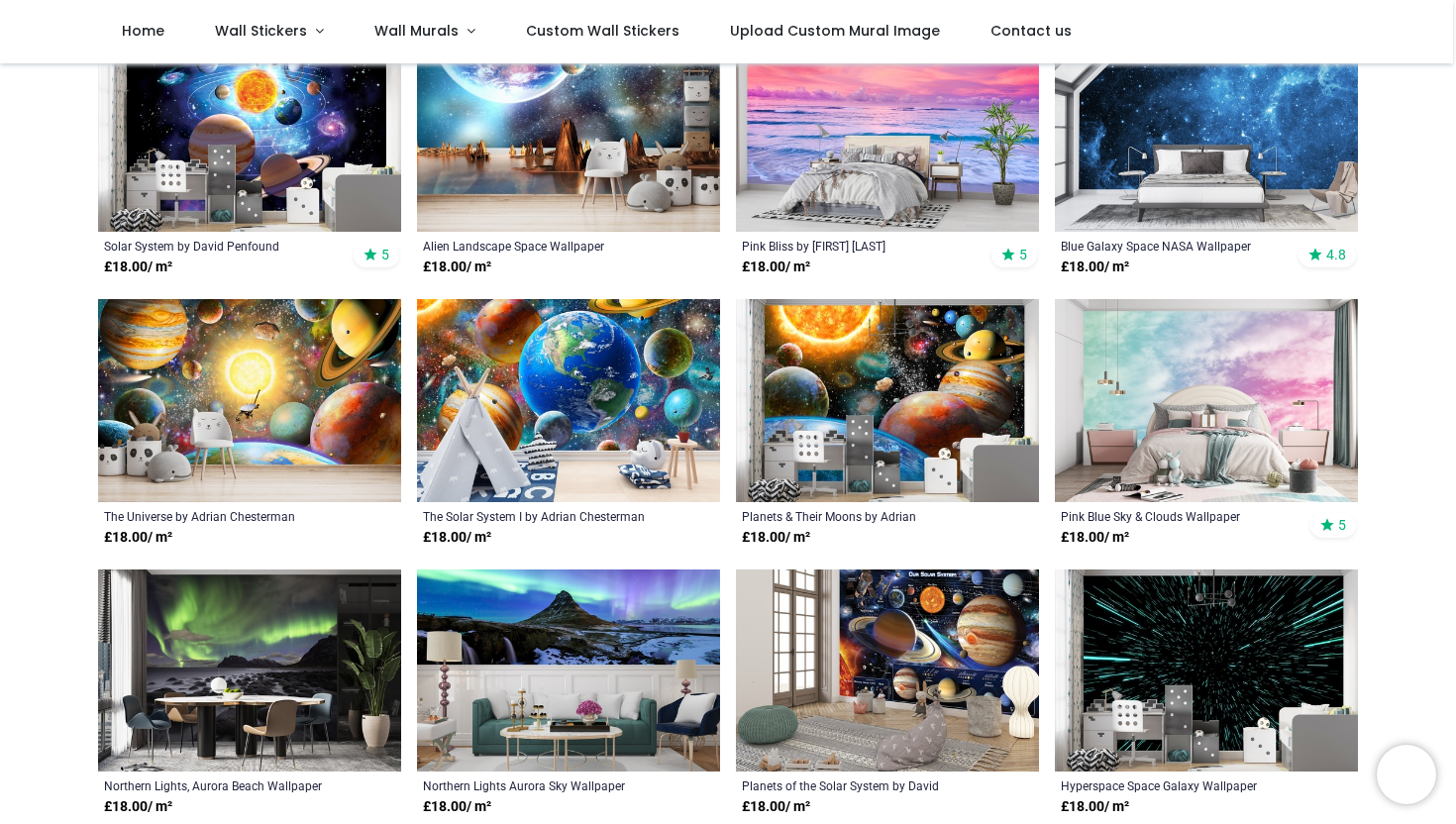 click at bounding box center (569, 400) 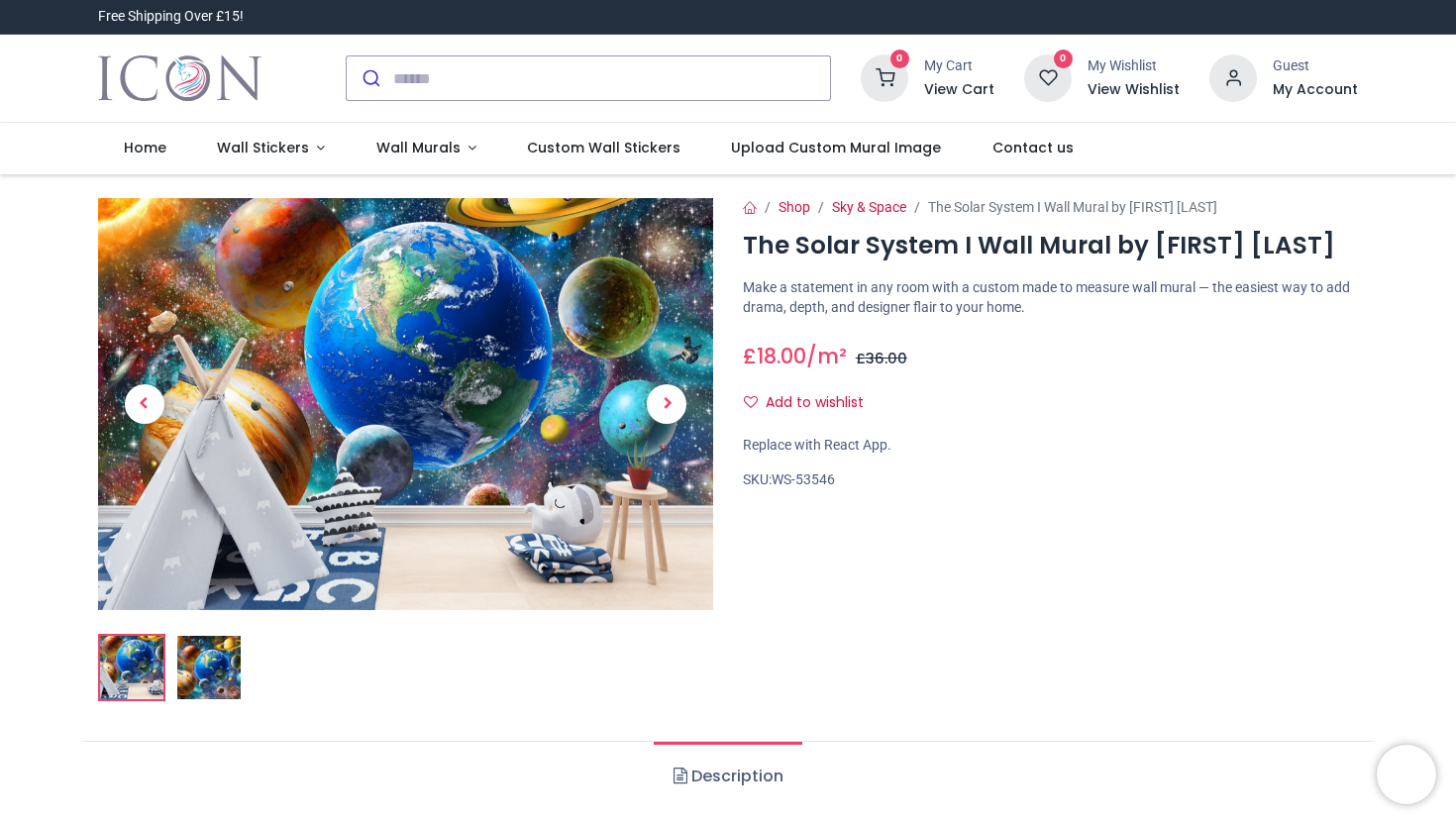 scroll, scrollTop: 0, scrollLeft: 0, axis: both 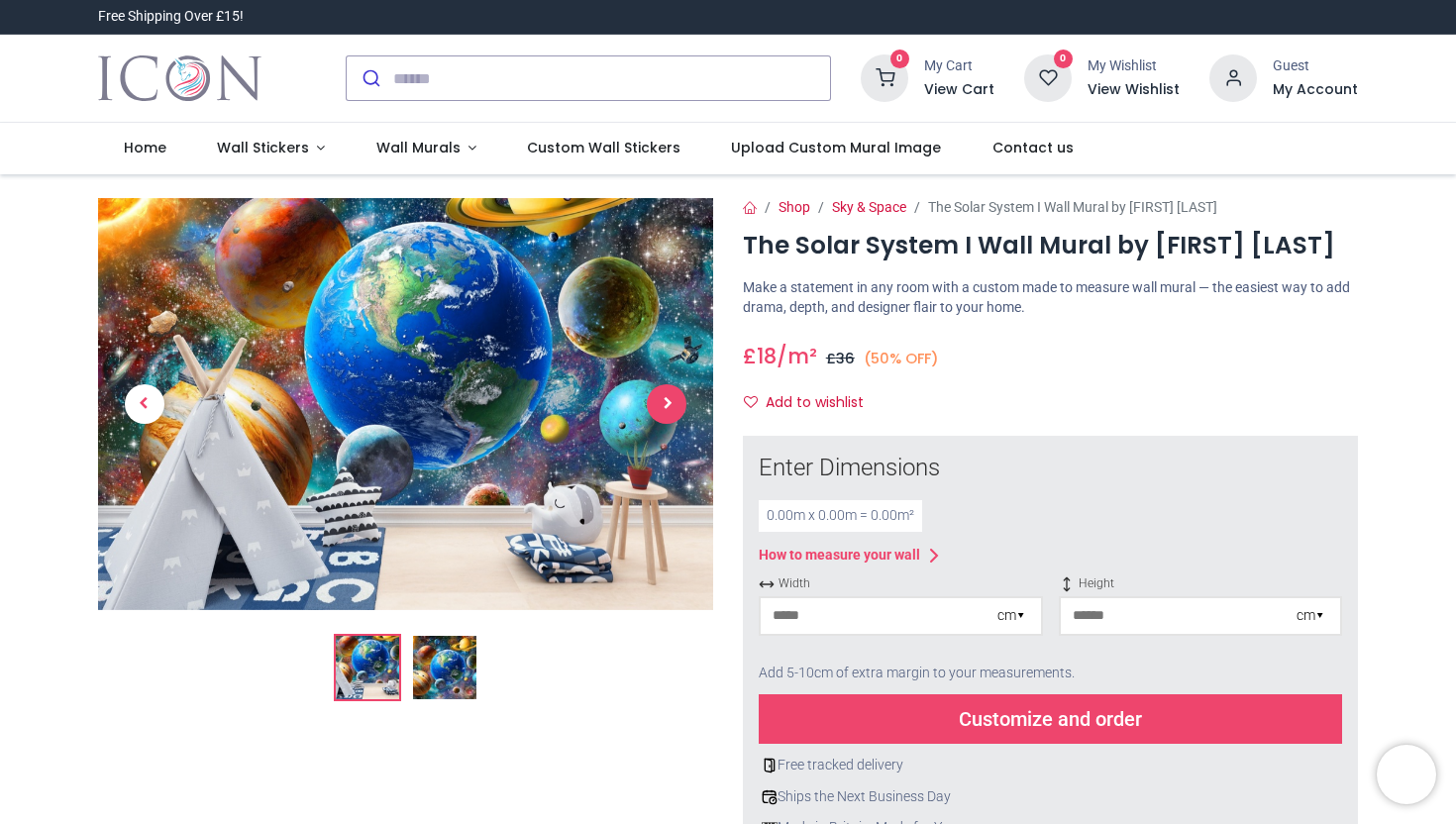 click at bounding box center (667, 404) 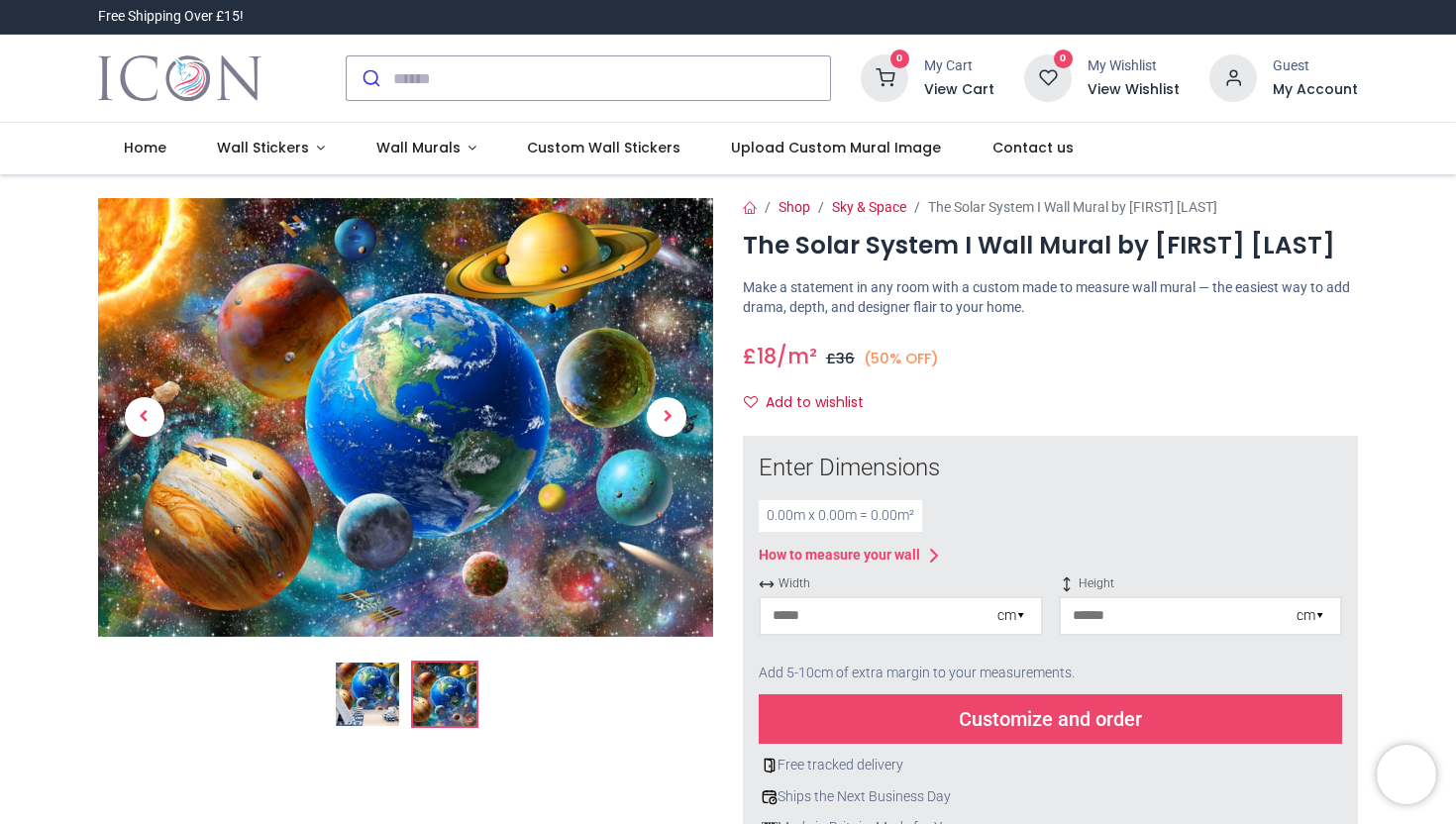 click at bounding box center (405, 417) 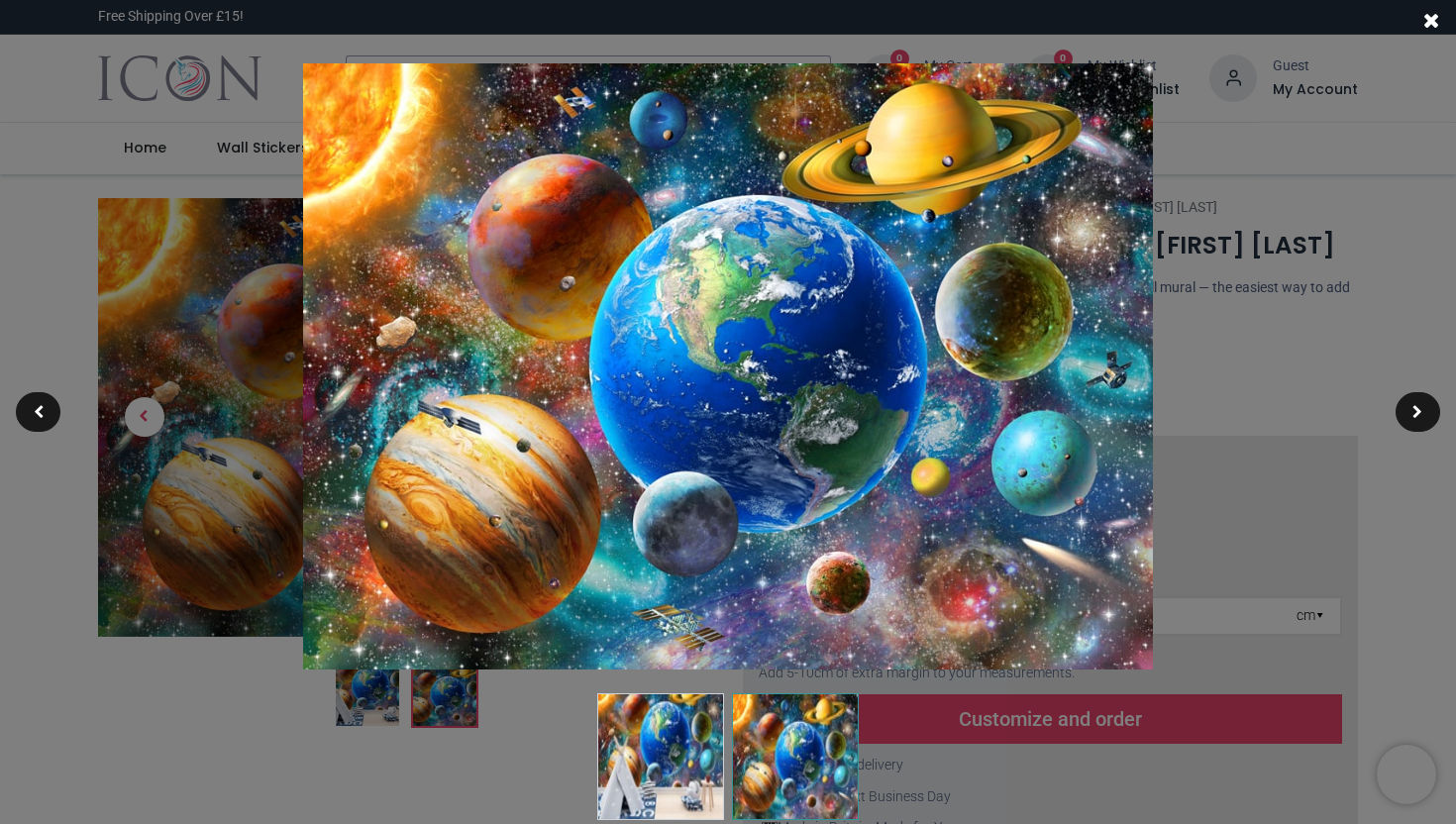 click at bounding box center [728, 412] 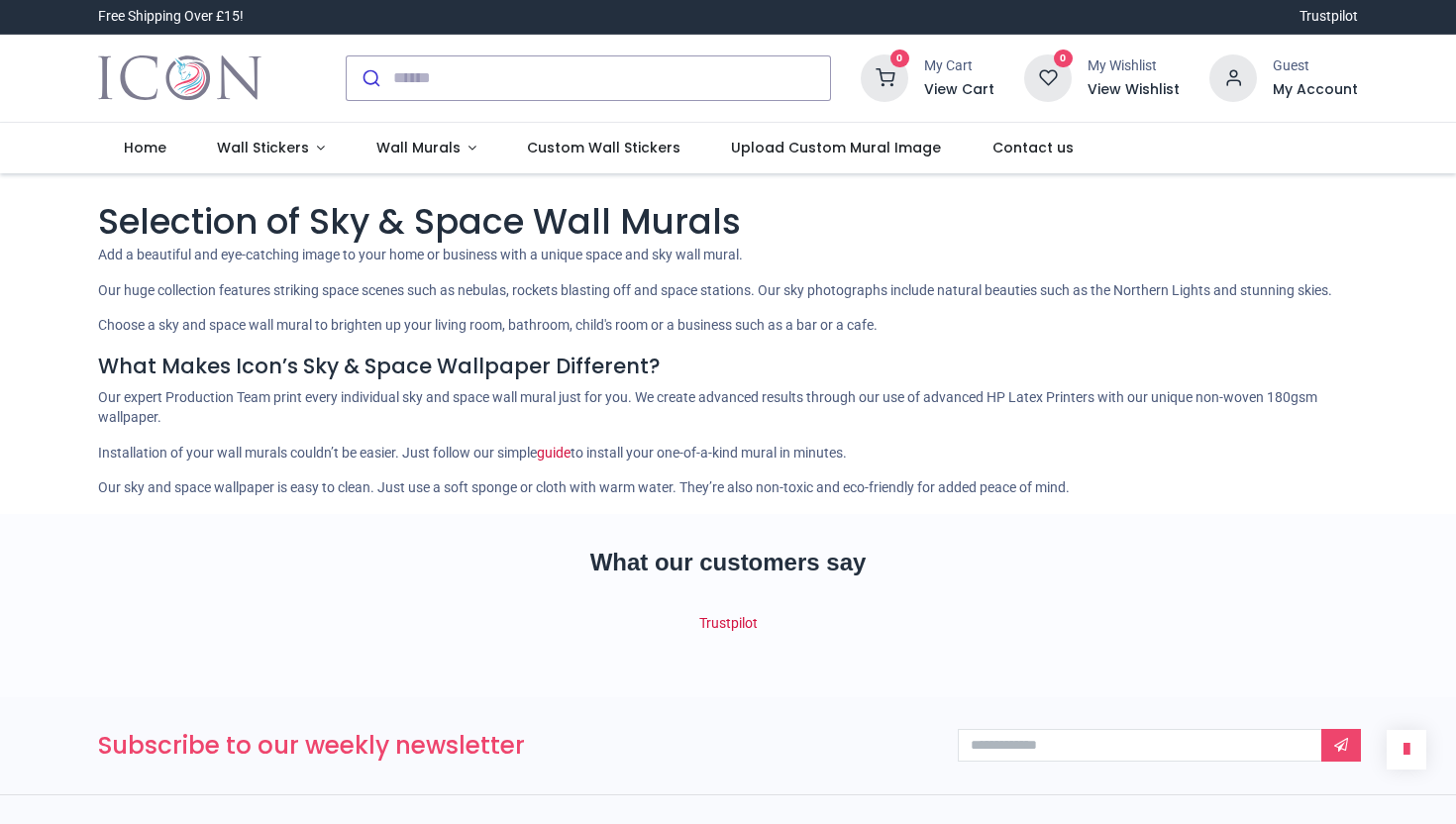 scroll, scrollTop: 0, scrollLeft: 0, axis: both 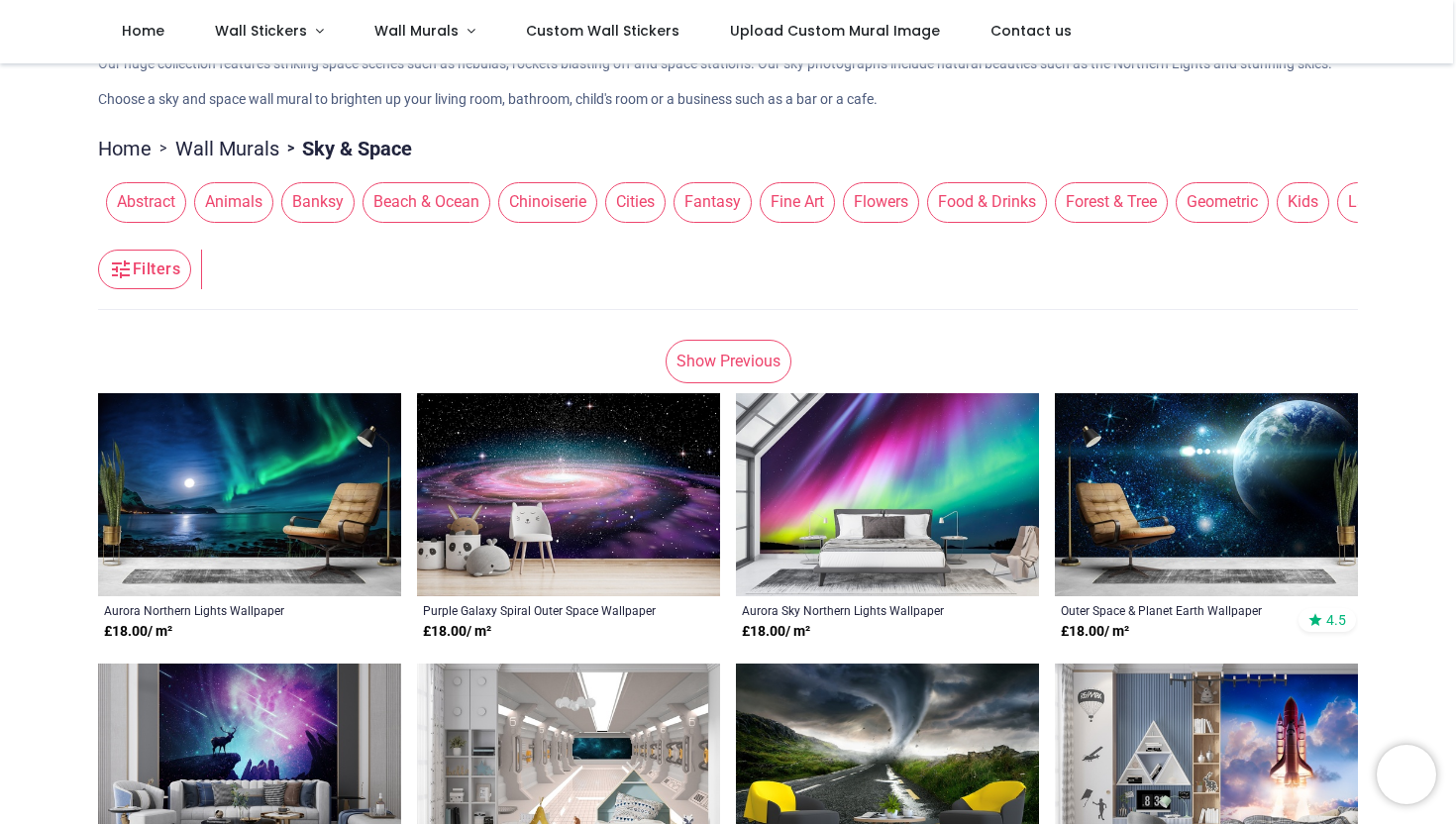 click on "Show Previous" at bounding box center [728, 361] 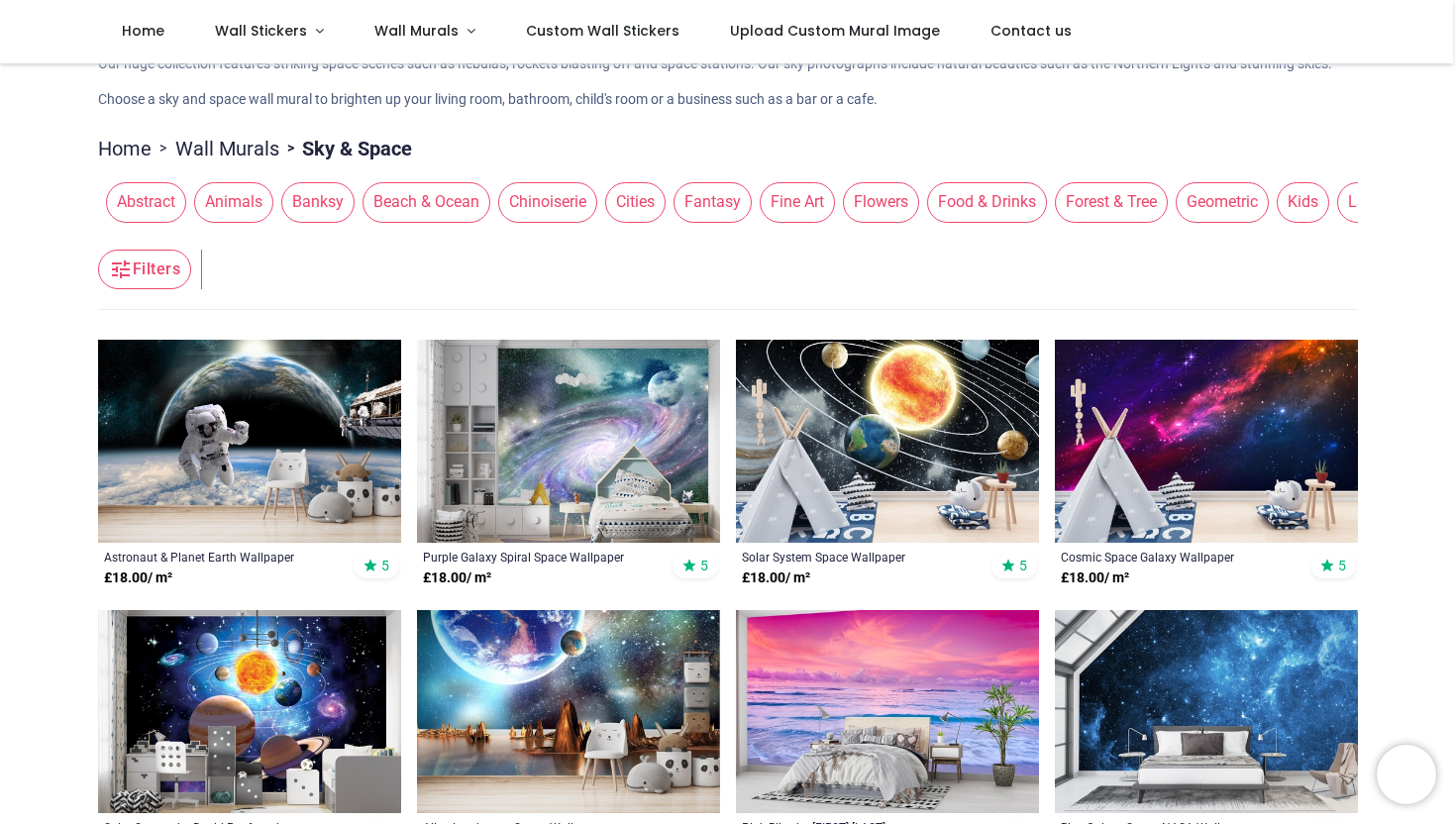 click at bounding box center [250, 441] 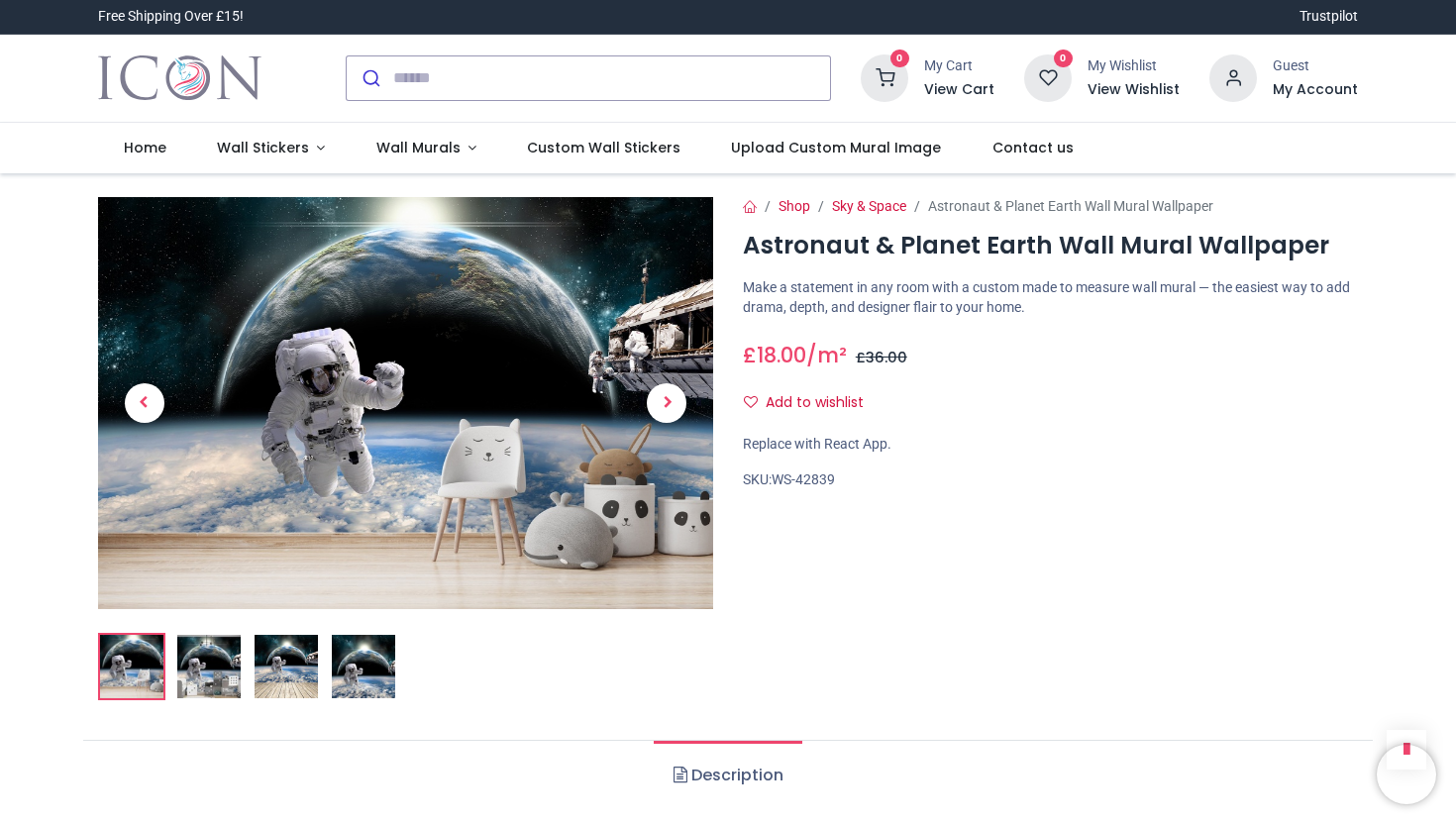 click at bounding box center (405, 403) 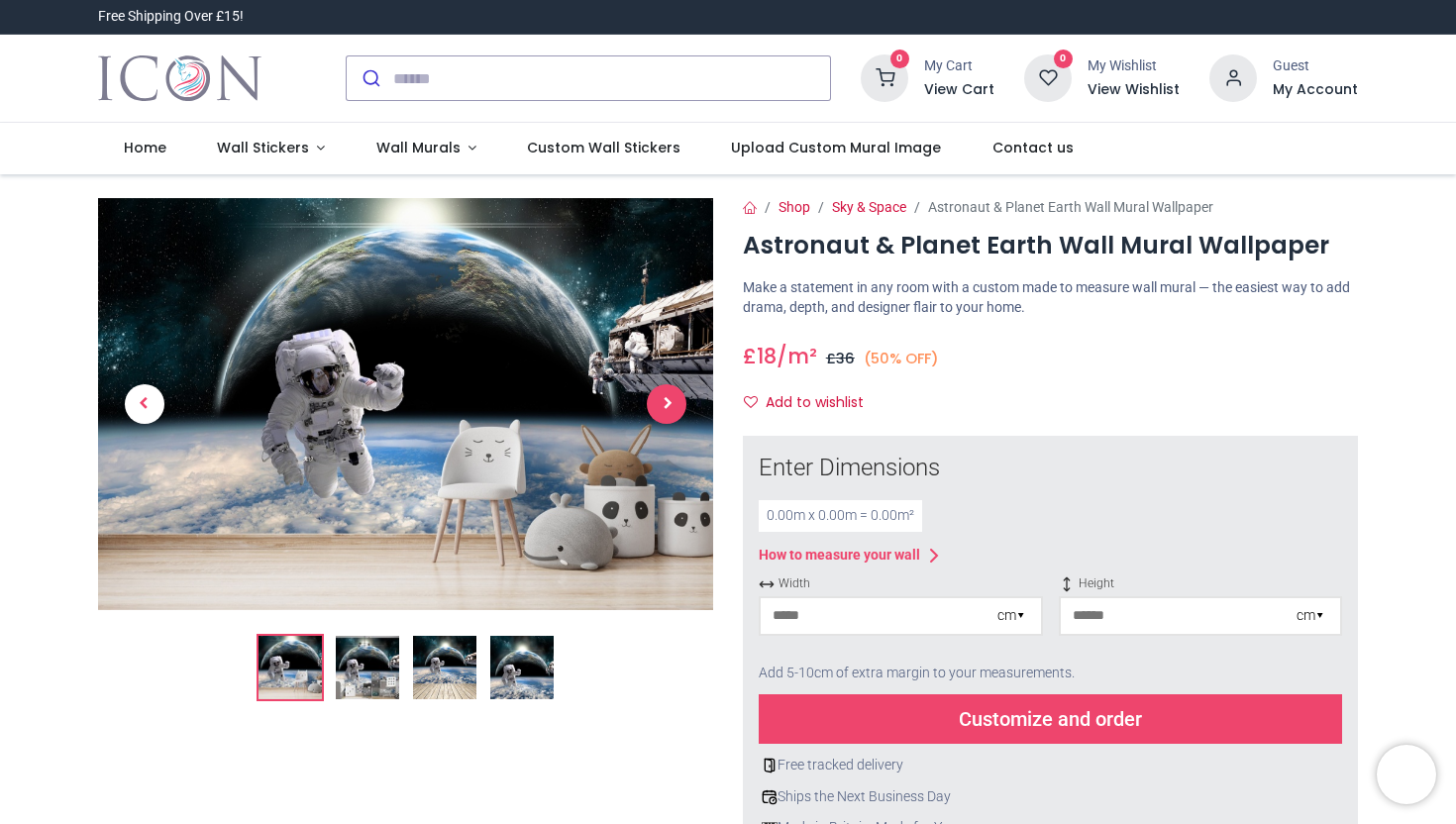 click at bounding box center (667, 404) 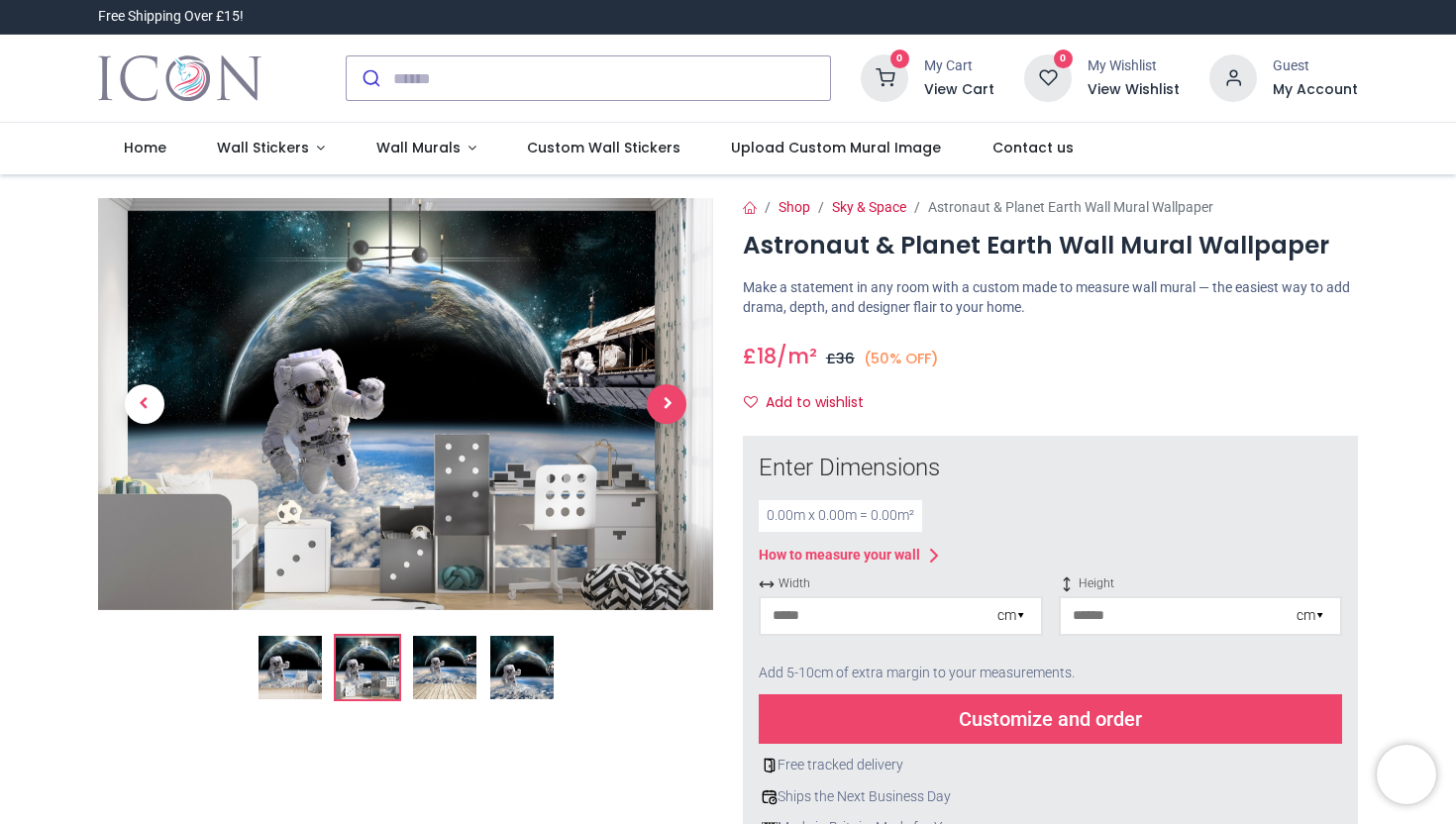 click at bounding box center [667, 404] 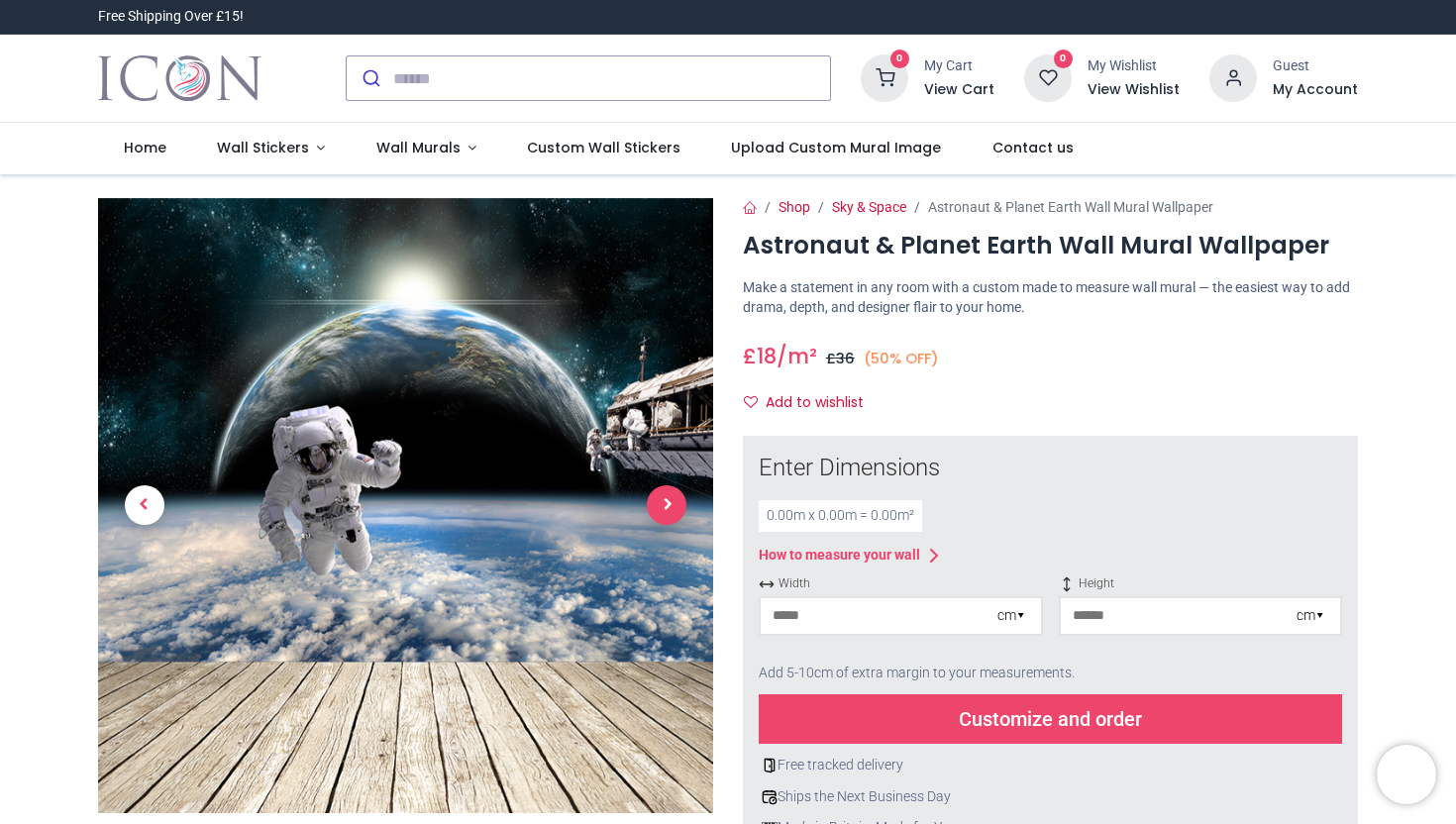 click at bounding box center (667, 505) 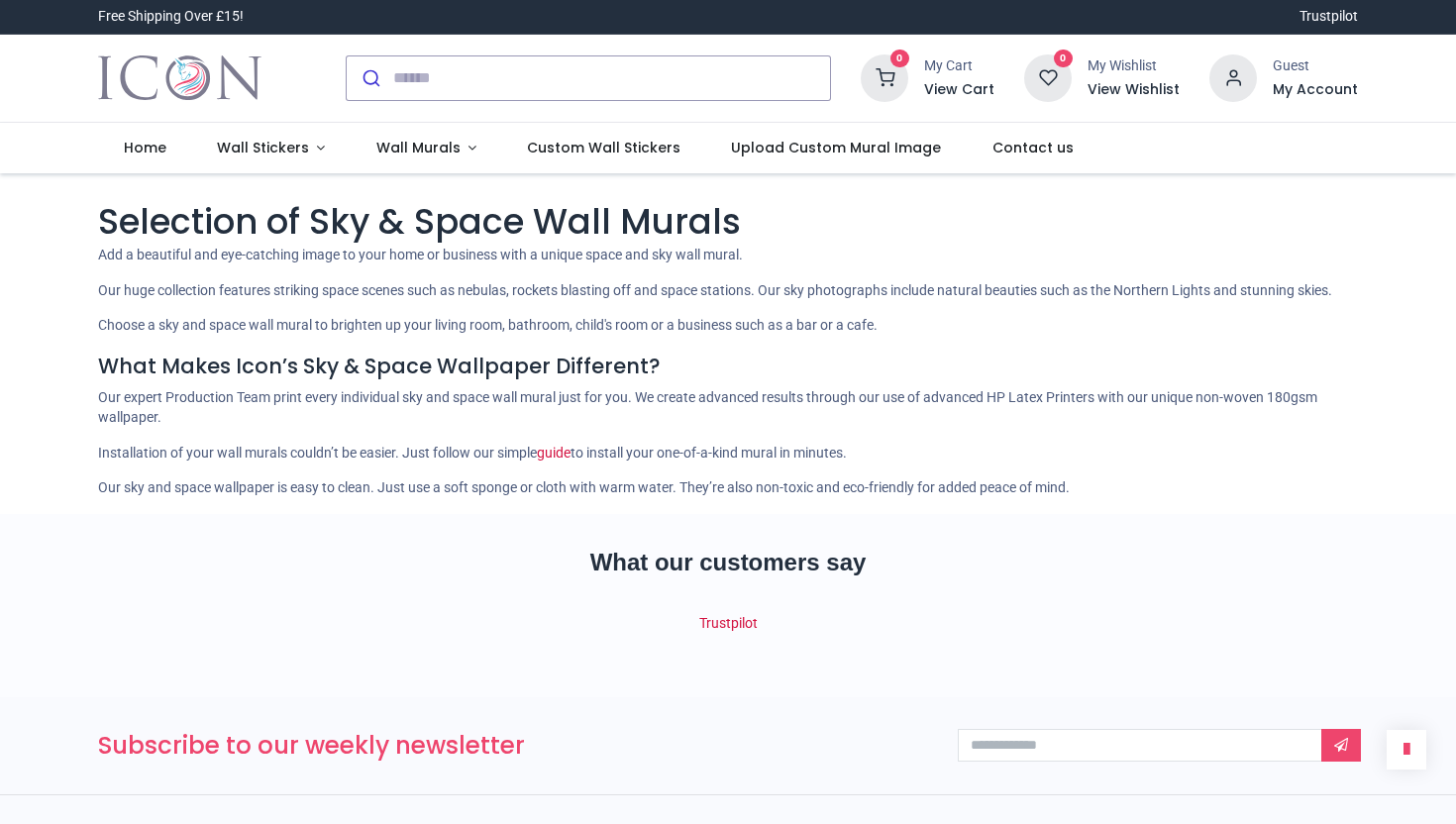 scroll, scrollTop: 0, scrollLeft: 0, axis: both 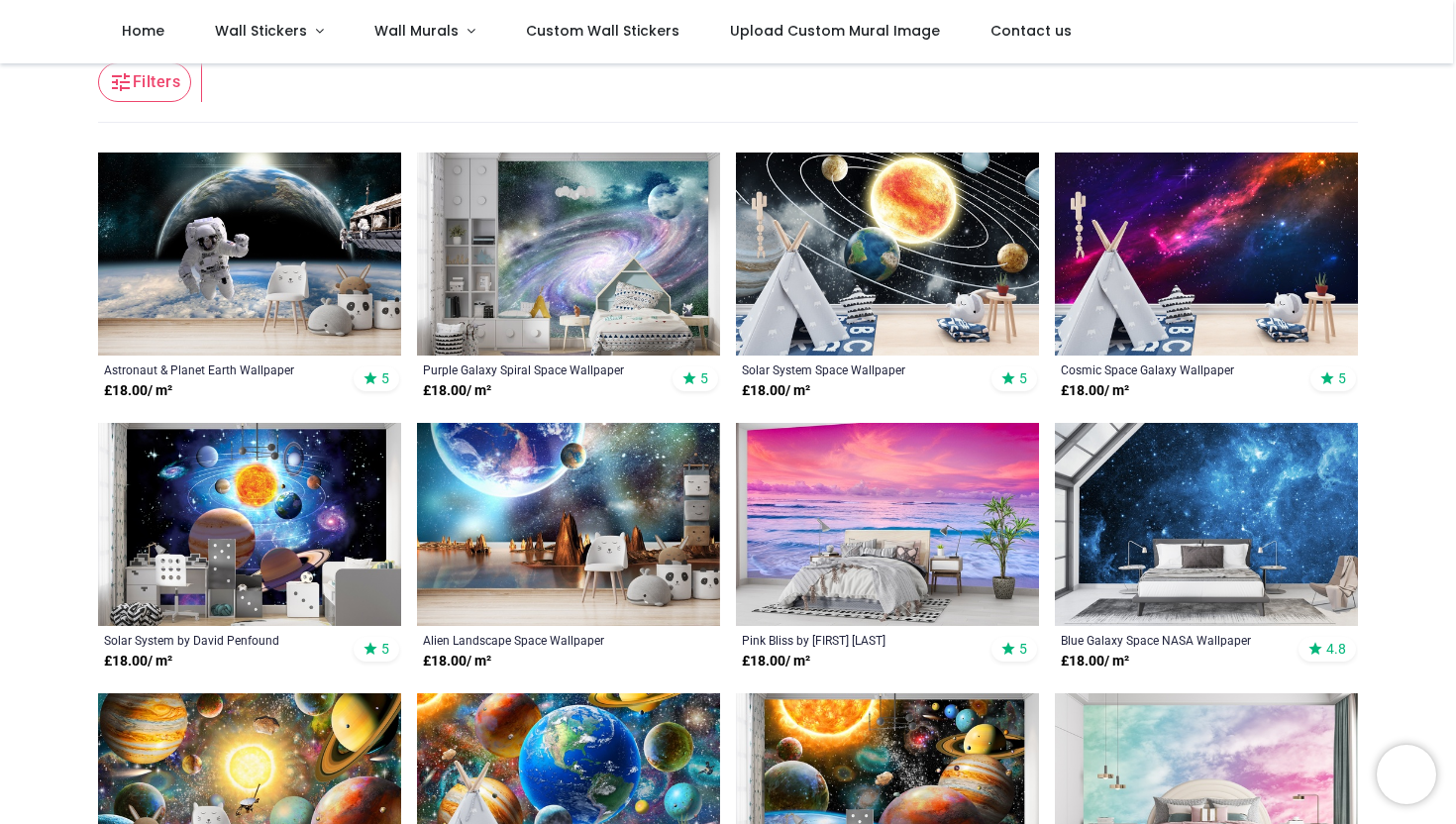 click at bounding box center (887, 254) 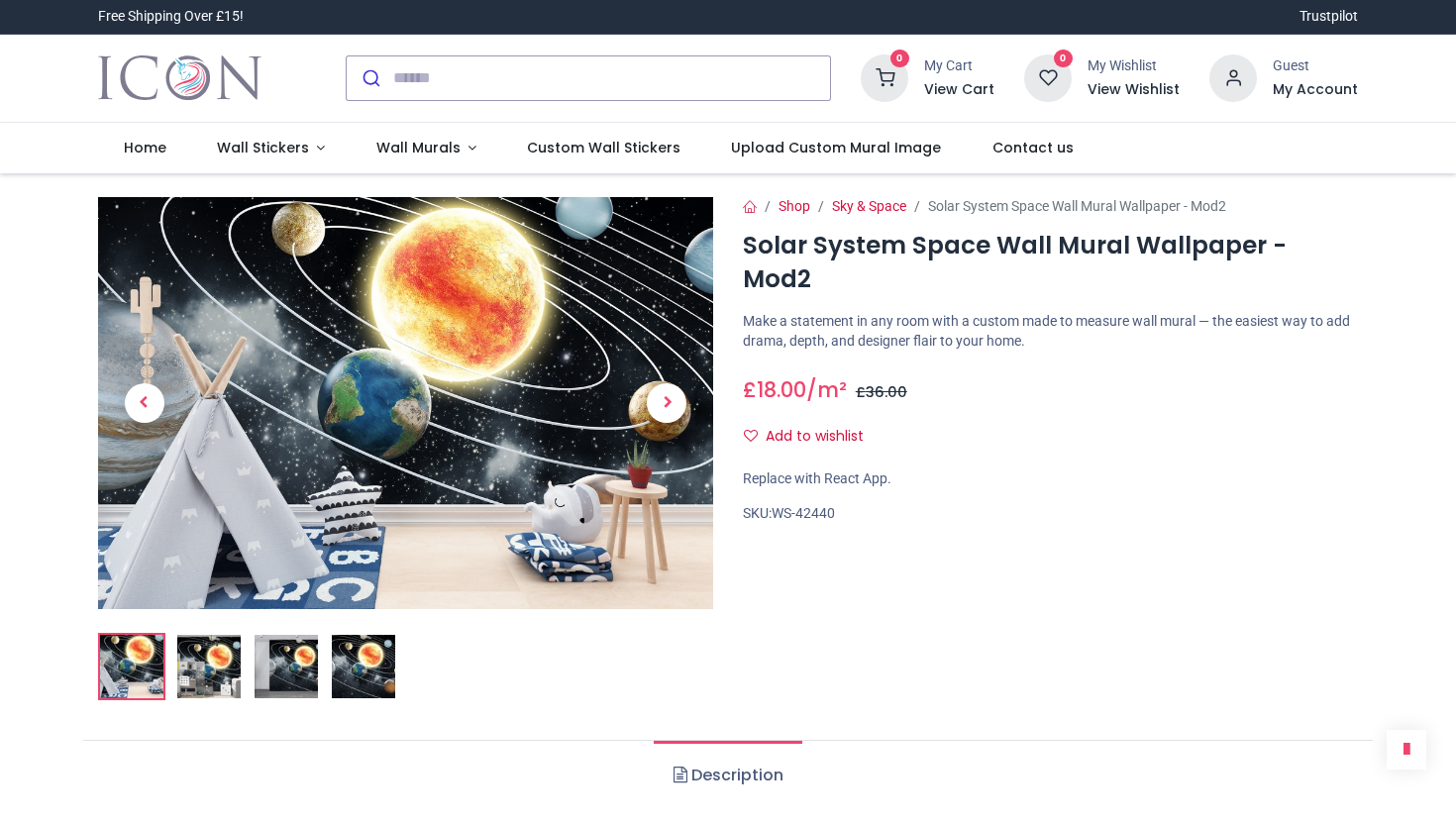 scroll, scrollTop: 0, scrollLeft: 0, axis: both 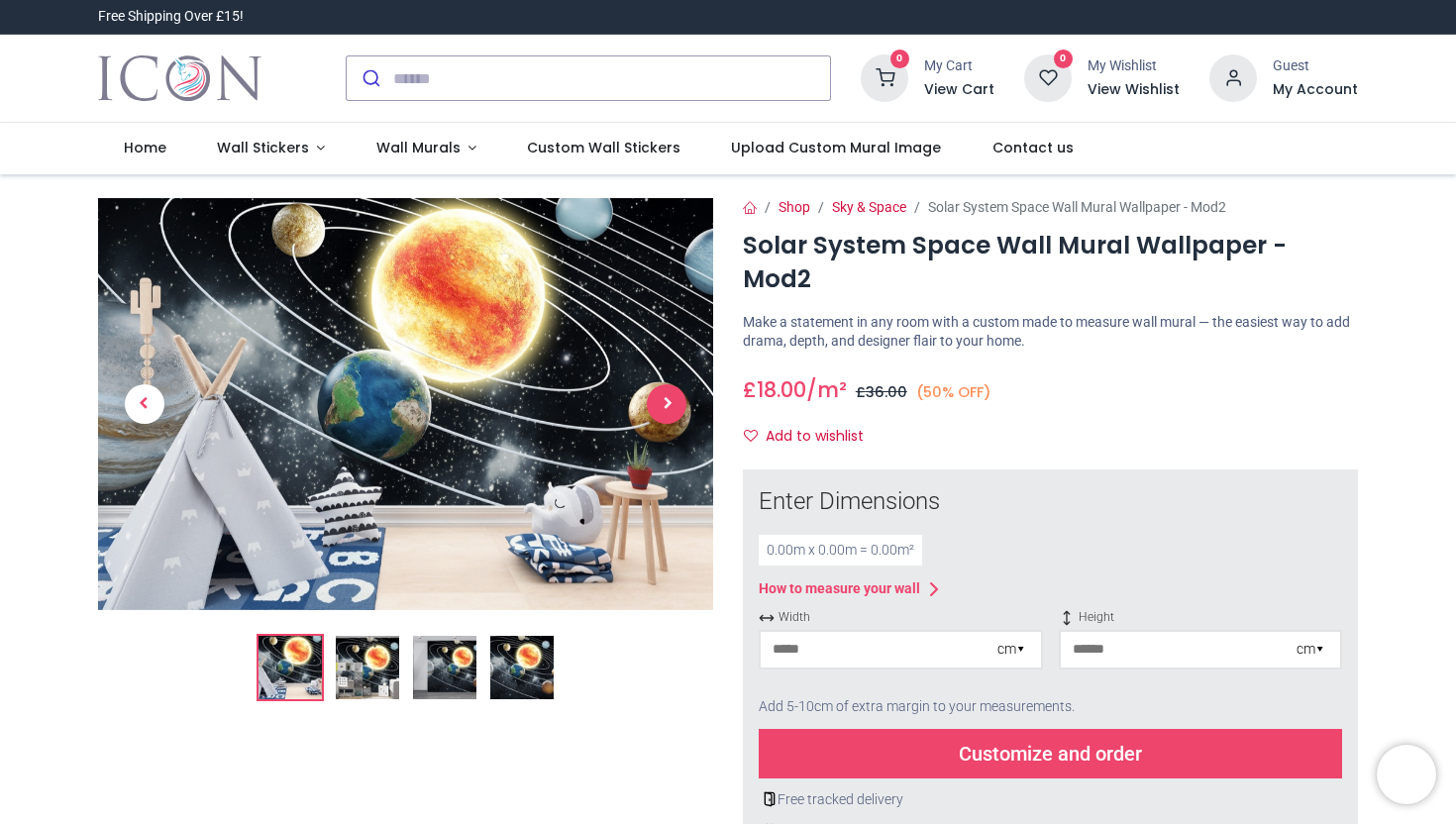 click at bounding box center (667, 404) 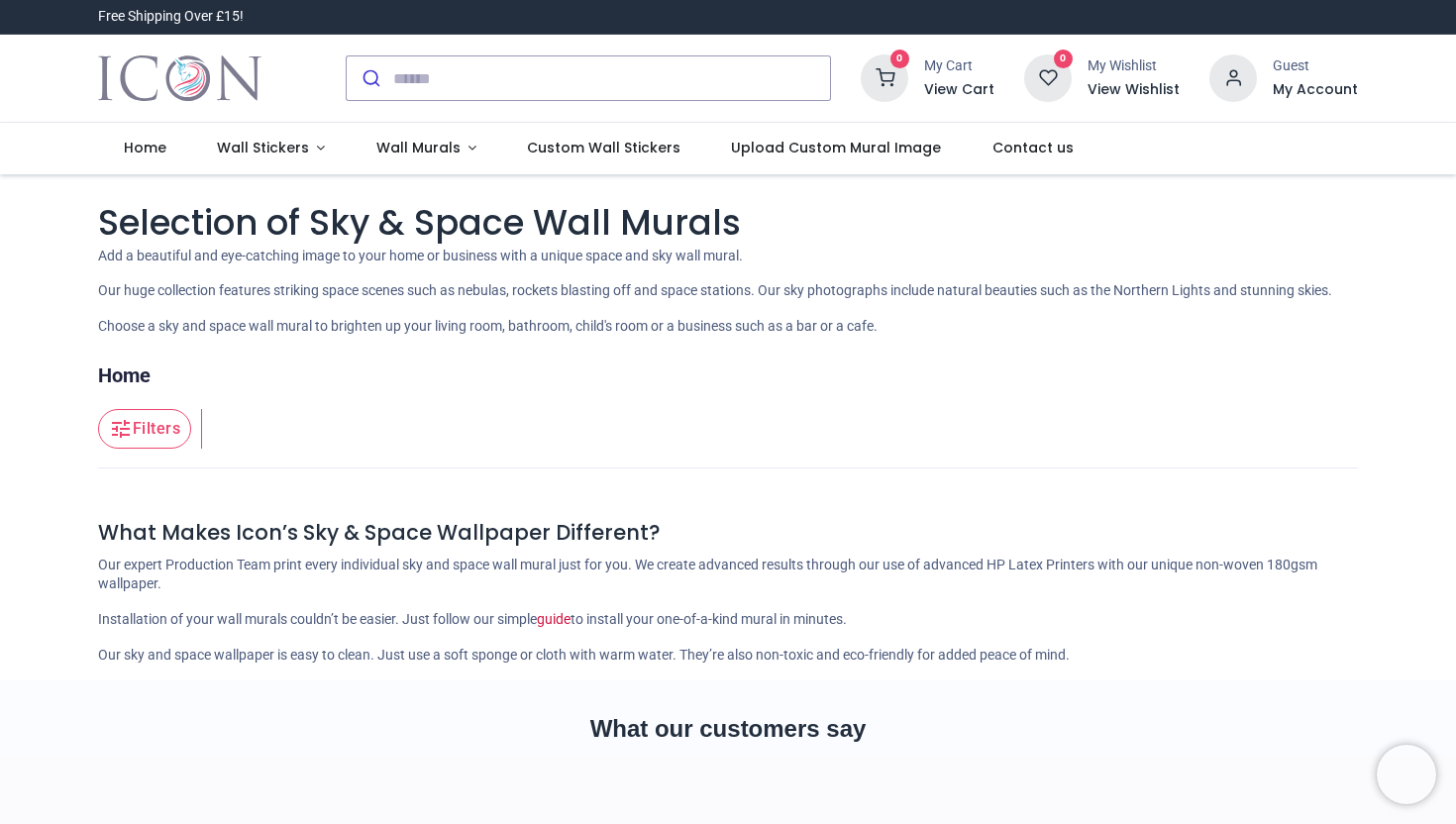 scroll, scrollTop: 0, scrollLeft: 0, axis: both 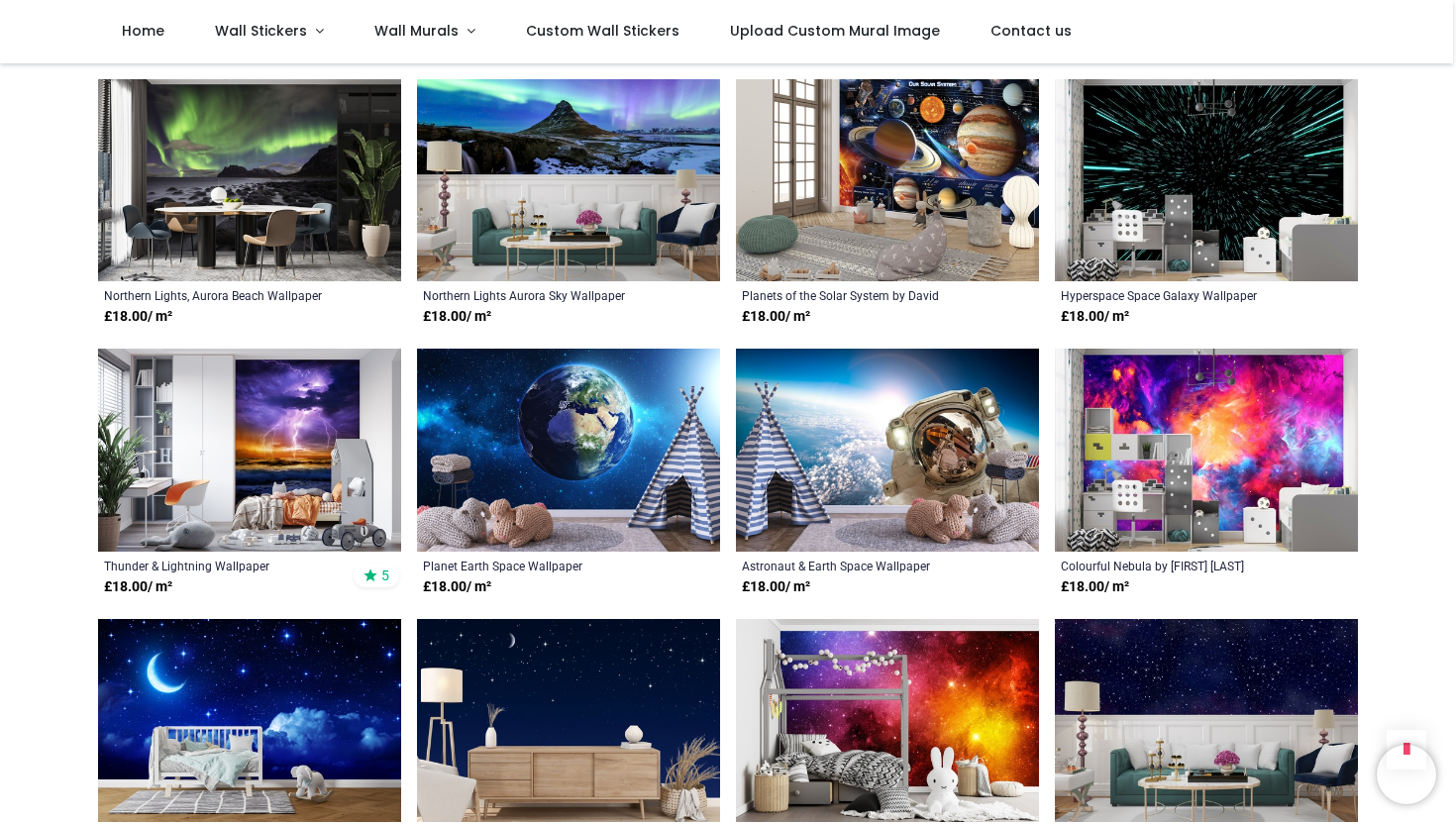 click at bounding box center [569, 450] 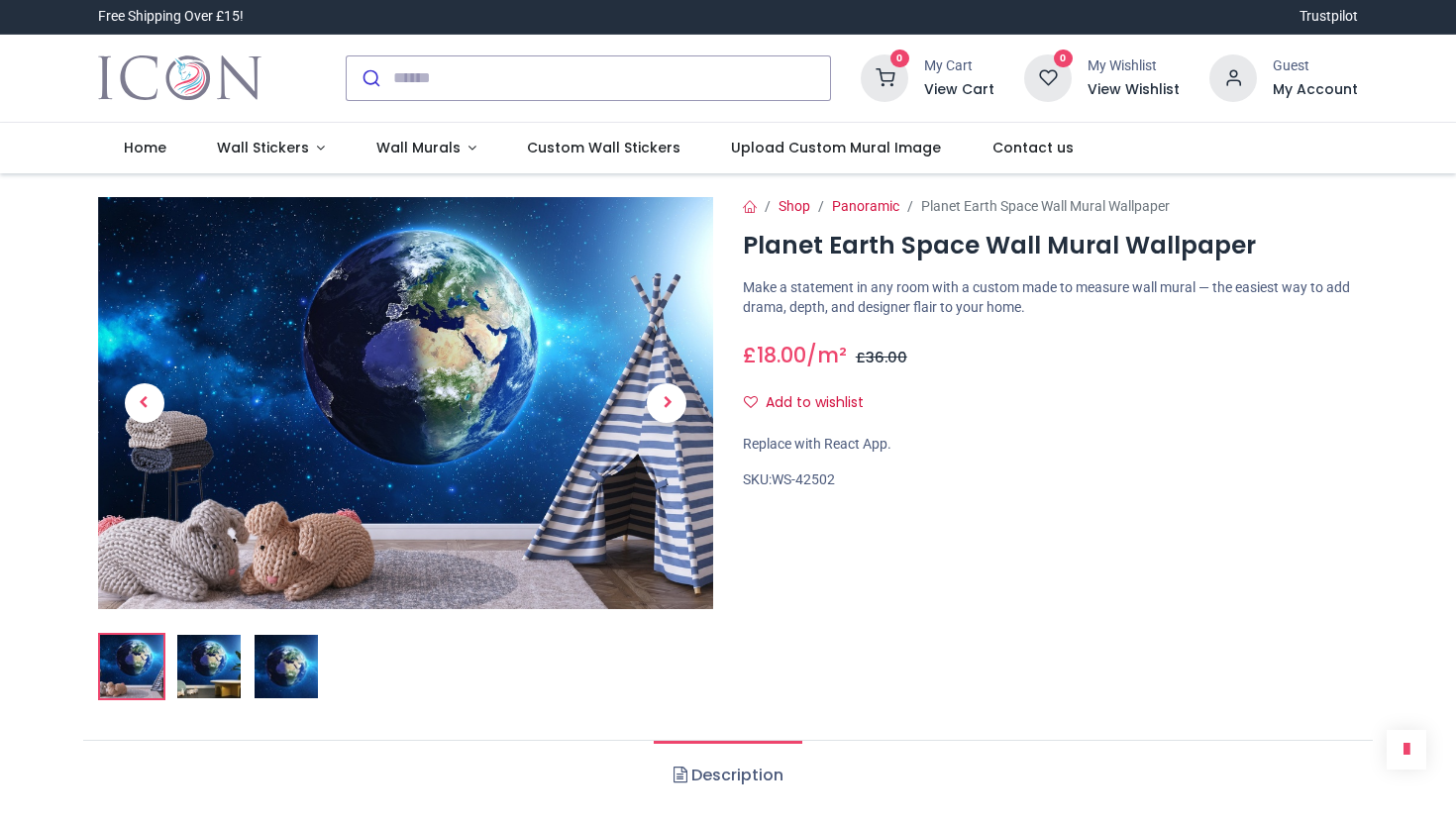 scroll, scrollTop: 0, scrollLeft: 0, axis: both 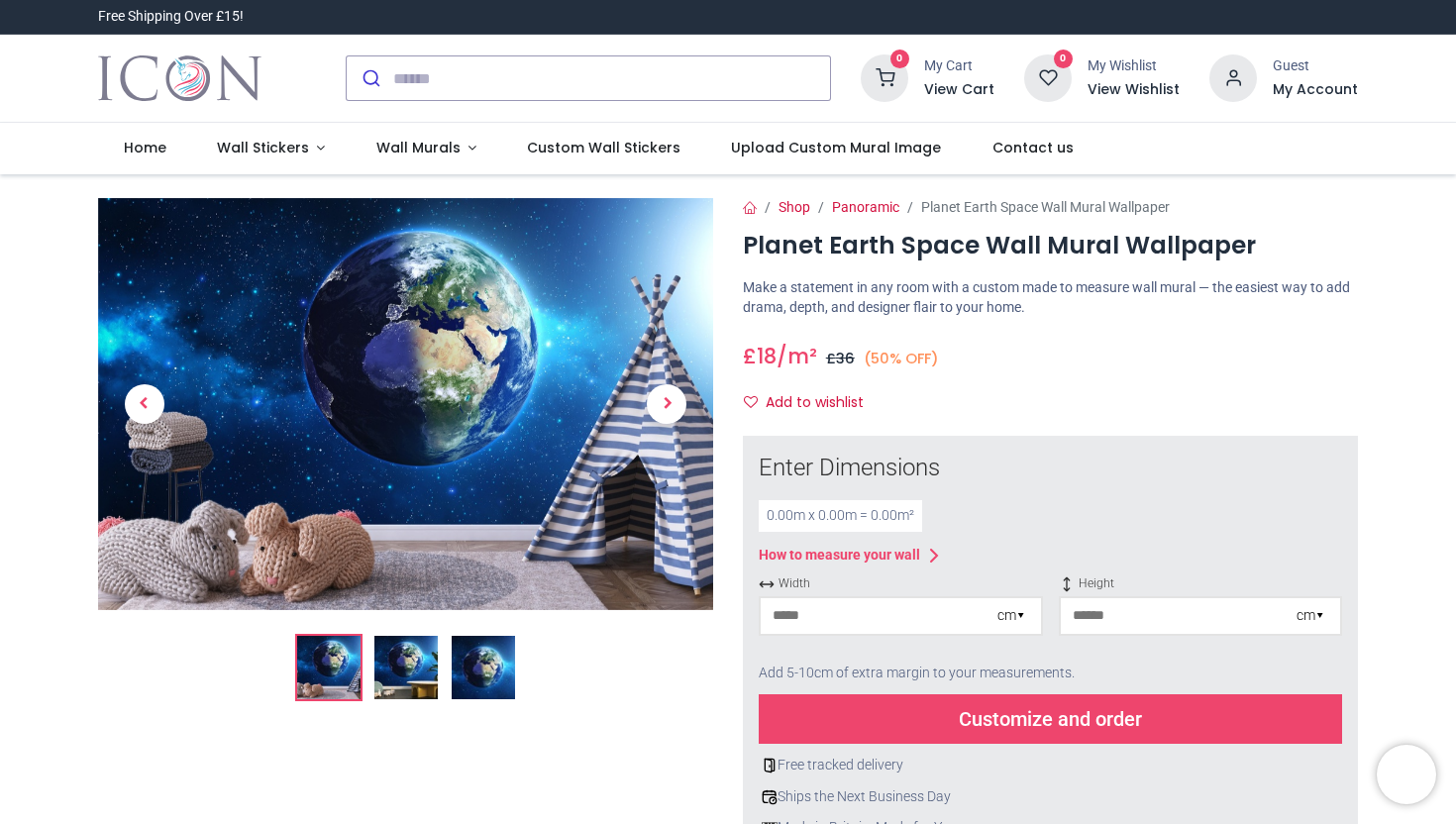 click at bounding box center (405, 404) 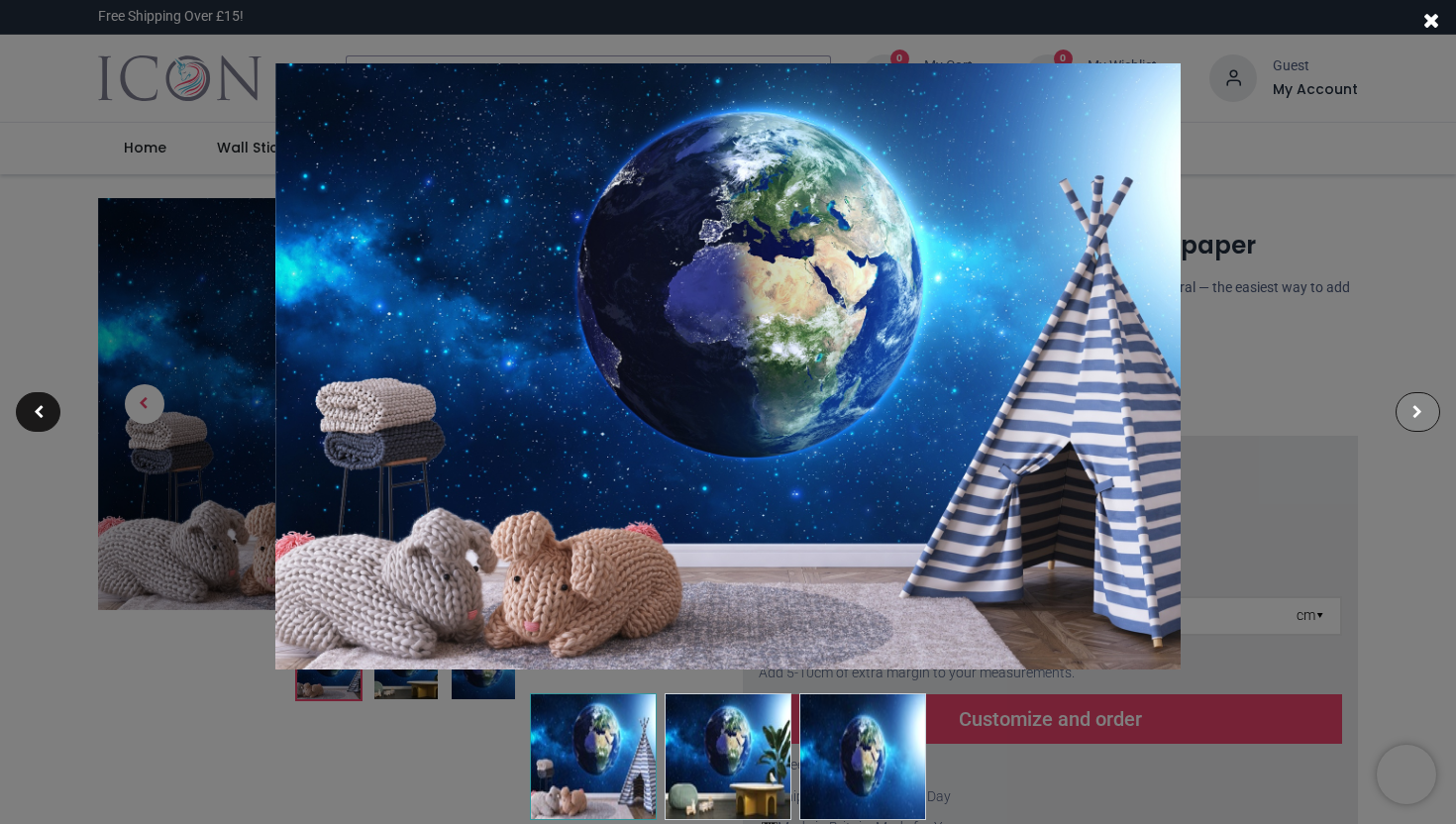 click at bounding box center [1417, 412] 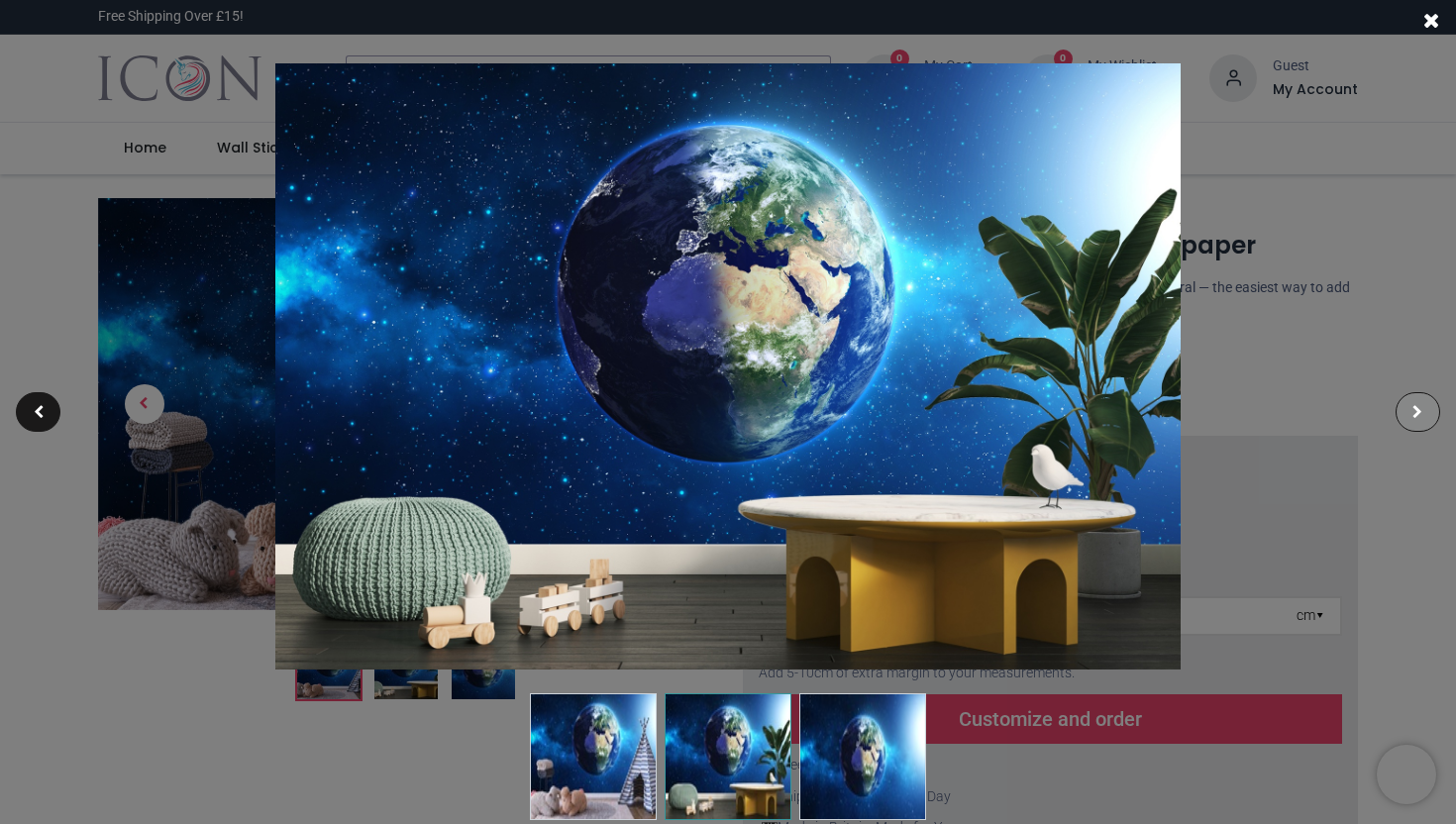 click at bounding box center [1417, 412] 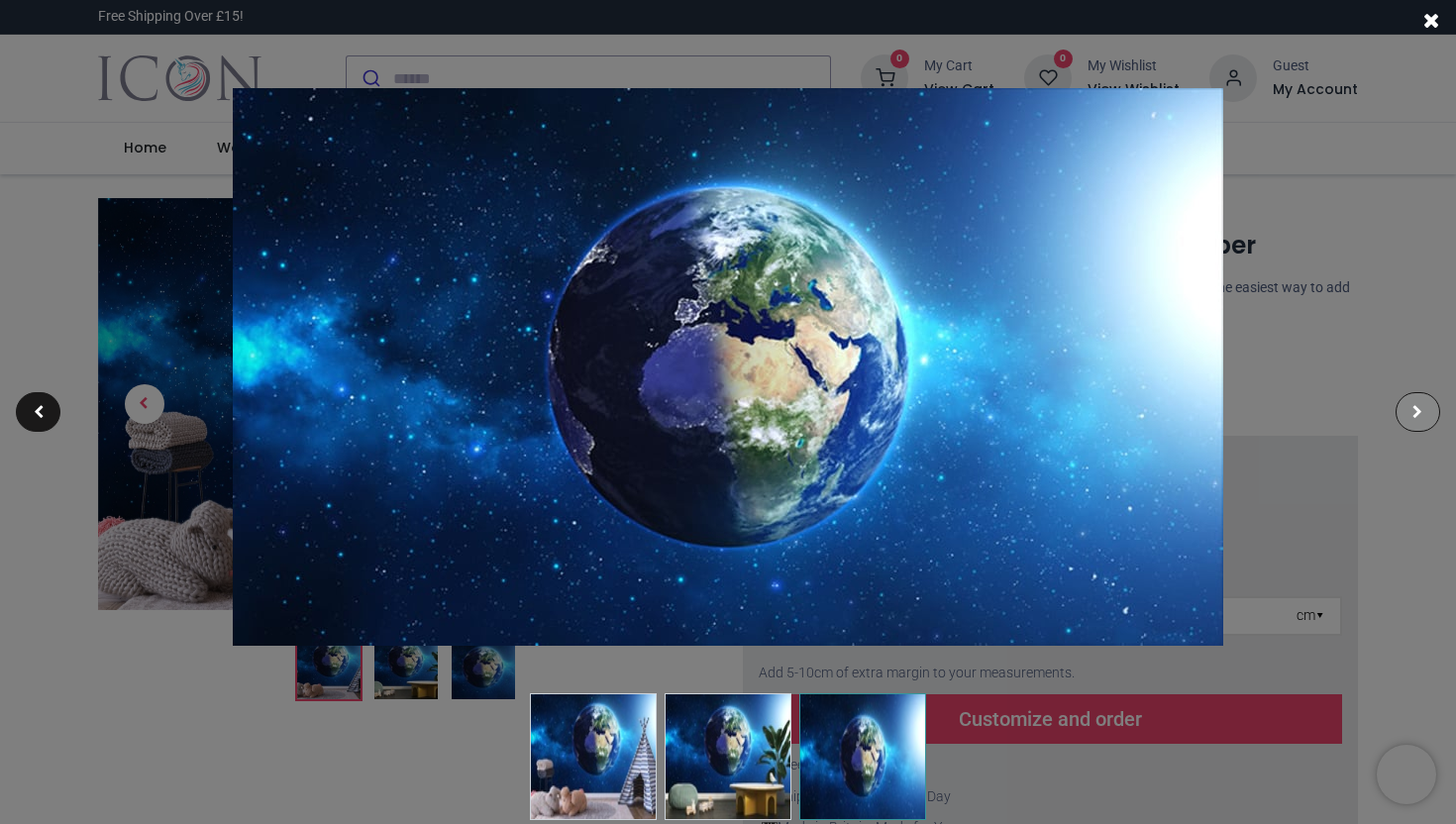 click at bounding box center (1417, 412) 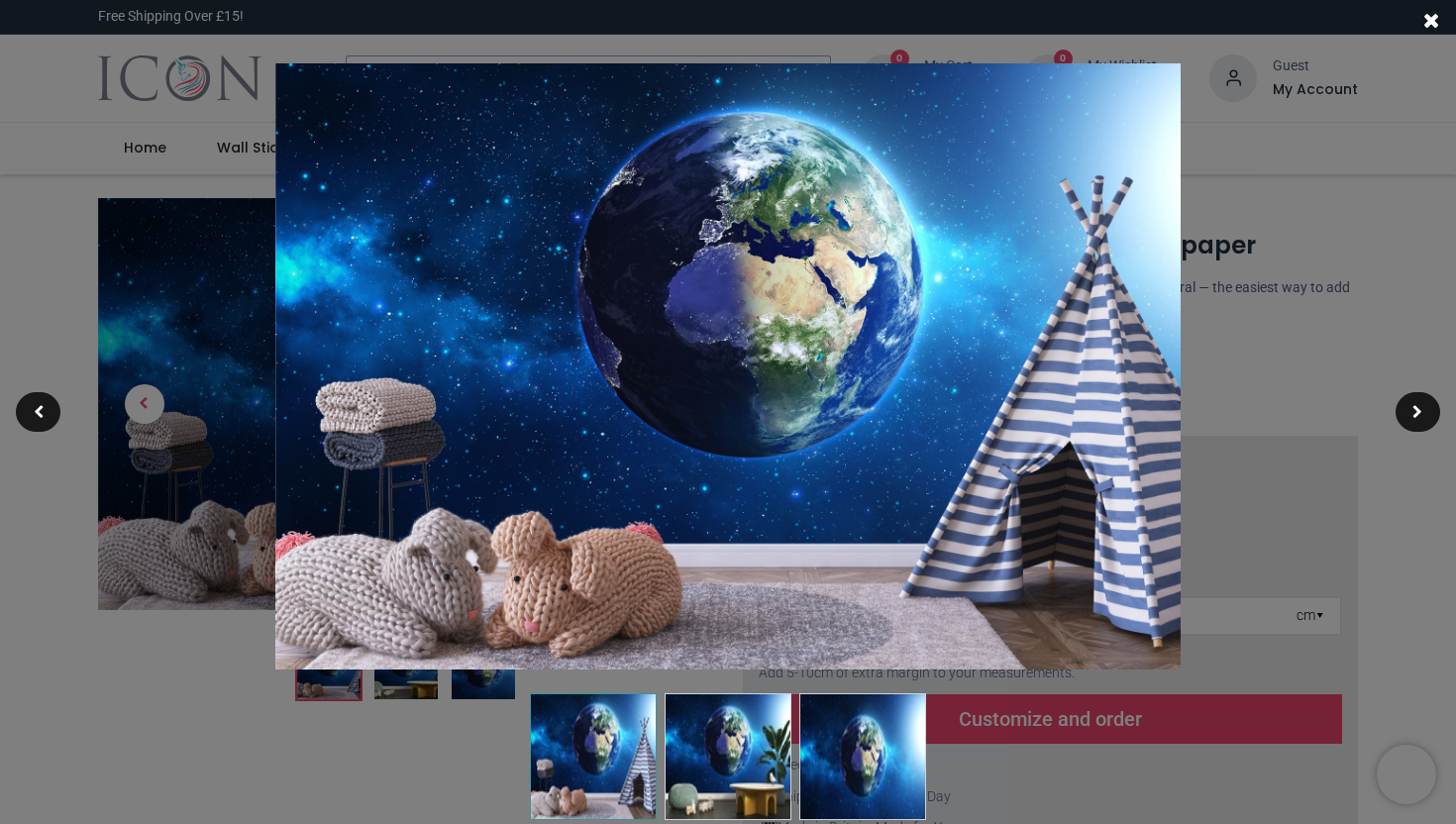 click at bounding box center [728, 412] 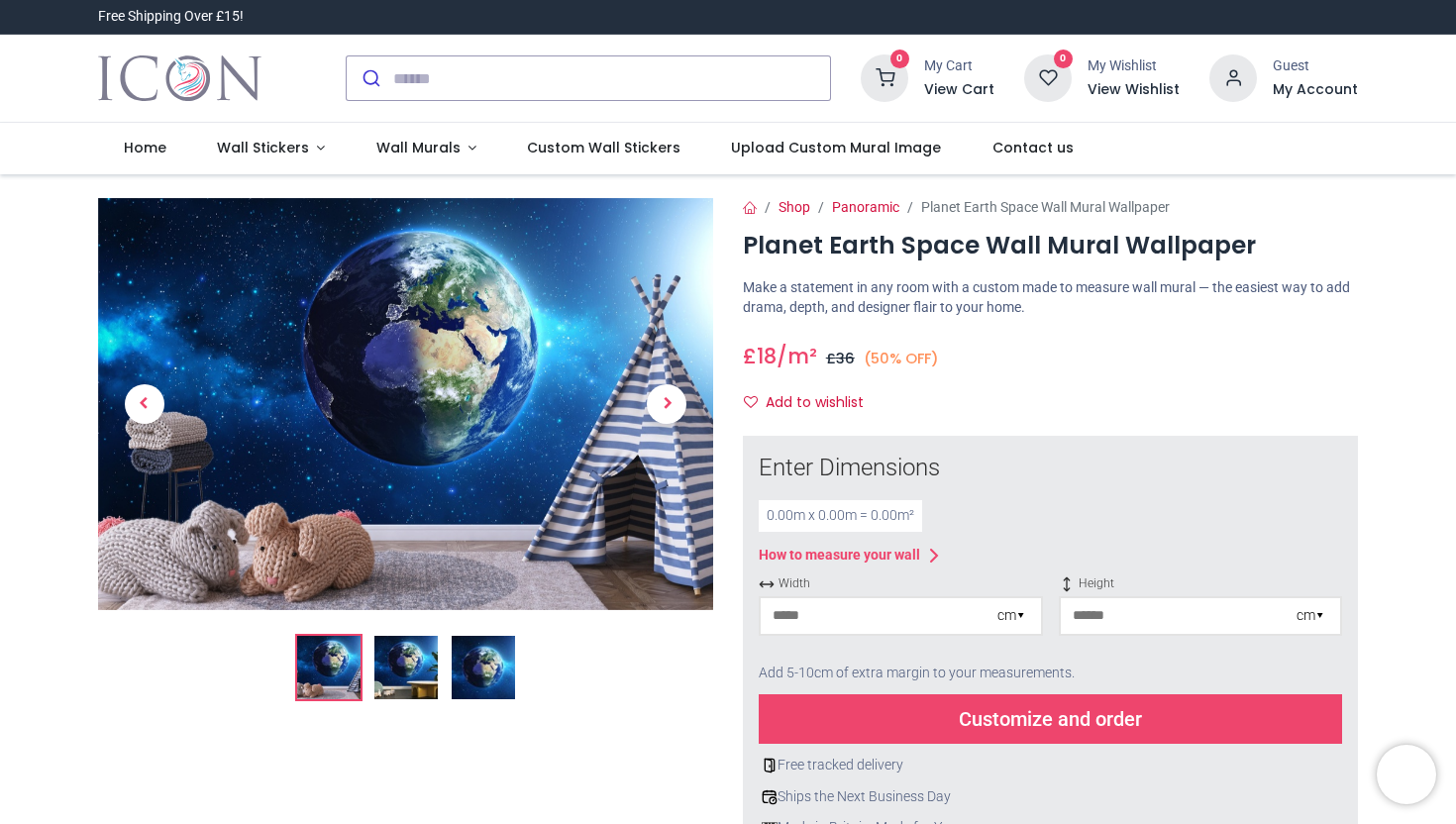 click at bounding box center [879, 616] 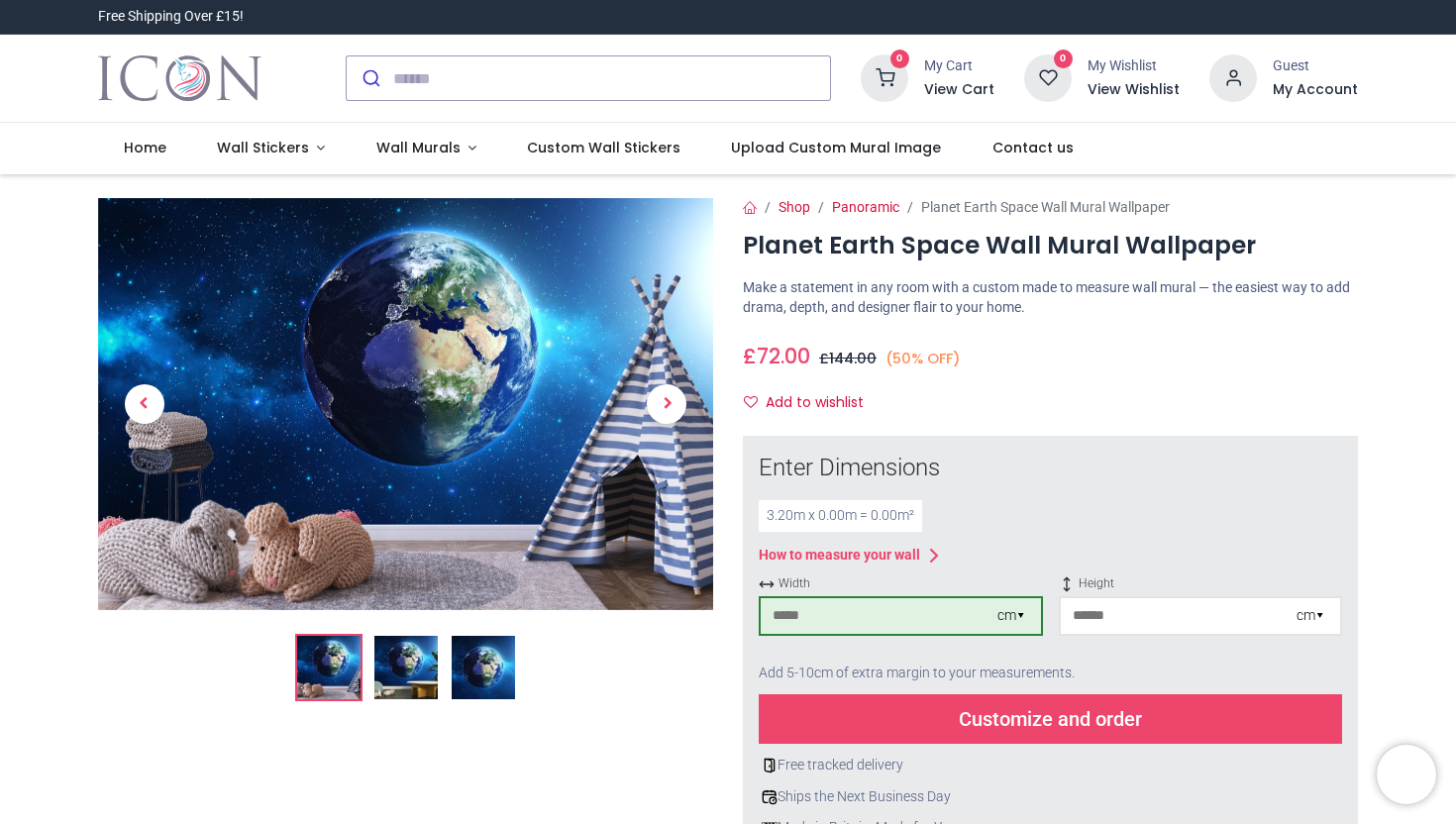 type on "***" 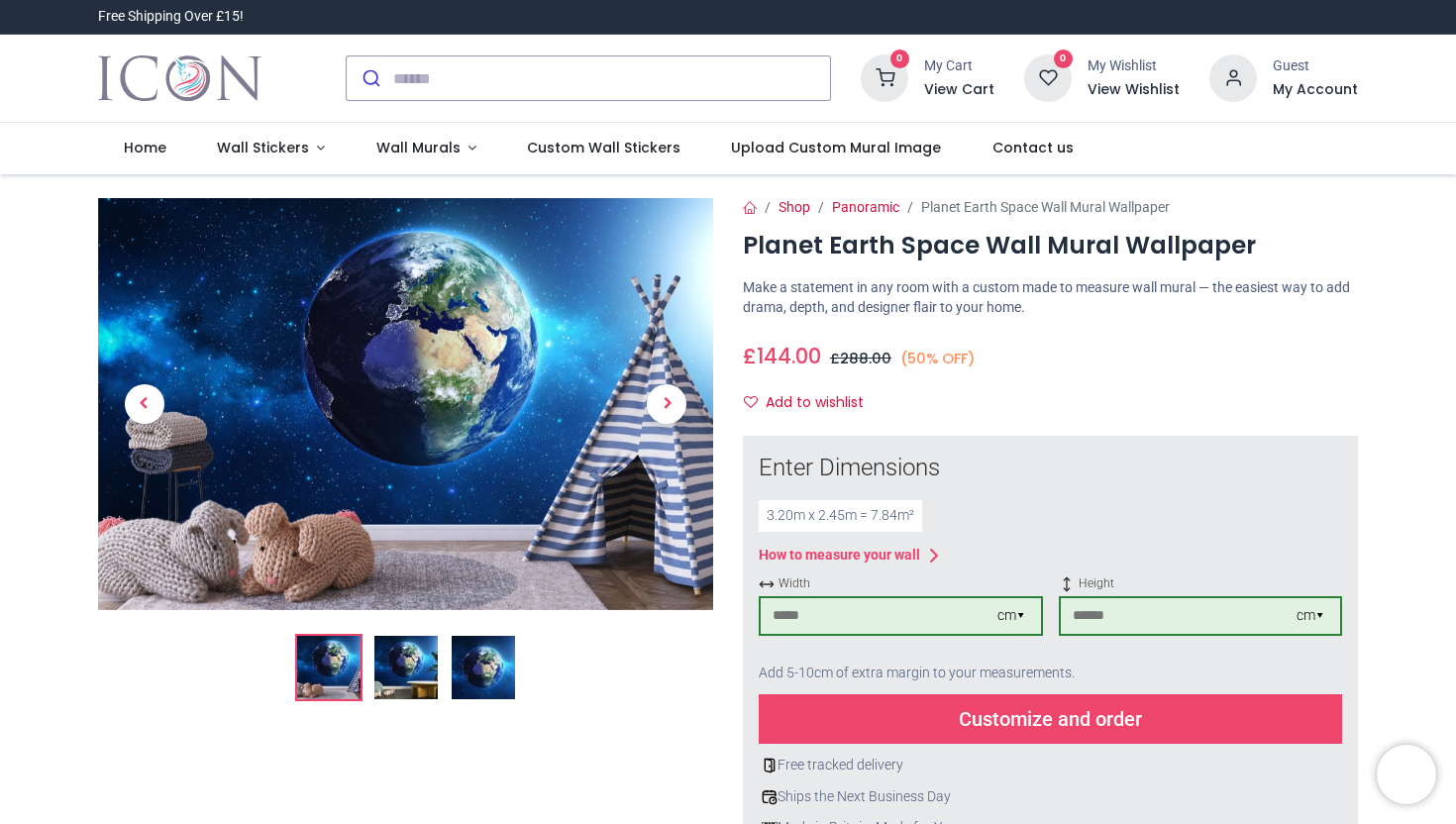 click on "How to measure your wall" at bounding box center [1050, 556] 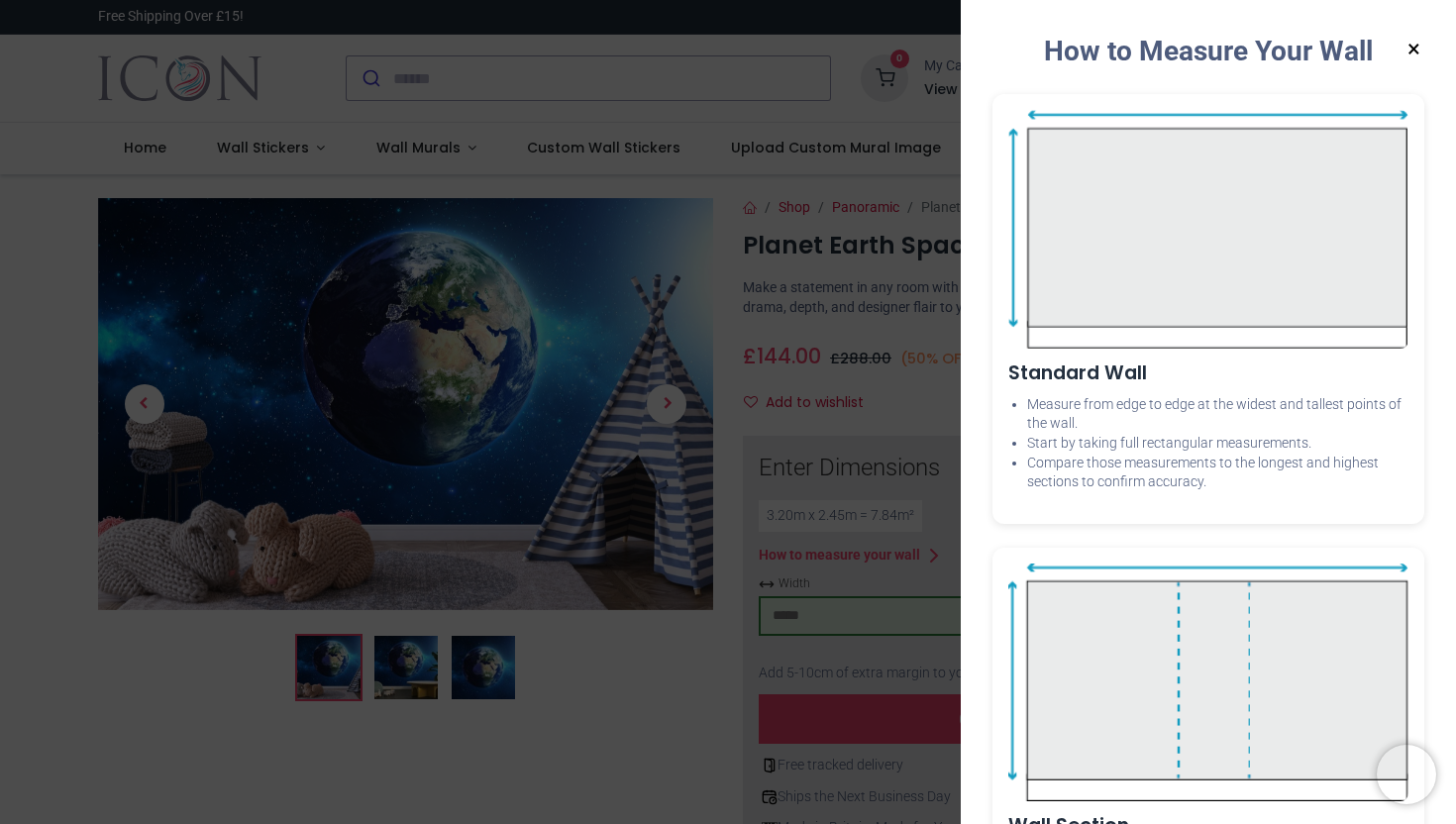 click on "×" at bounding box center [1413, 50] 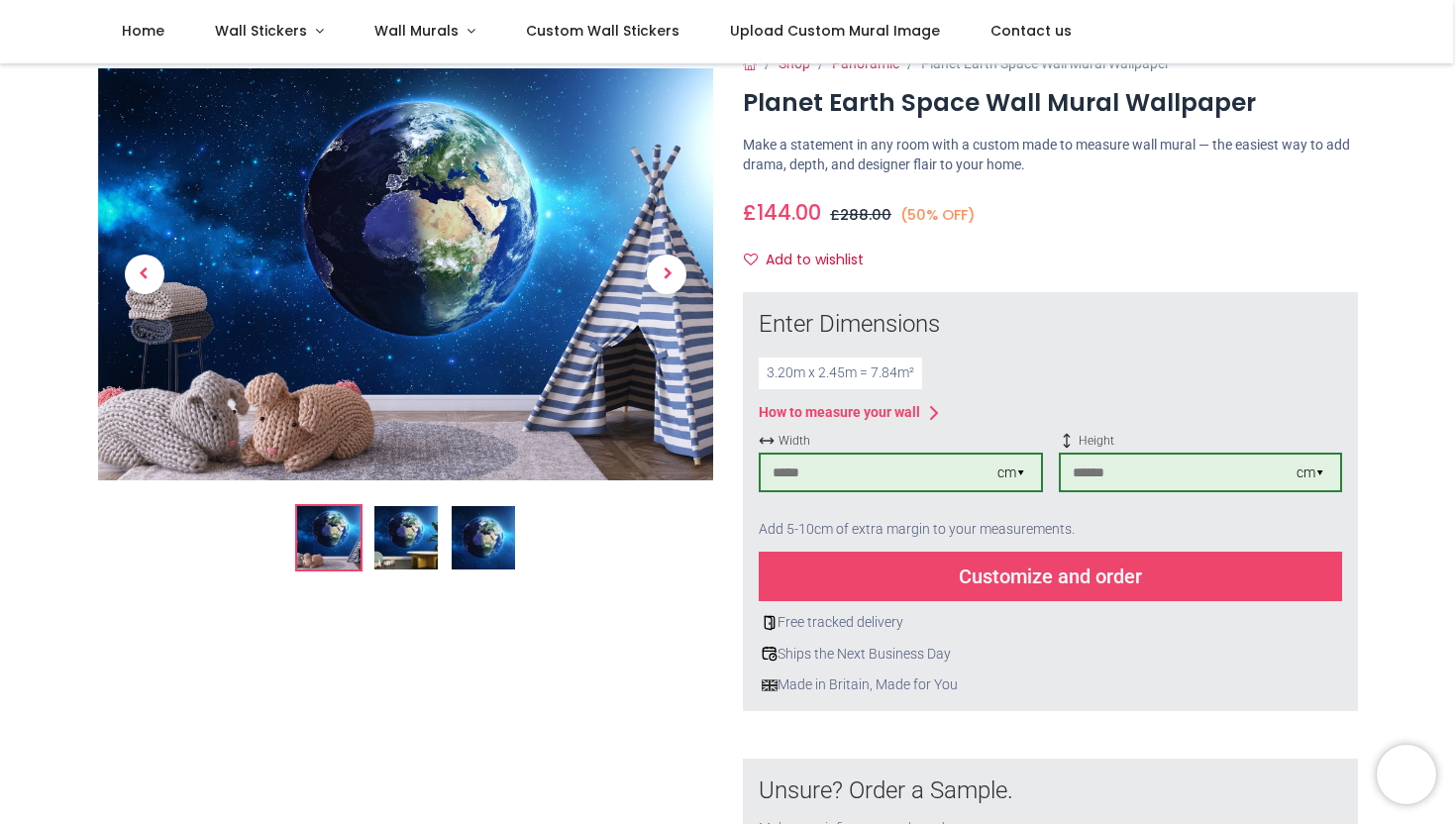 scroll, scrollTop: 25, scrollLeft: 0, axis: vertical 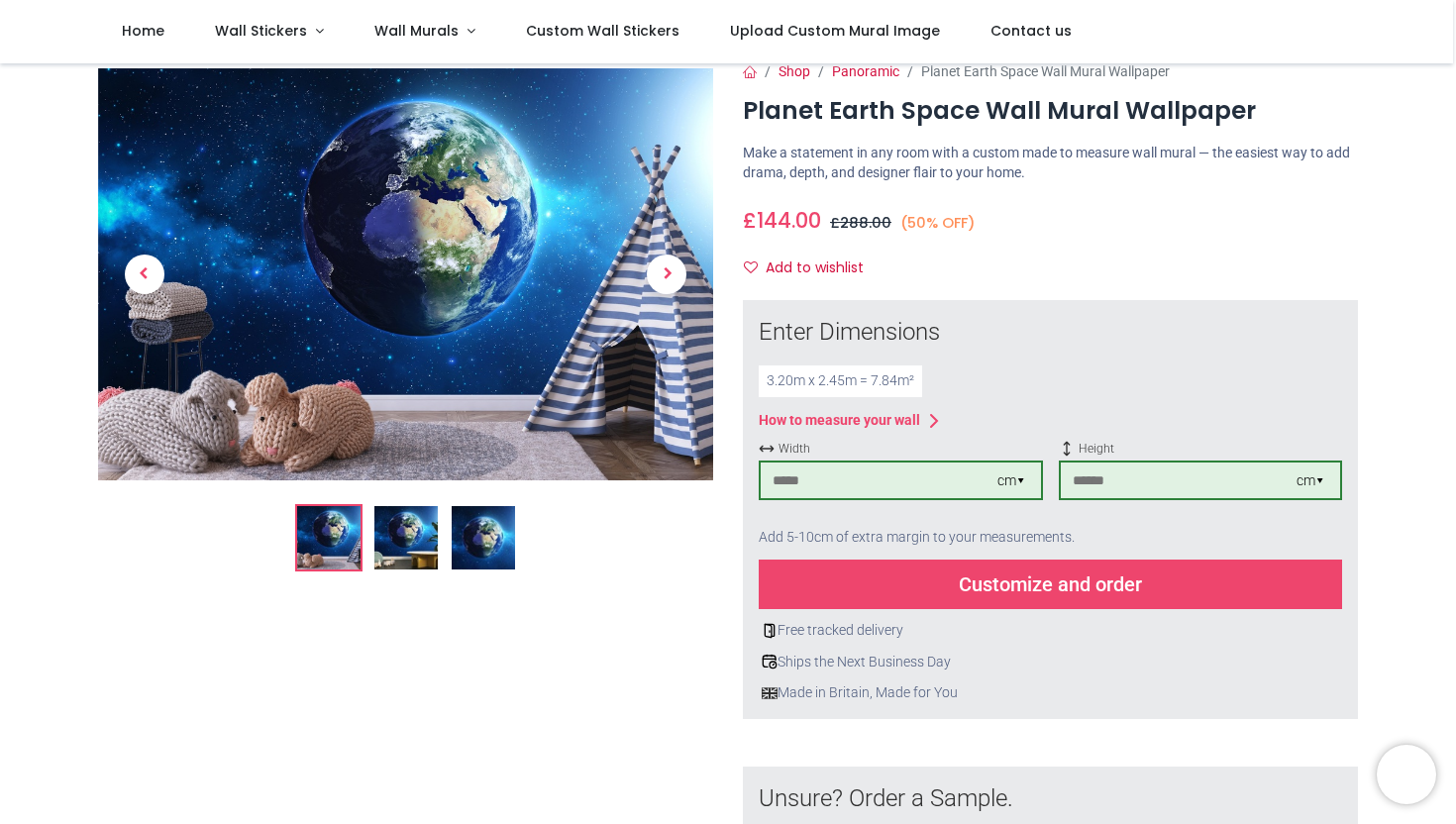 click on "£  144.00
18.0
/m²
GBP
£  288.00
(50% OFF)
£  36.00
Not Available For Sale
Size
0cm (W) x 0cm (H) : CUSTOM
- £18.0 £36 (50% OFF)
cm" at bounding box center (1050, 241) 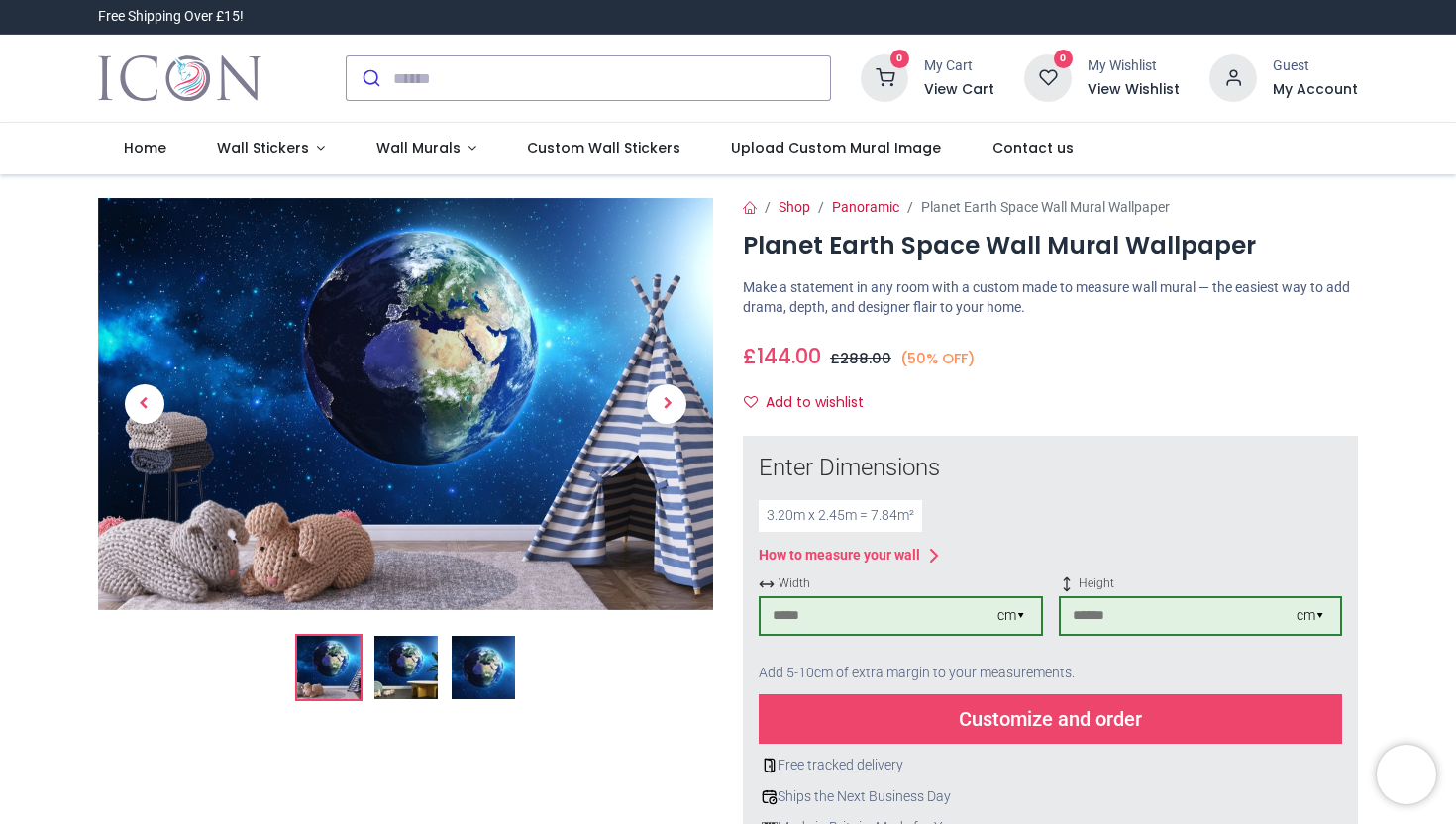 click on "***" at bounding box center [1179, 616] 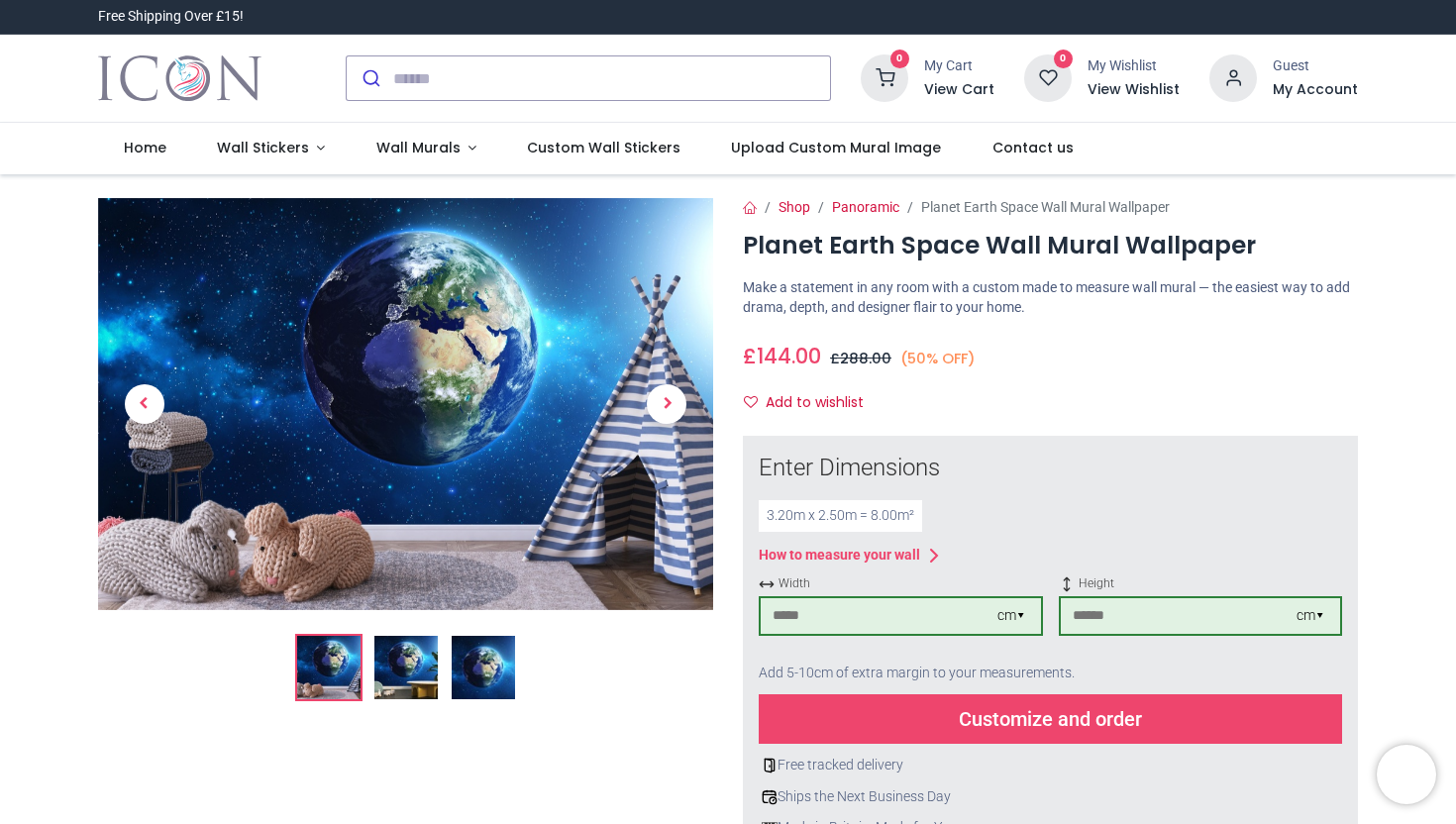 type on "***" 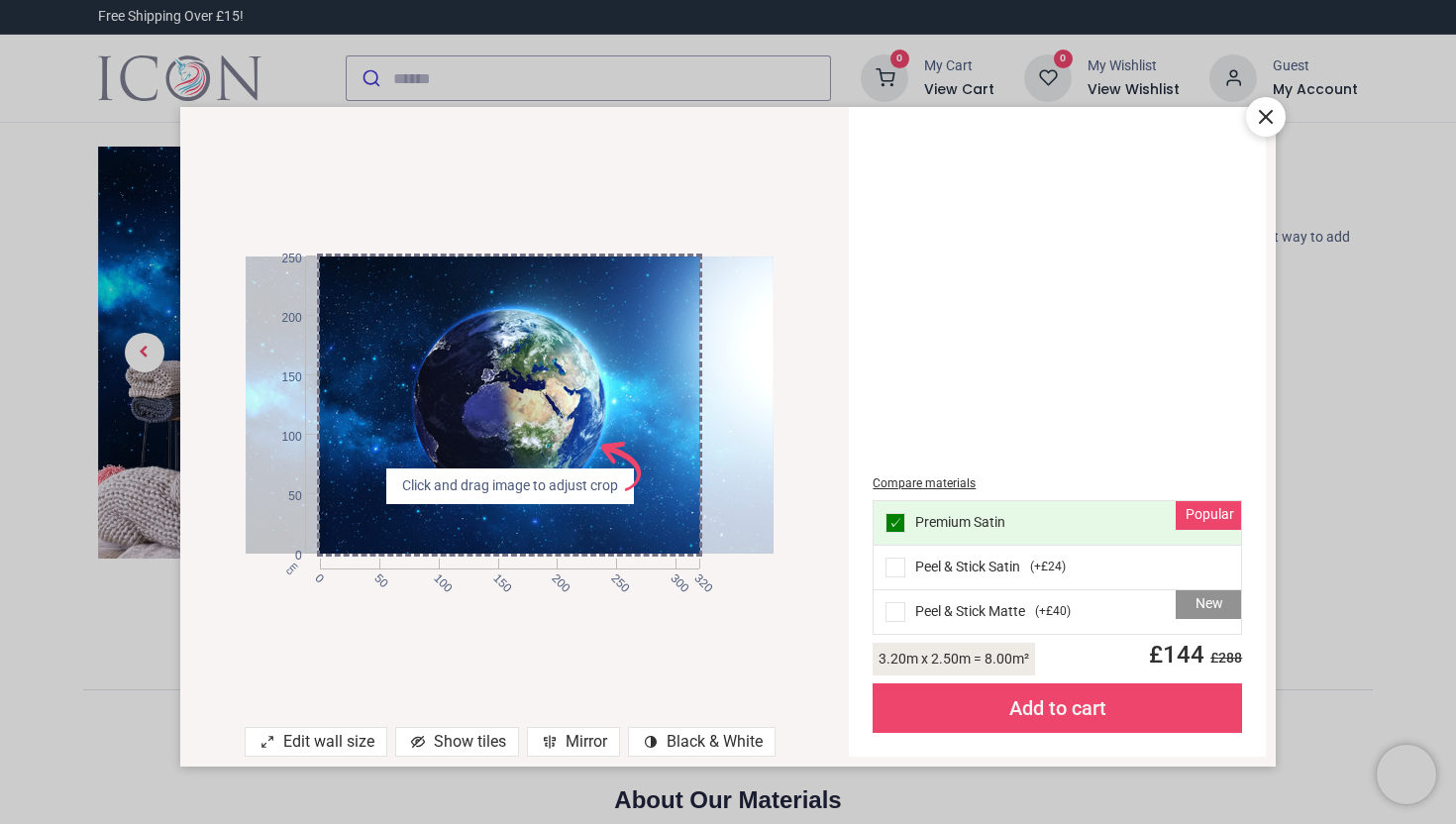drag, startPoint x: 632, startPoint y: 376, endPoint x: 632, endPoint y: 403, distance: 27 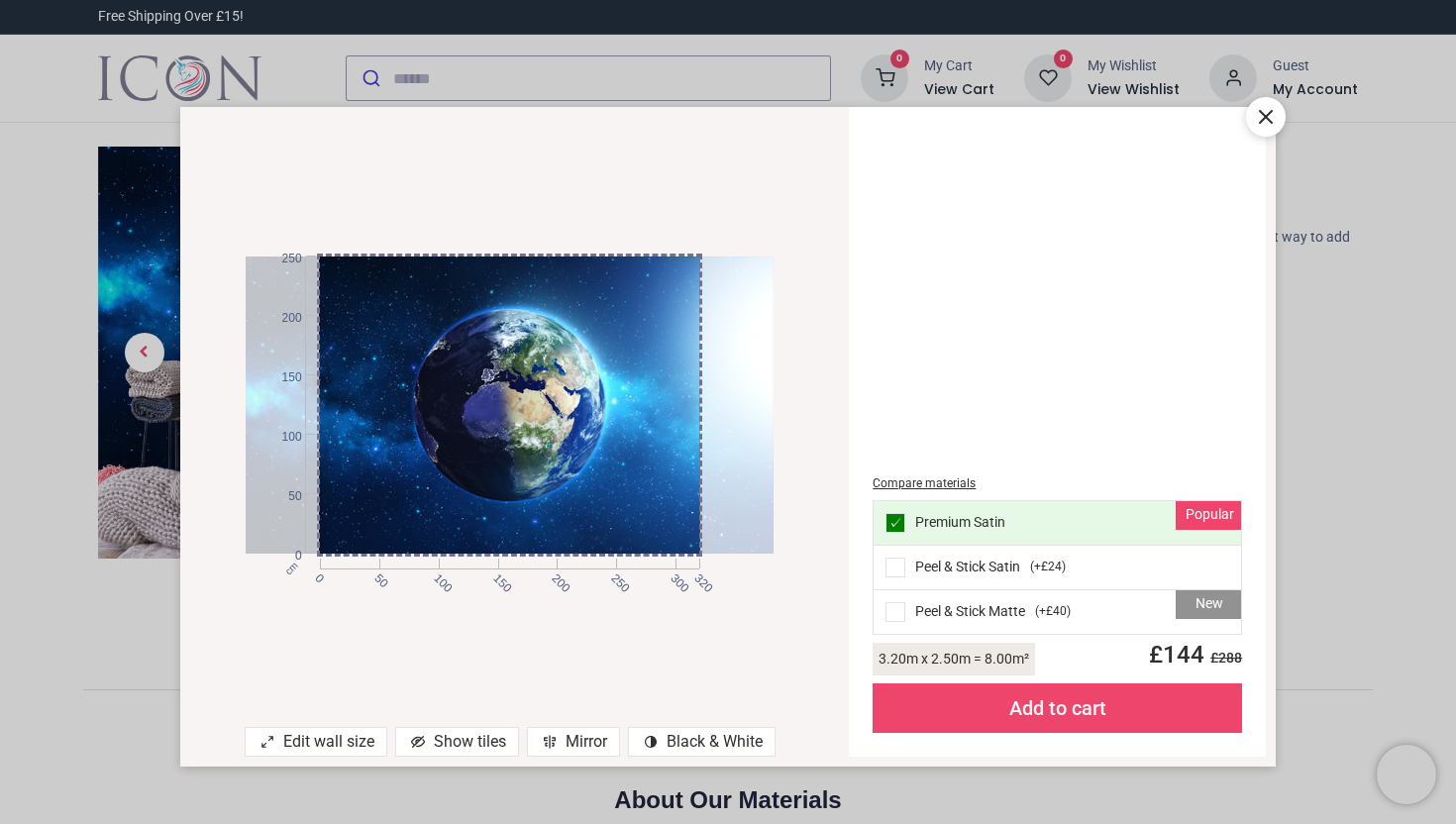 drag, startPoint x: 583, startPoint y: 487, endPoint x: 584, endPoint y: 527, distance: 40.012498 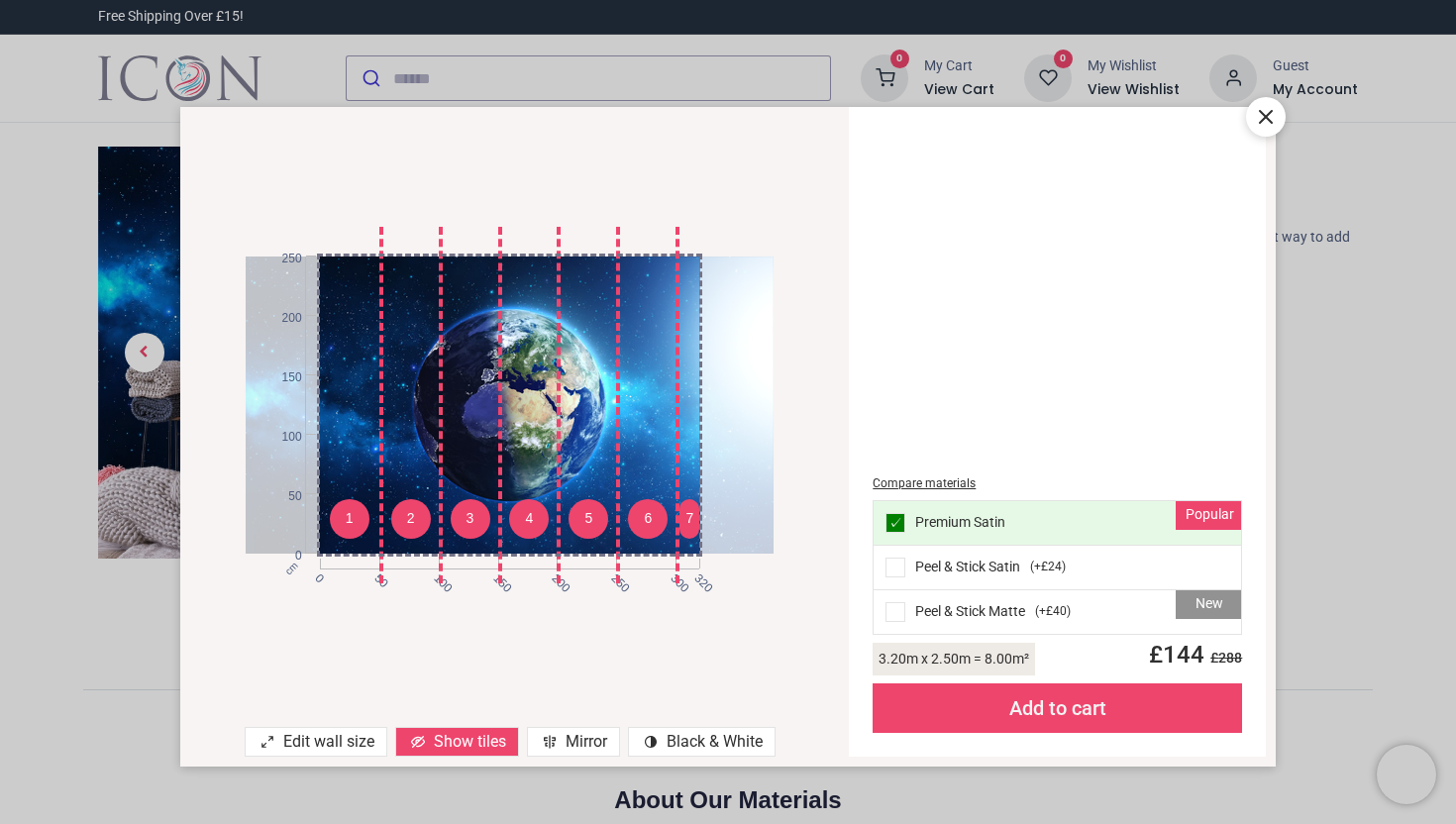 drag, startPoint x: 475, startPoint y: 400, endPoint x: 477, endPoint y: 445, distance: 45.044423 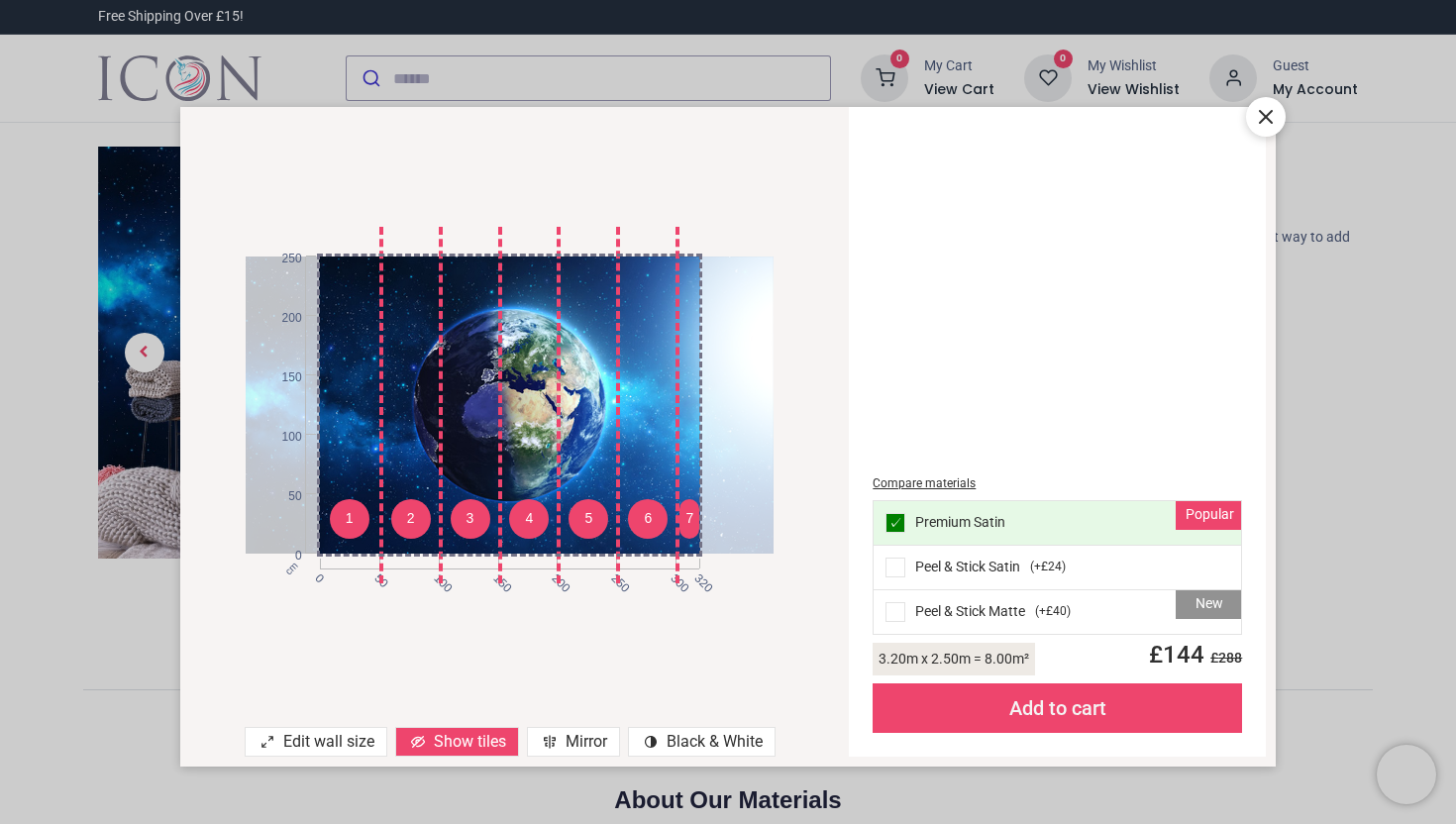 click on "1 2 3 4 5 6 7 cm 0 50 100 150 200 250 300 320 0 50 100 150 200 250" at bounding box center [510, 405] 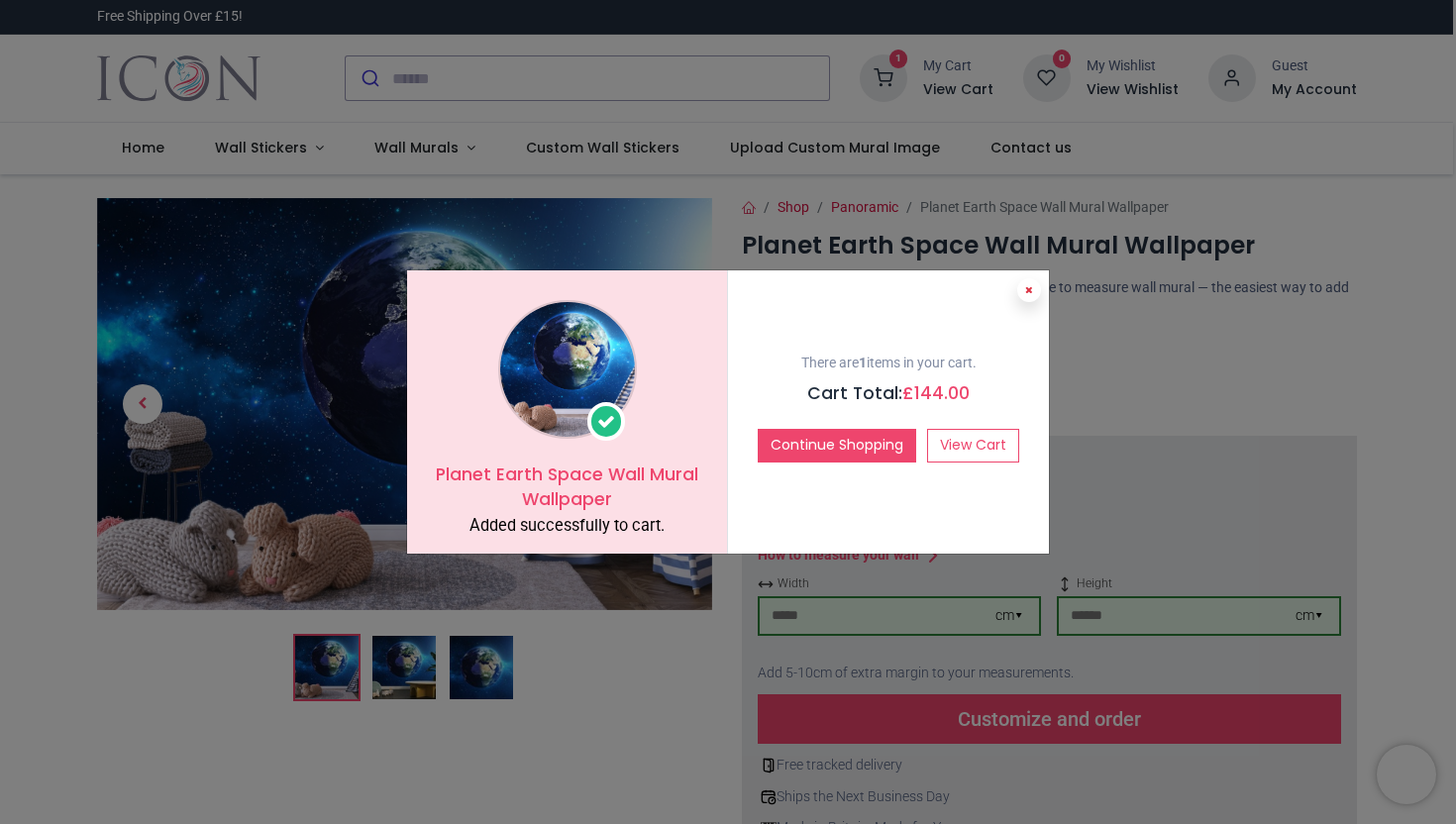 click at bounding box center [1029, 290] 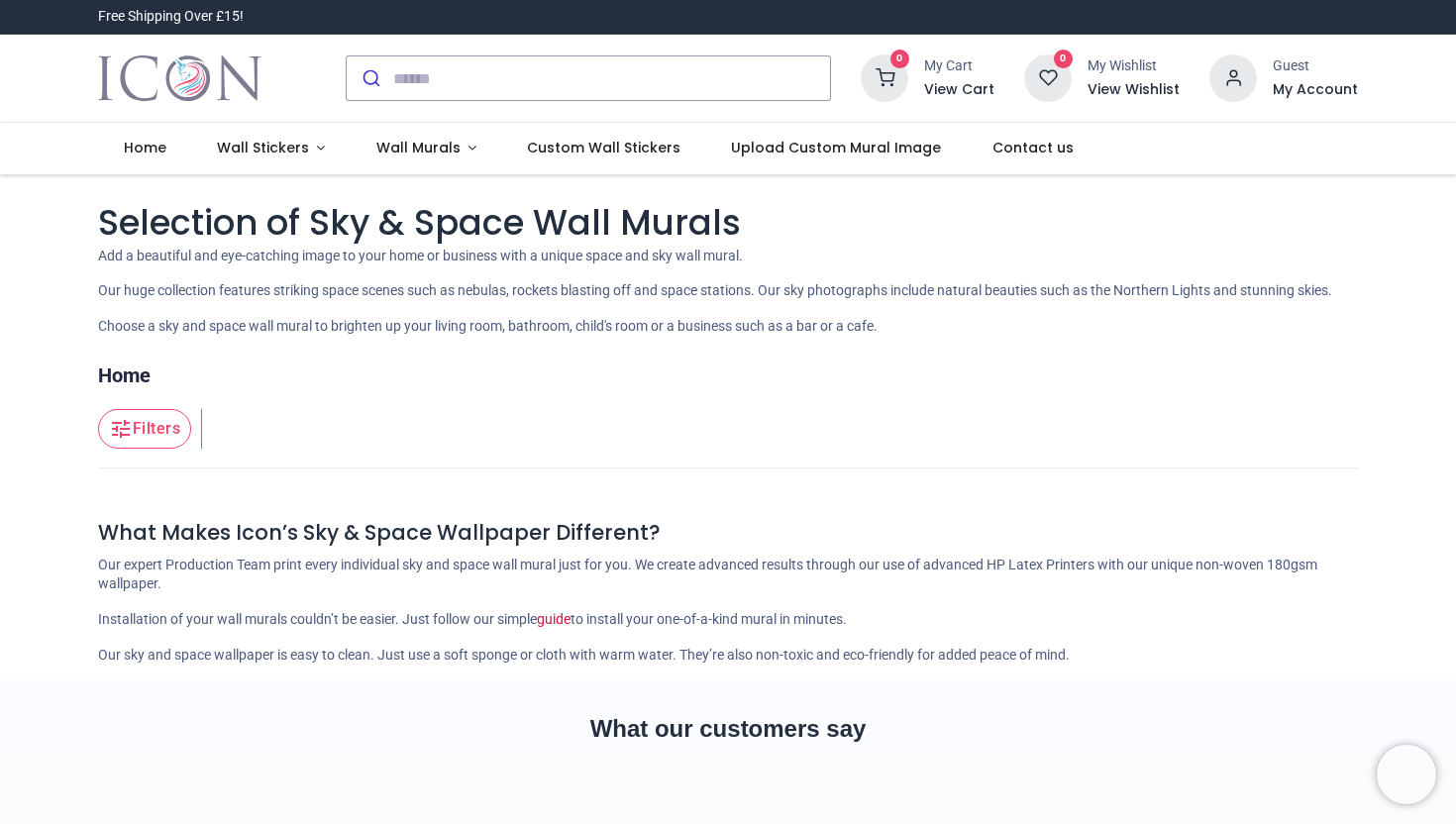 scroll, scrollTop: 0, scrollLeft: 0, axis: both 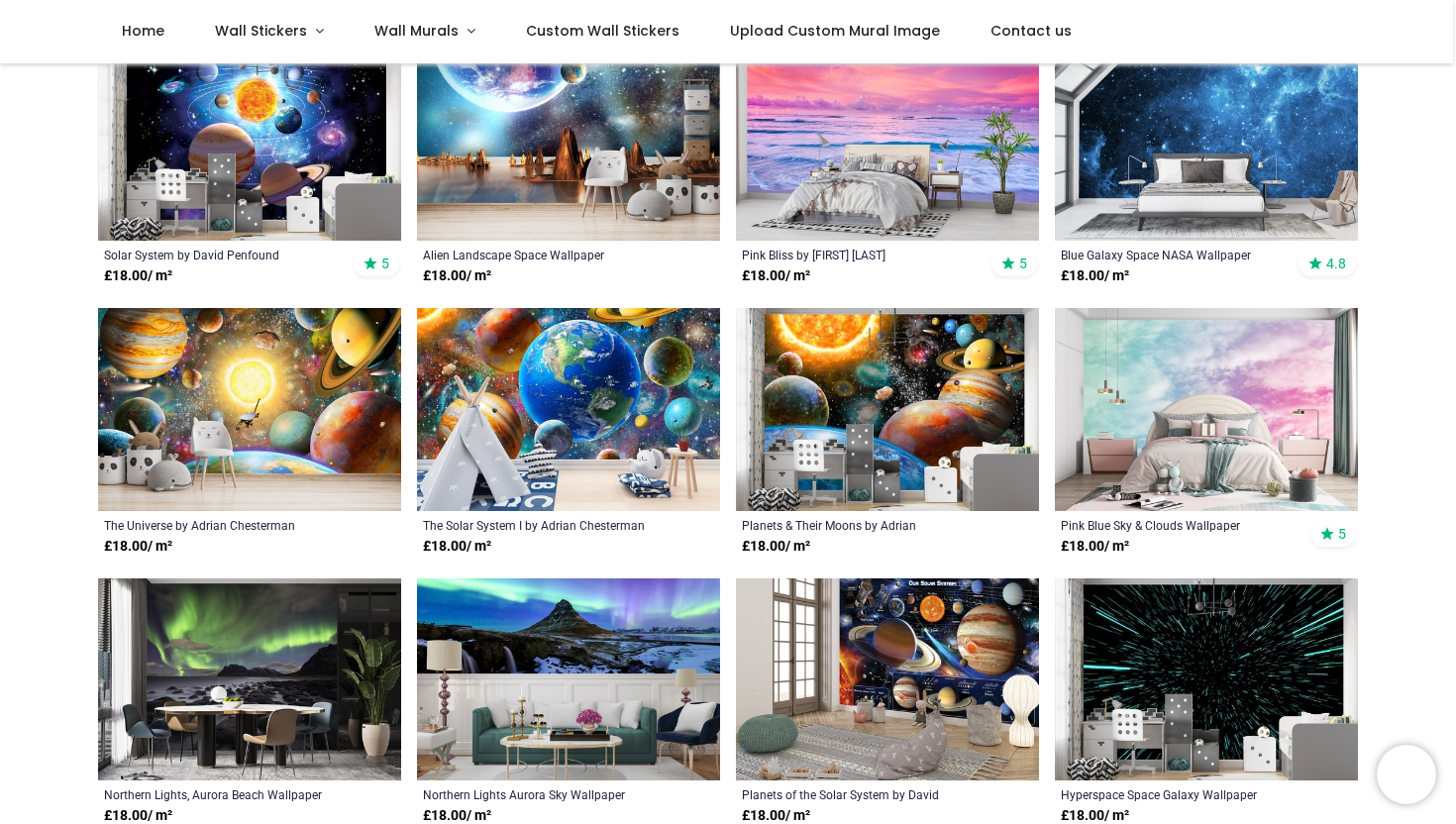 click at bounding box center (1206, 139) 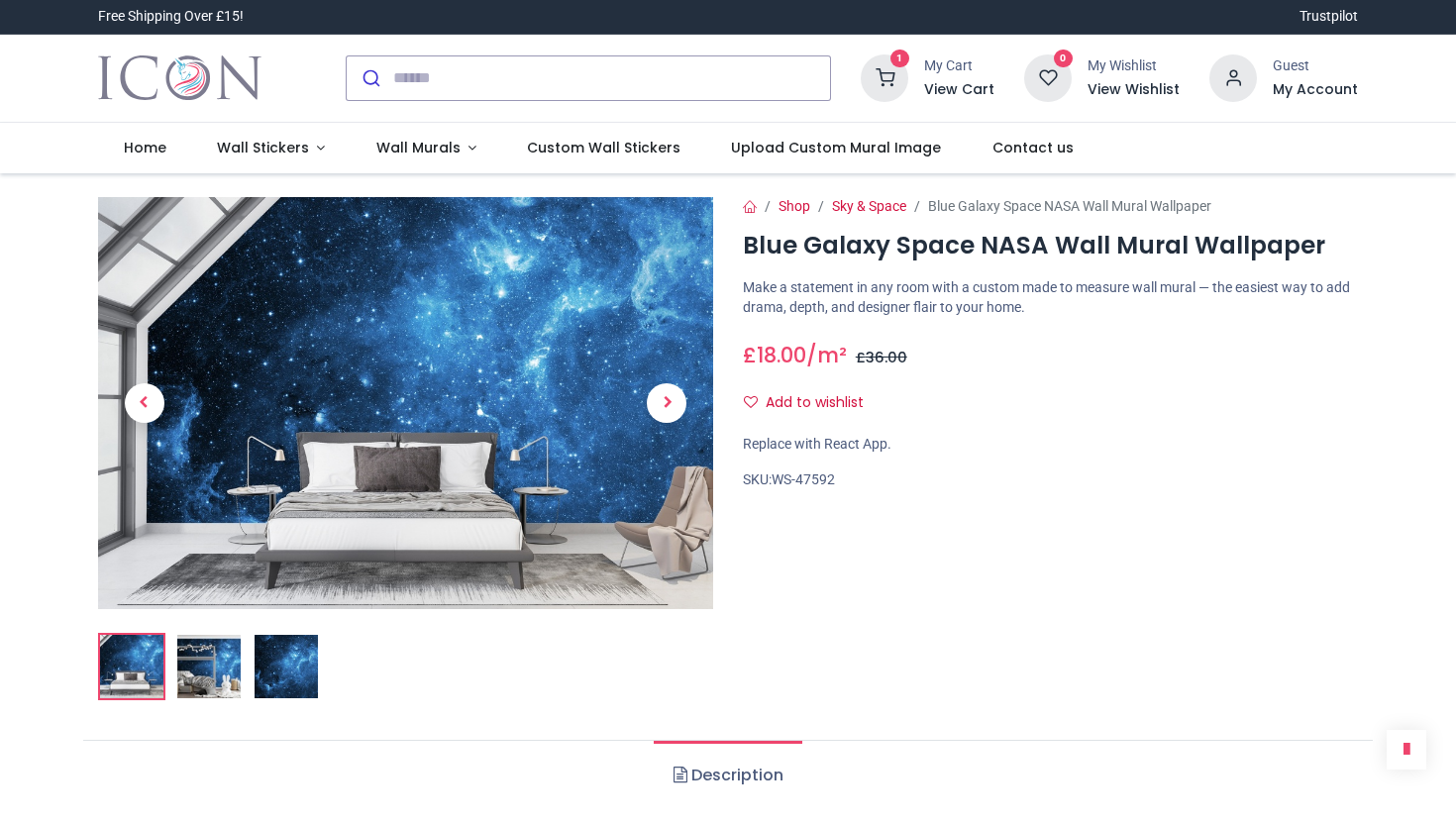 scroll, scrollTop: 0, scrollLeft: 0, axis: both 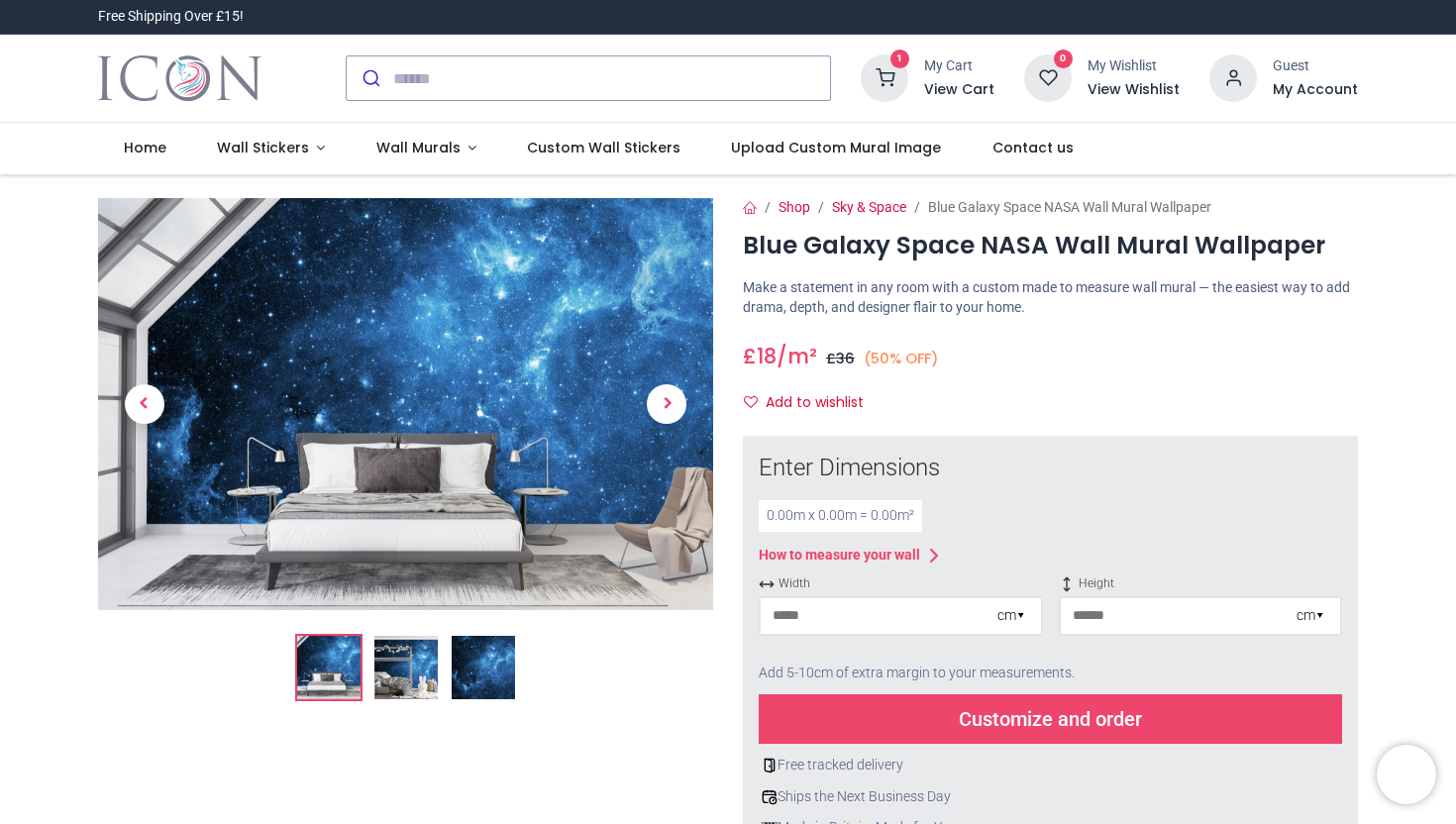 click at bounding box center (879, 616) 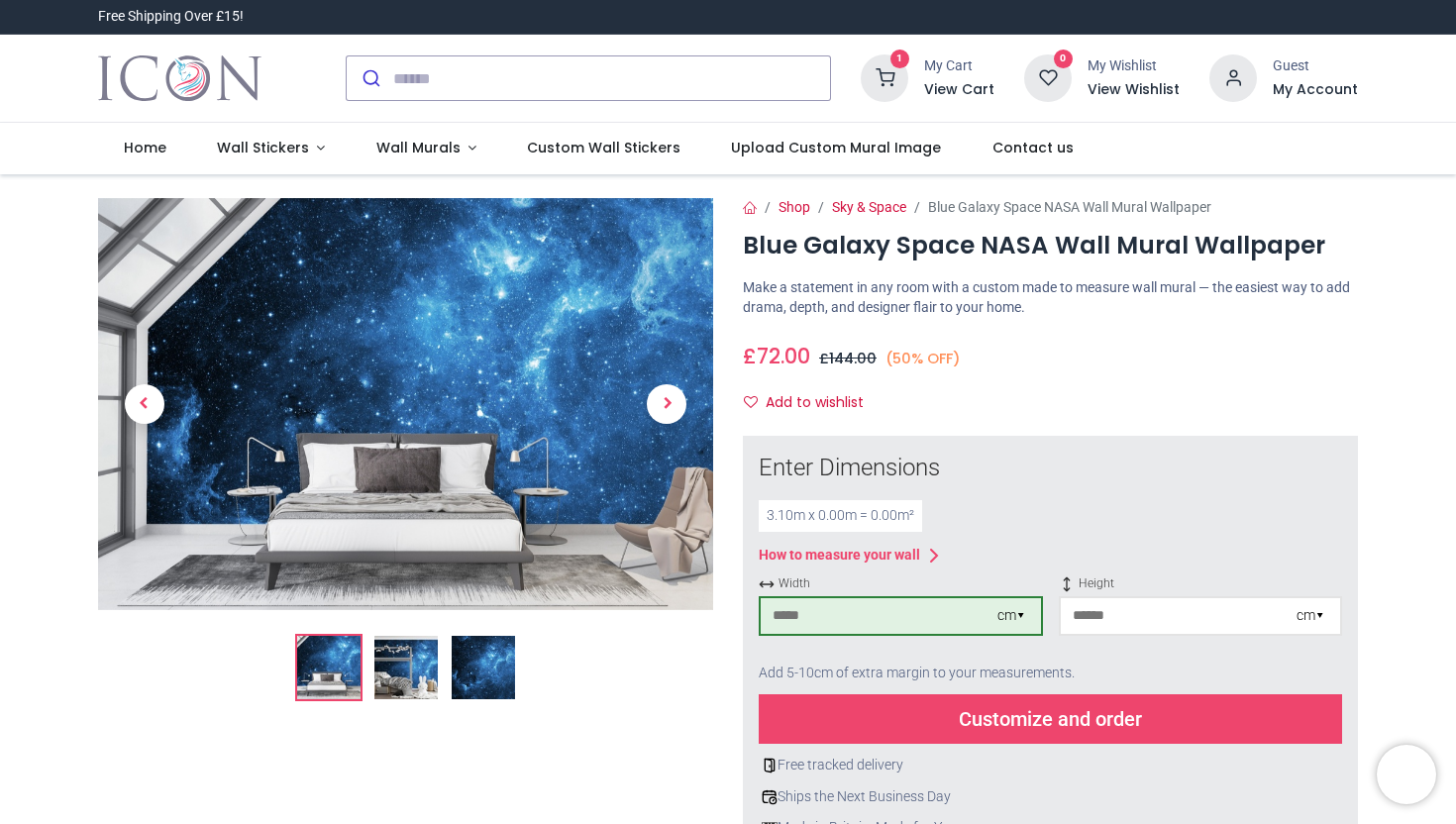 type on "***" 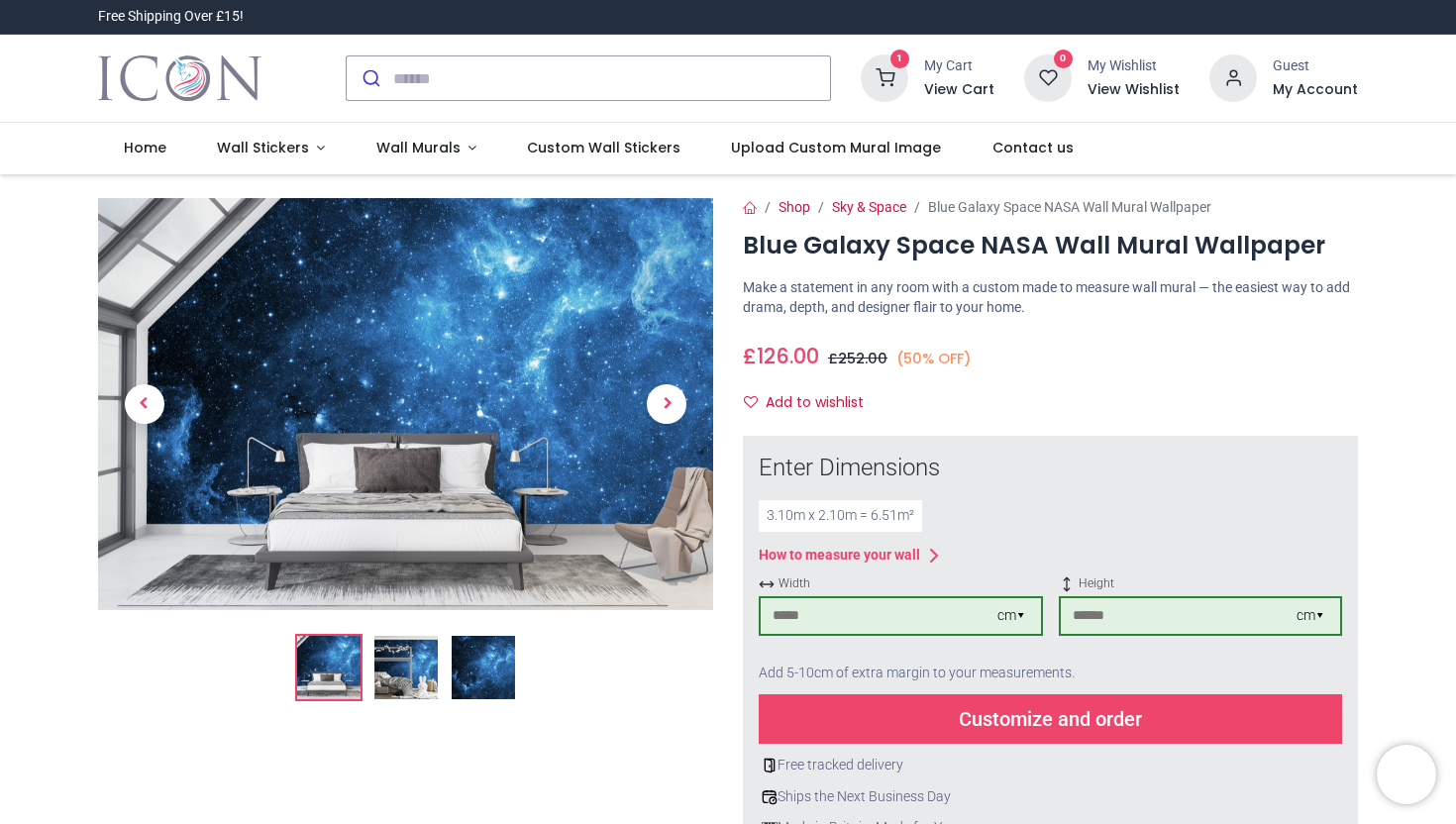 type on "***" 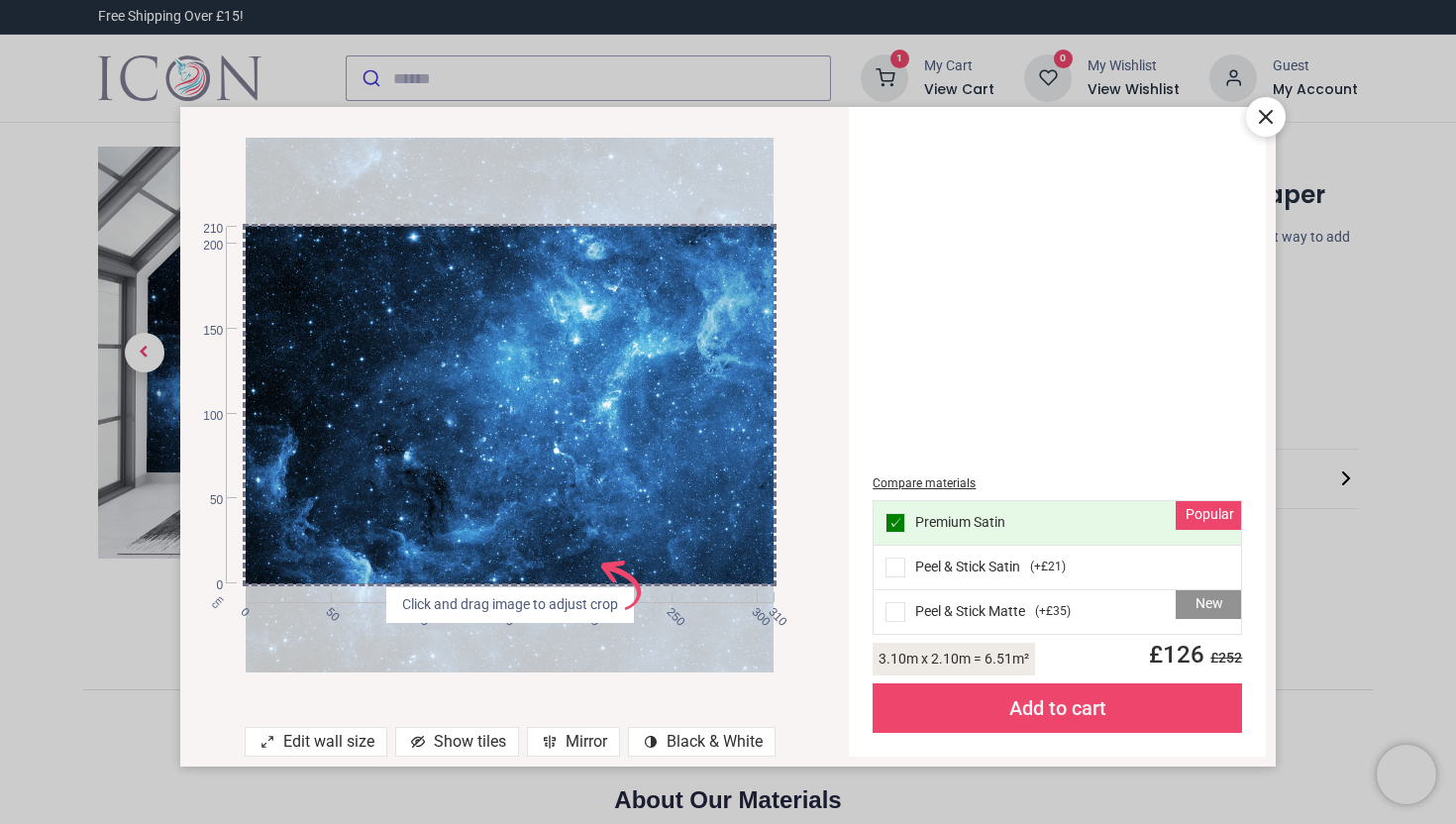 click on "Add to cart" at bounding box center [1057, 708] 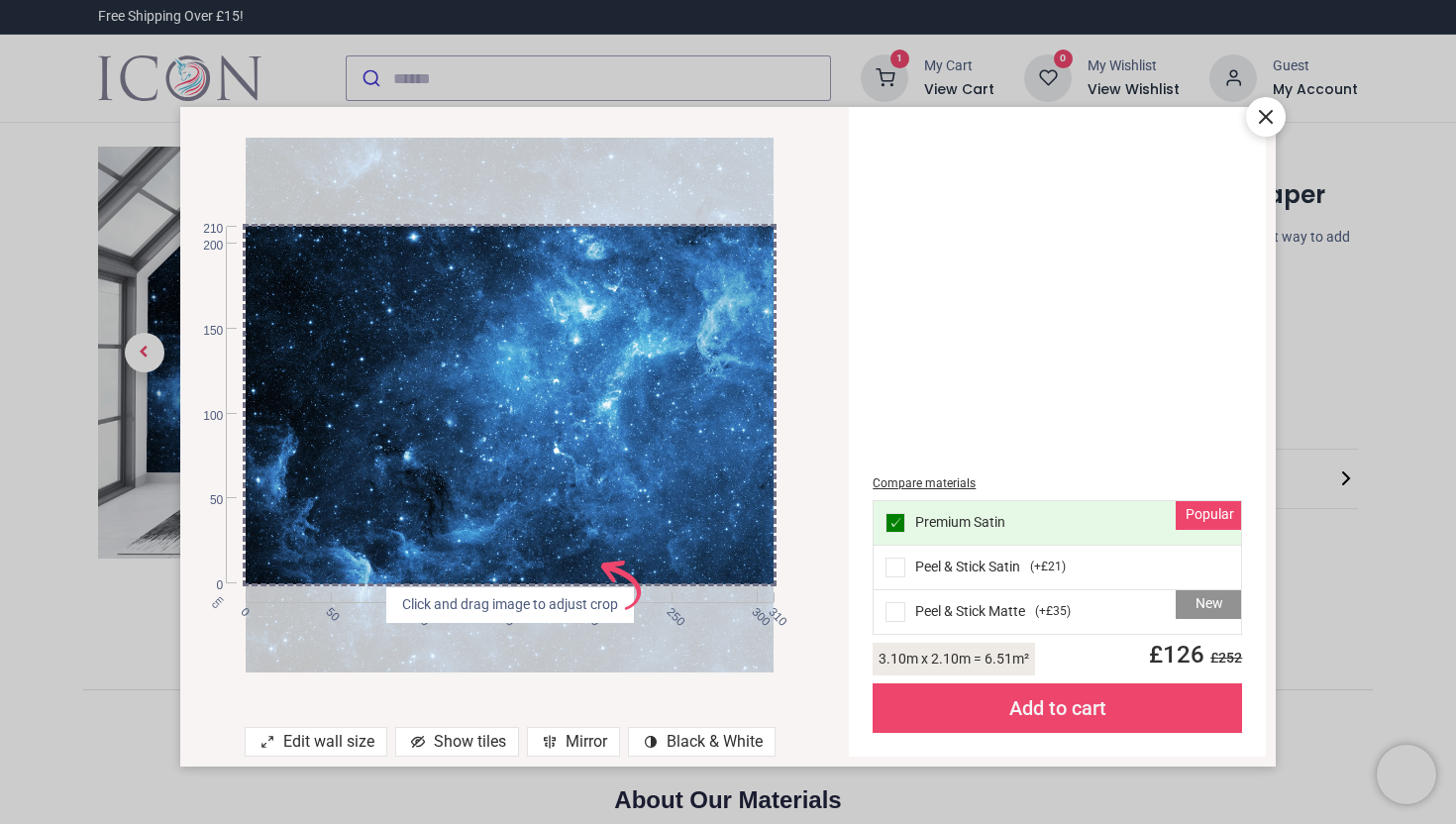 click on "Add to cart" at bounding box center [1057, 708] 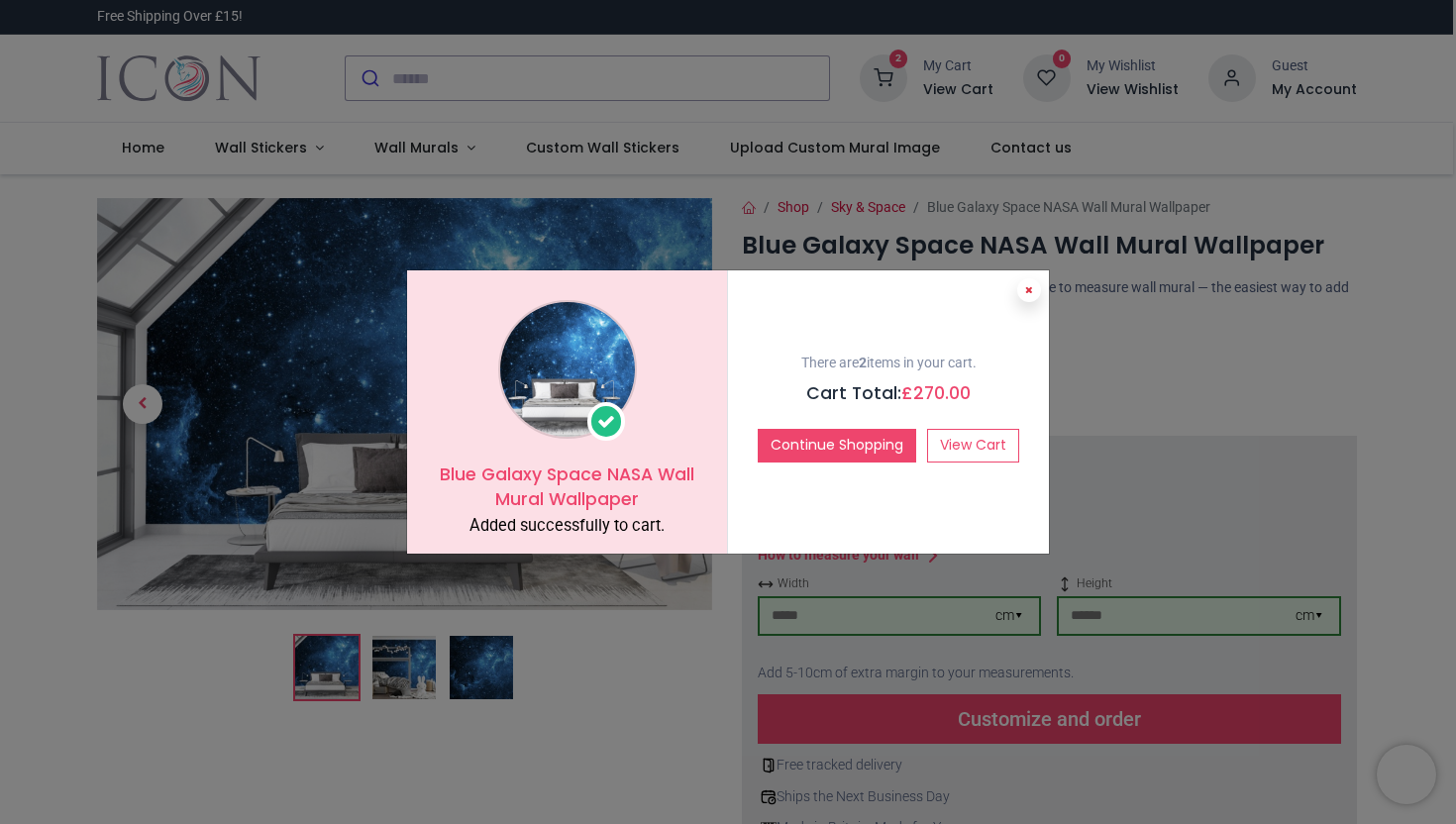 click at bounding box center (1029, 290) 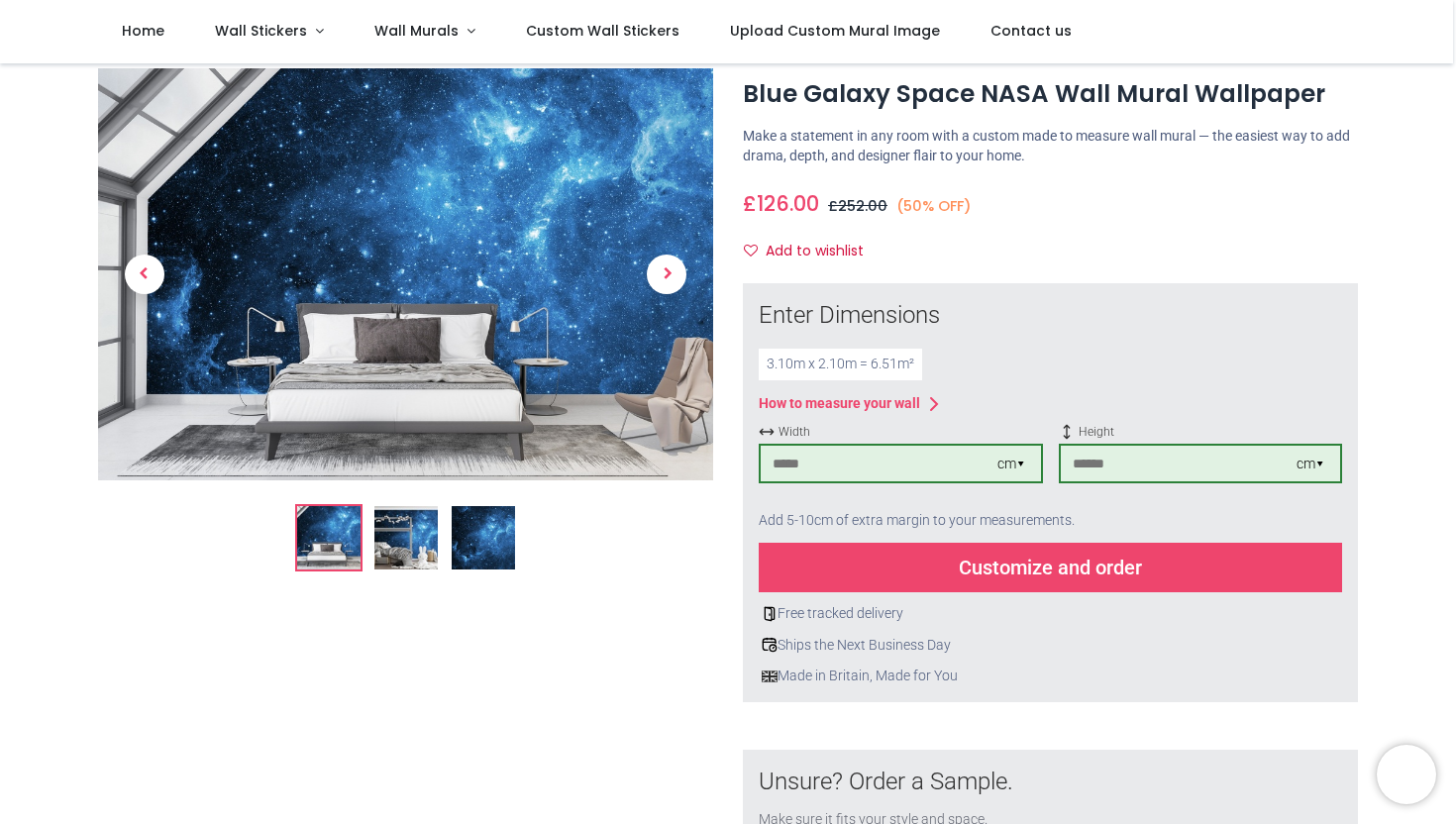 scroll, scrollTop: 0, scrollLeft: 0, axis: both 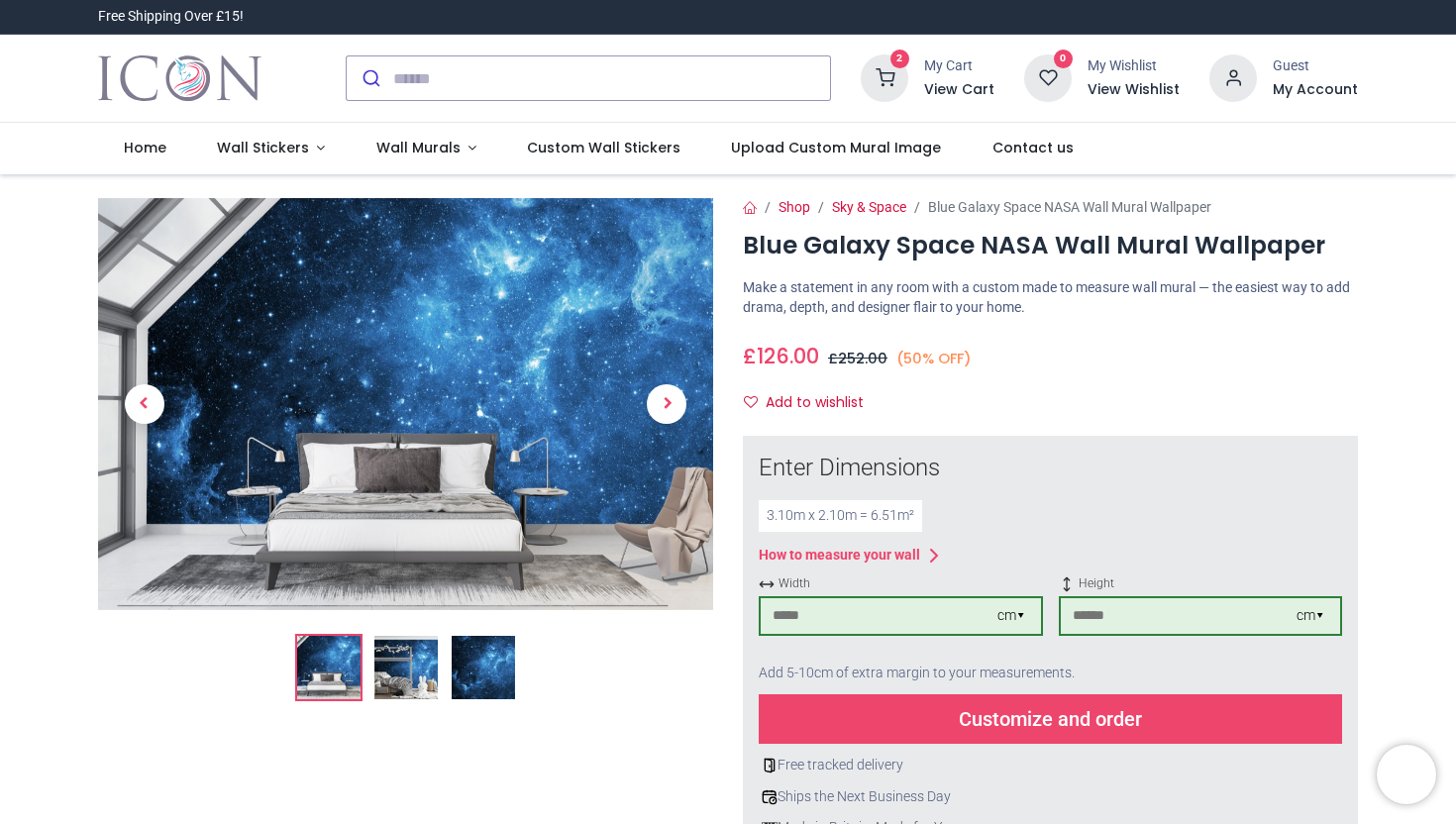 click at bounding box center [884, 78] 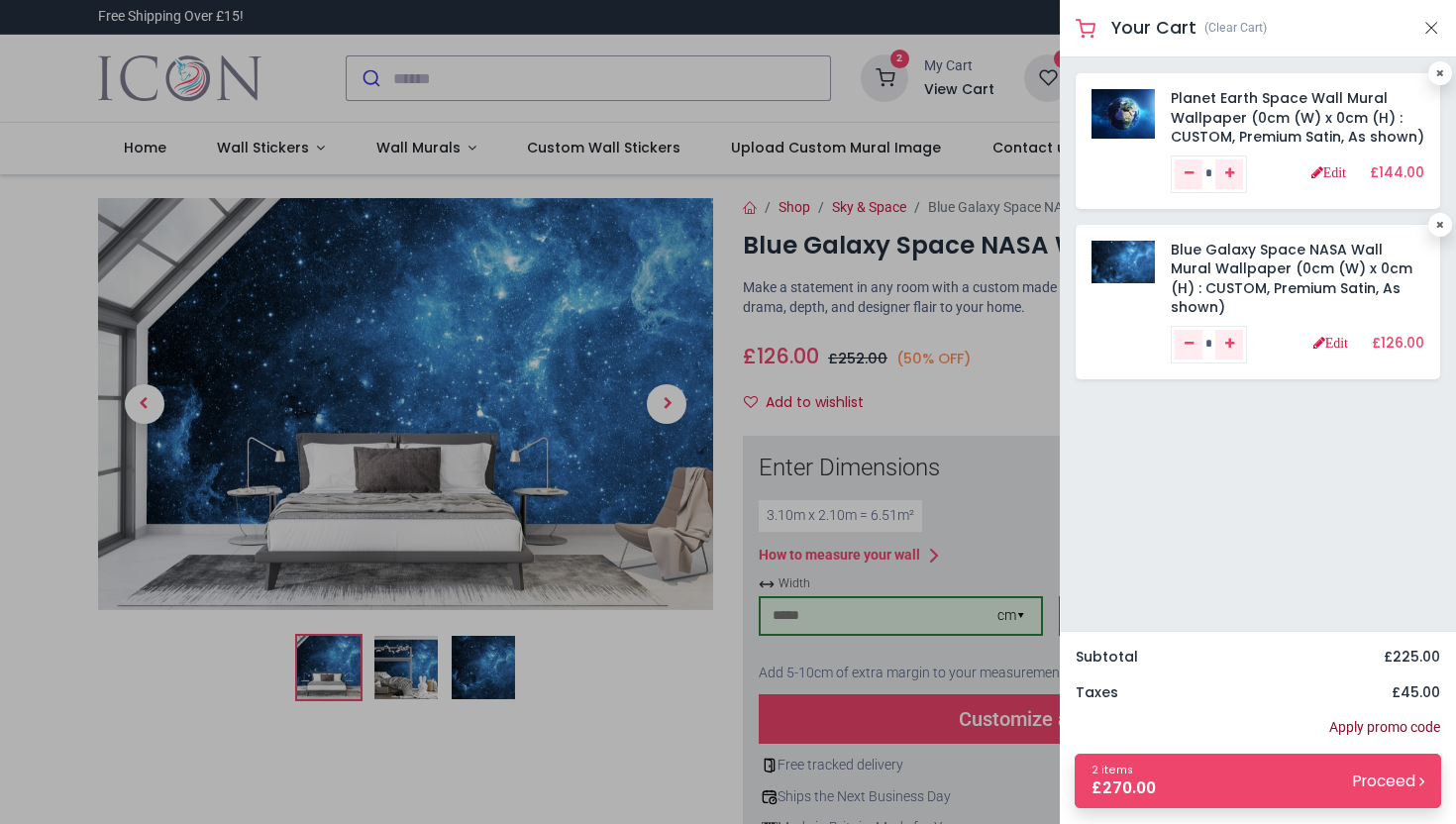 drag, startPoint x: 948, startPoint y: 89, endPoint x: 1414, endPoint y: 730, distance: 792.4879 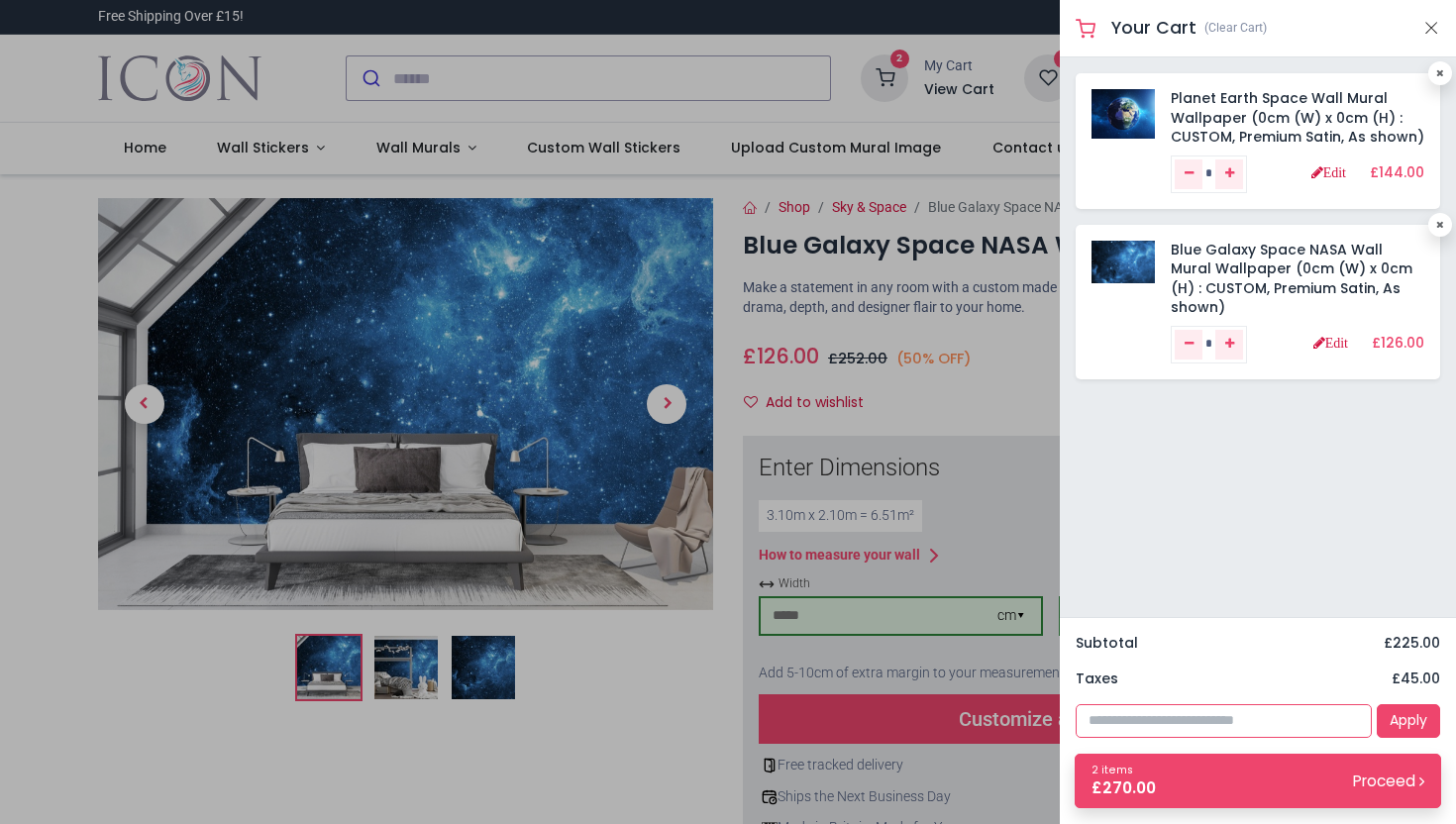 click at bounding box center [1223, 721] 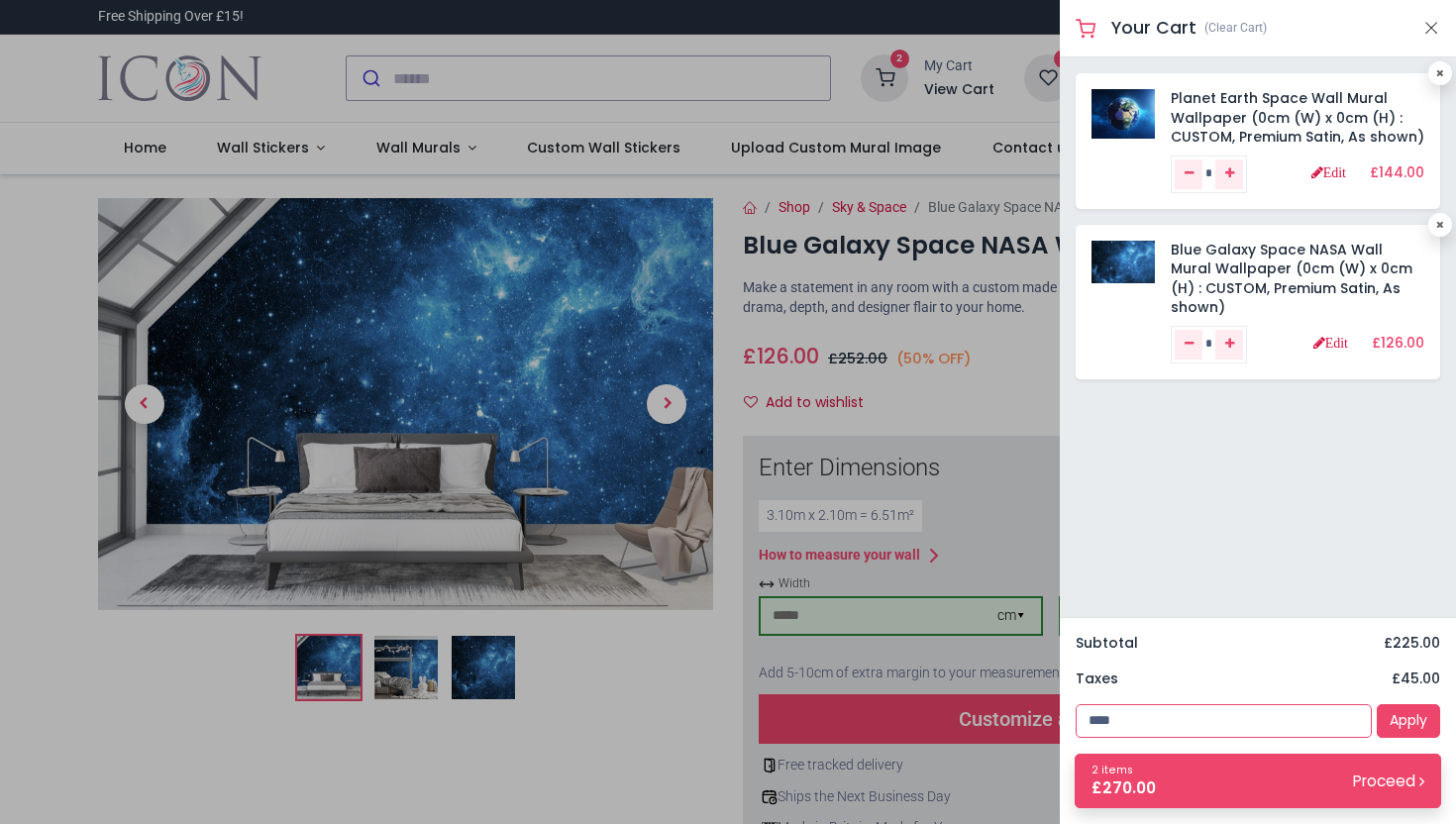 type on "****" 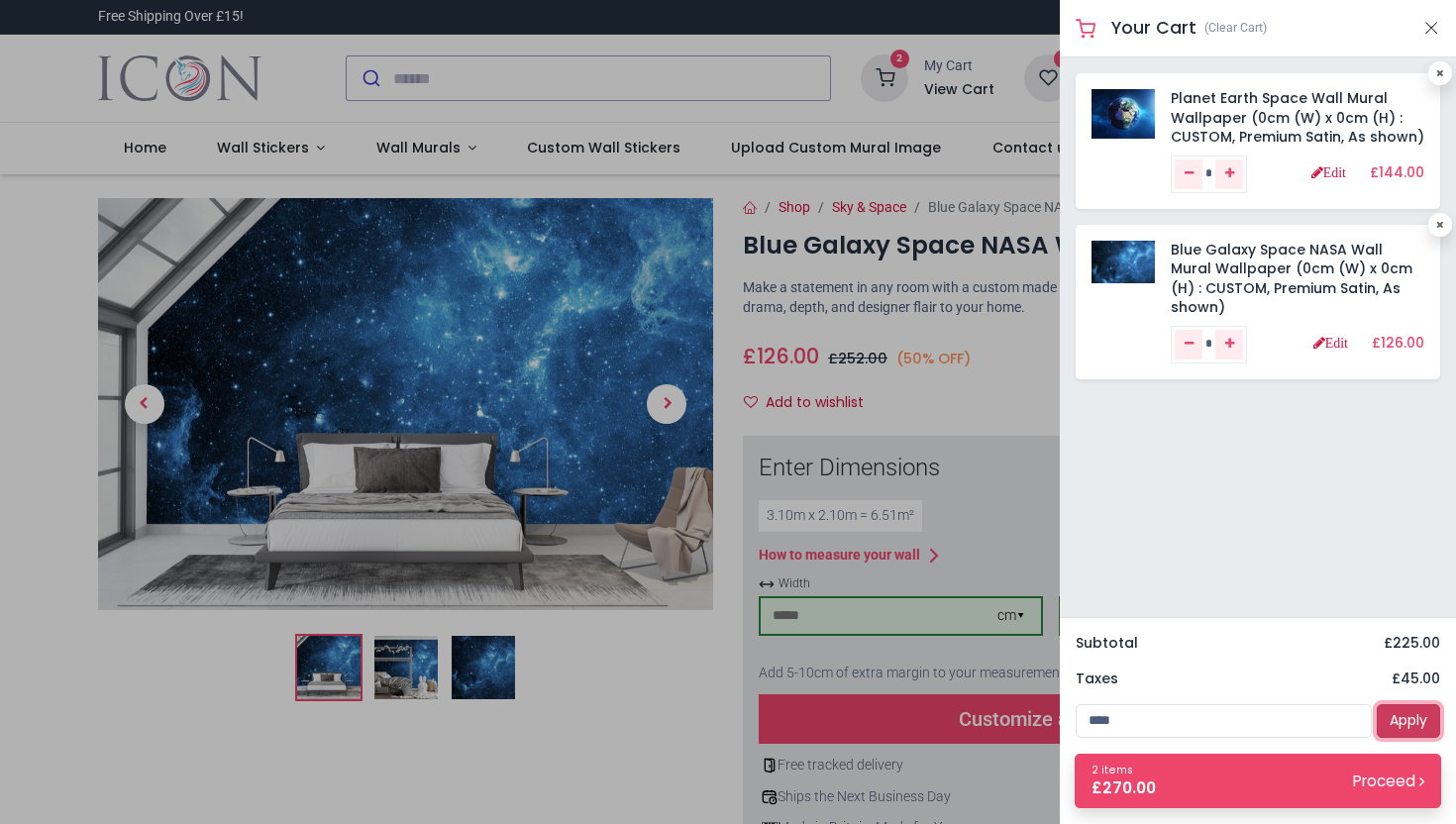drag, startPoint x: 1414, startPoint y: 730, endPoint x: 1428, endPoint y: 727, distance: 14.3178211 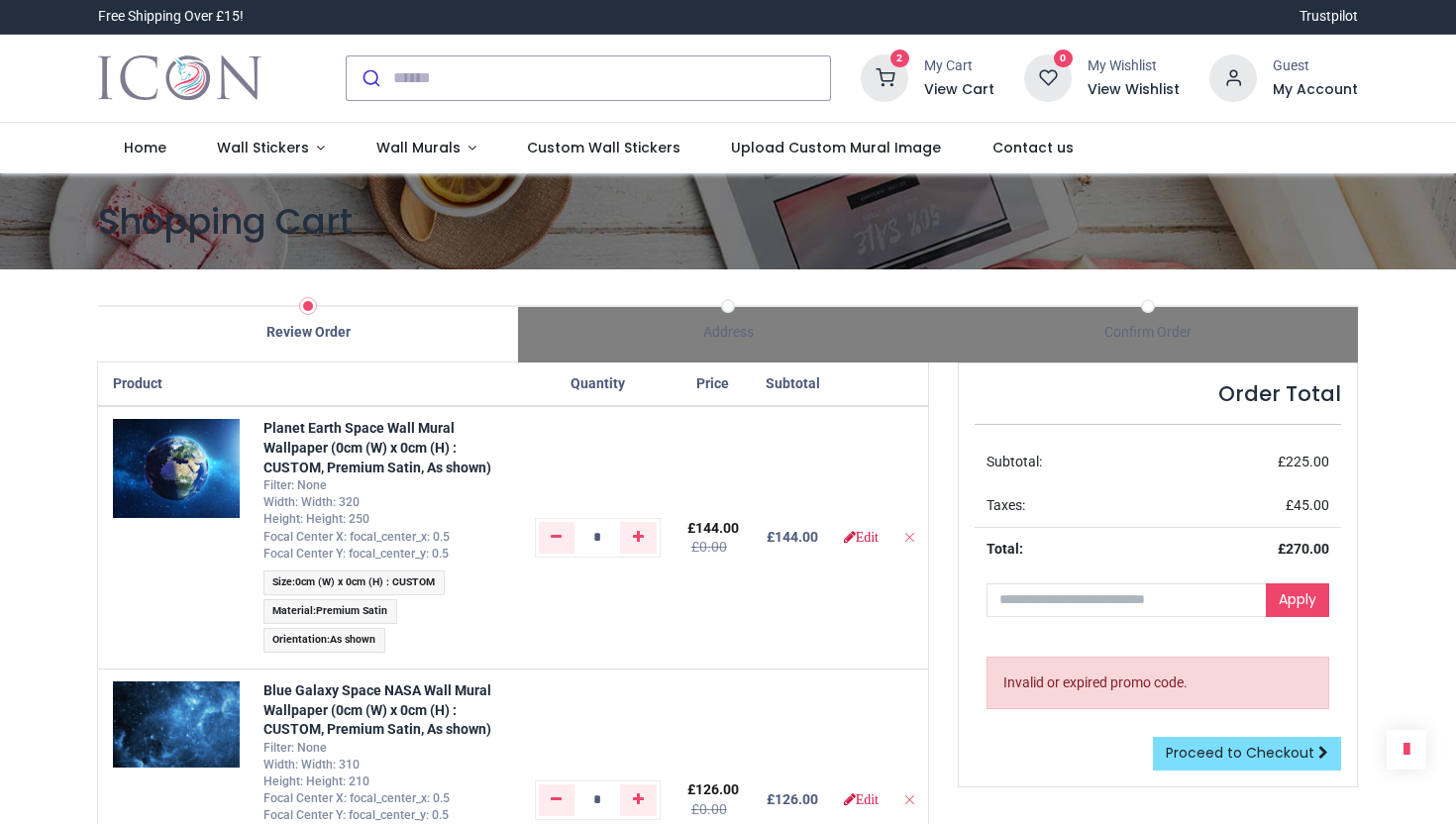 scroll, scrollTop: 0, scrollLeft: 0, axis: both 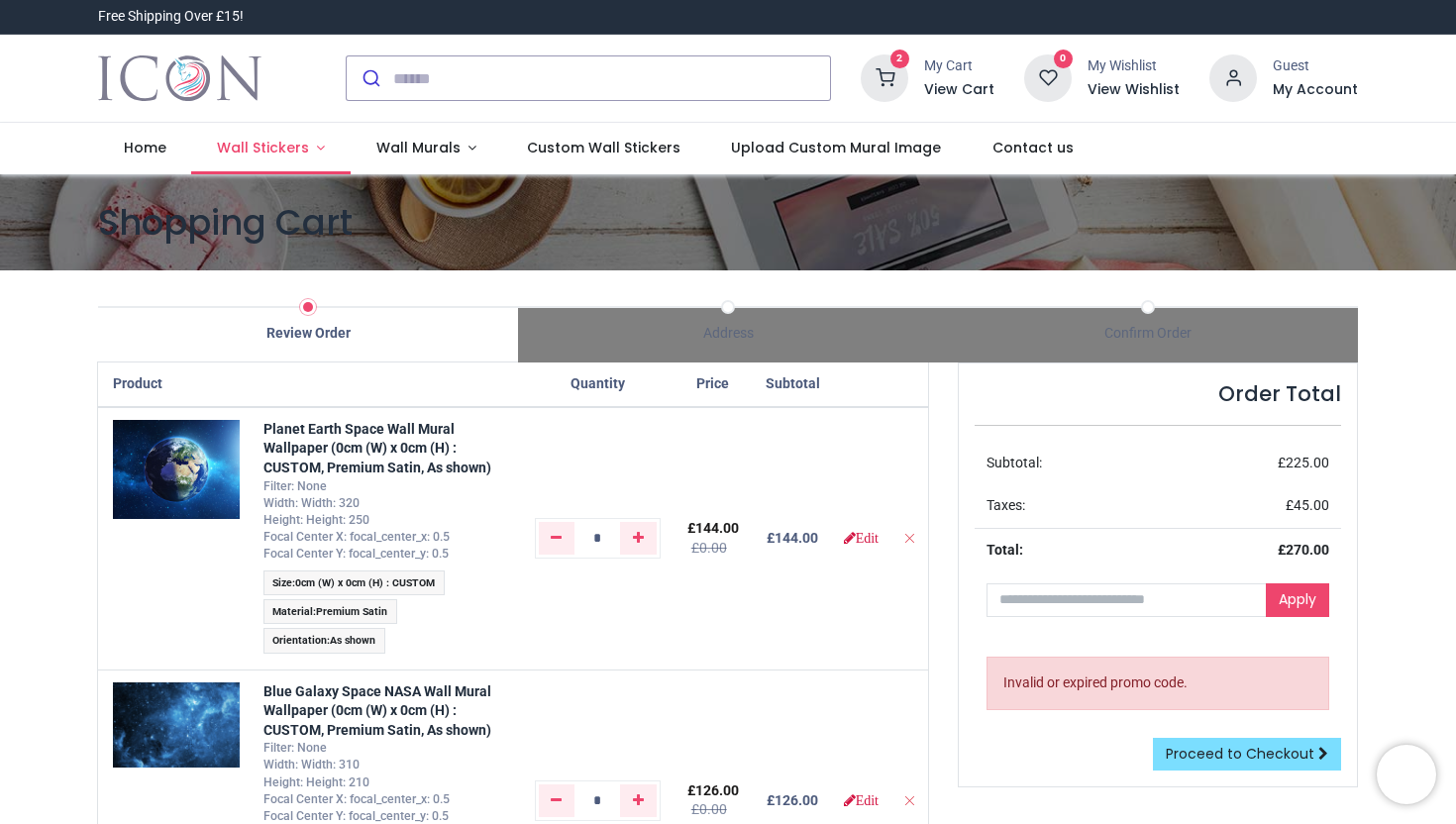 click on "Wall Stickers" at bounding box center (262, 148) 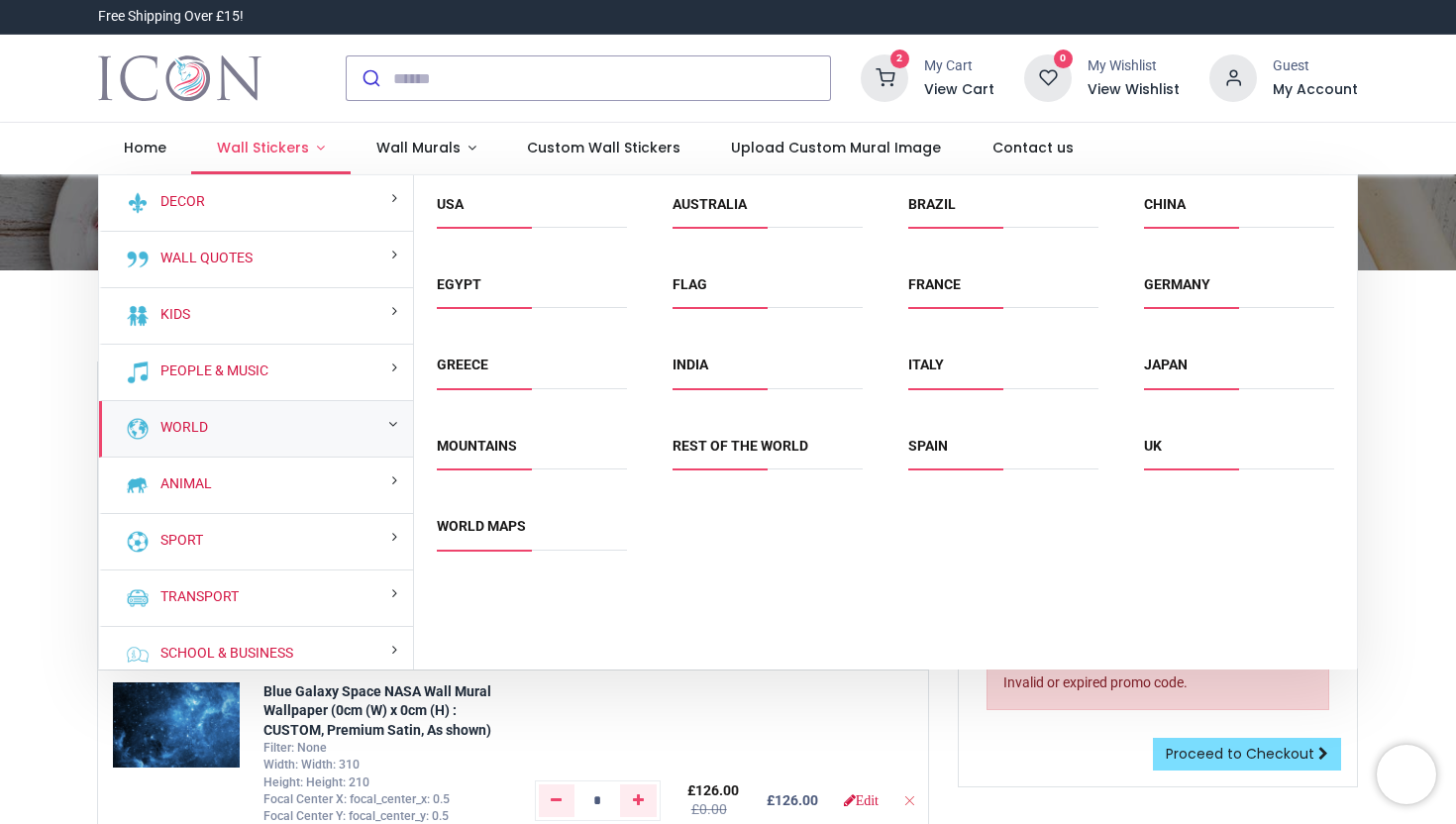 click on "World" at bounding box center [180, 428] 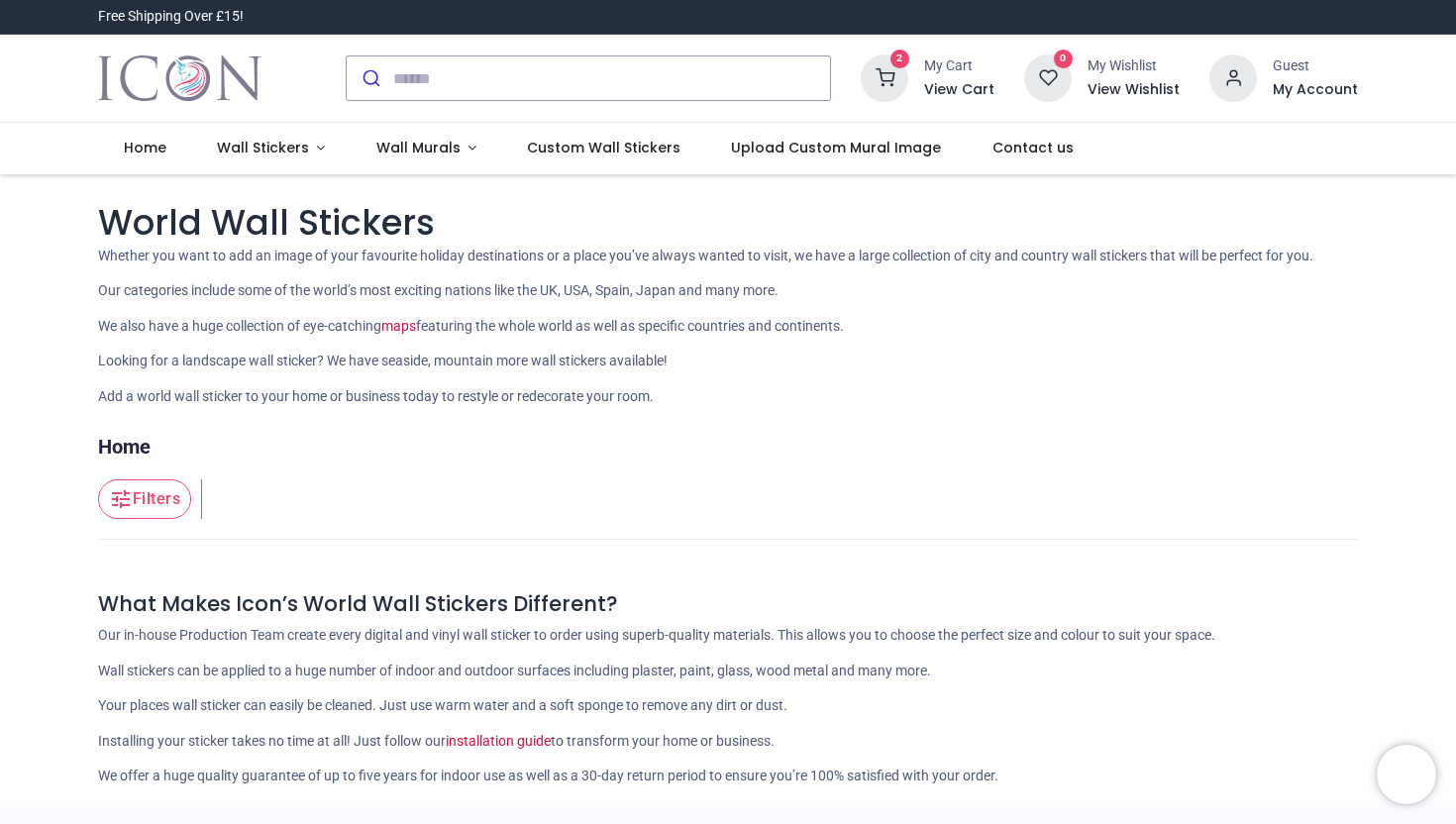 scroll, scrollTop: 0, scrollLeft: 0, axis: both 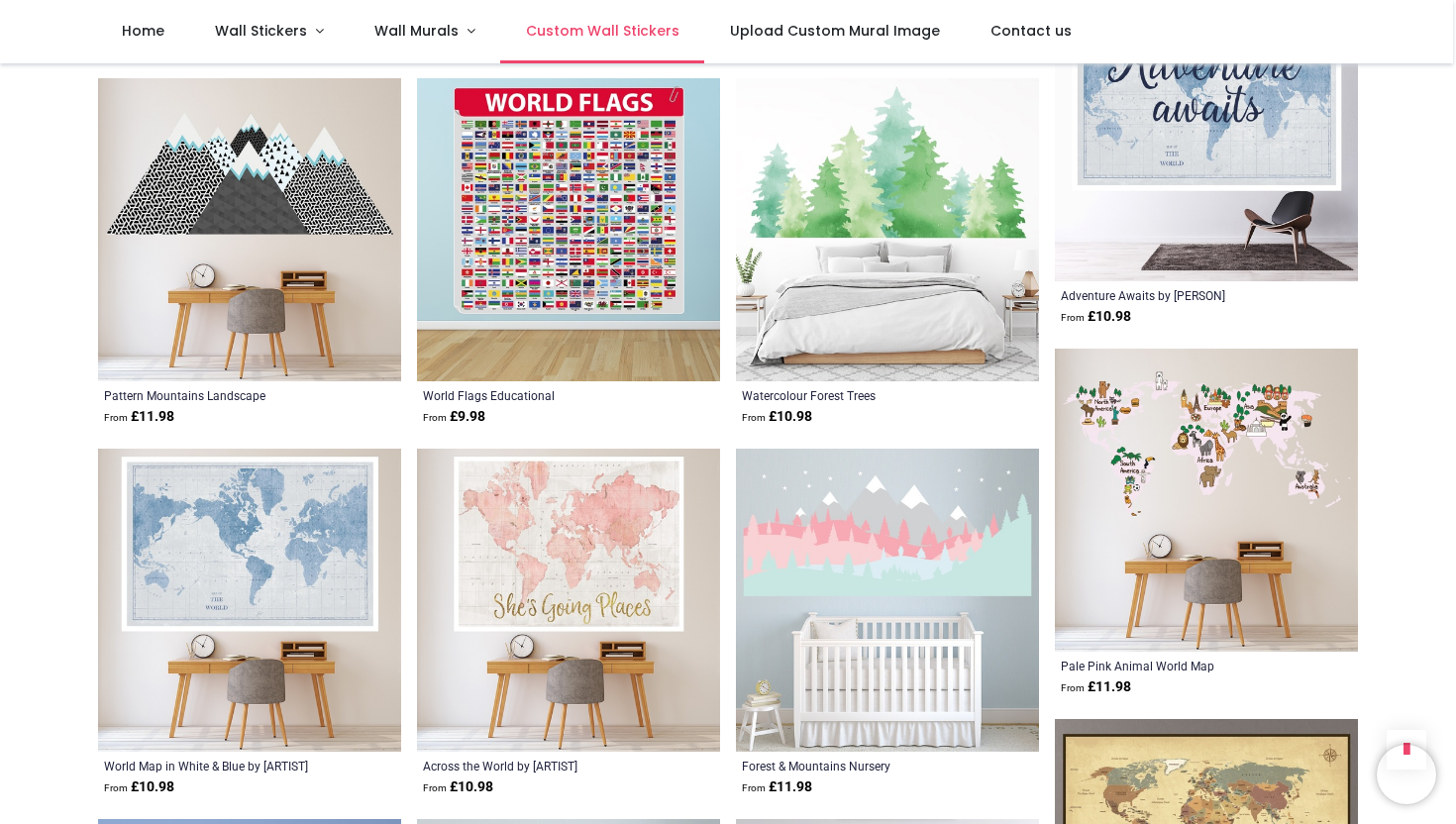 click on "Wall Stickers" at bounding box center [269, 32] 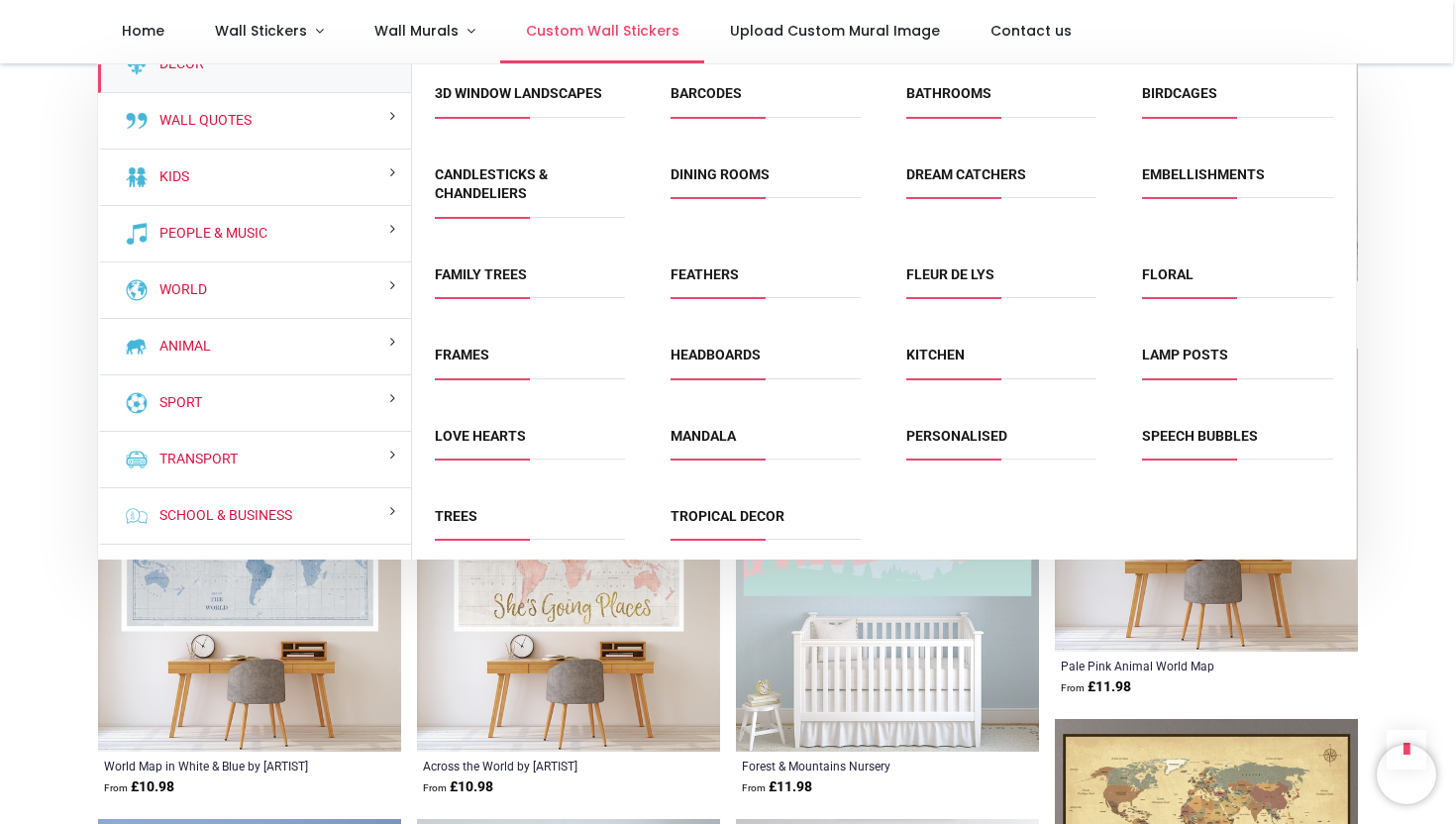 scroll, scrollTop: 70, scrollLeft: 0, axis: vertical 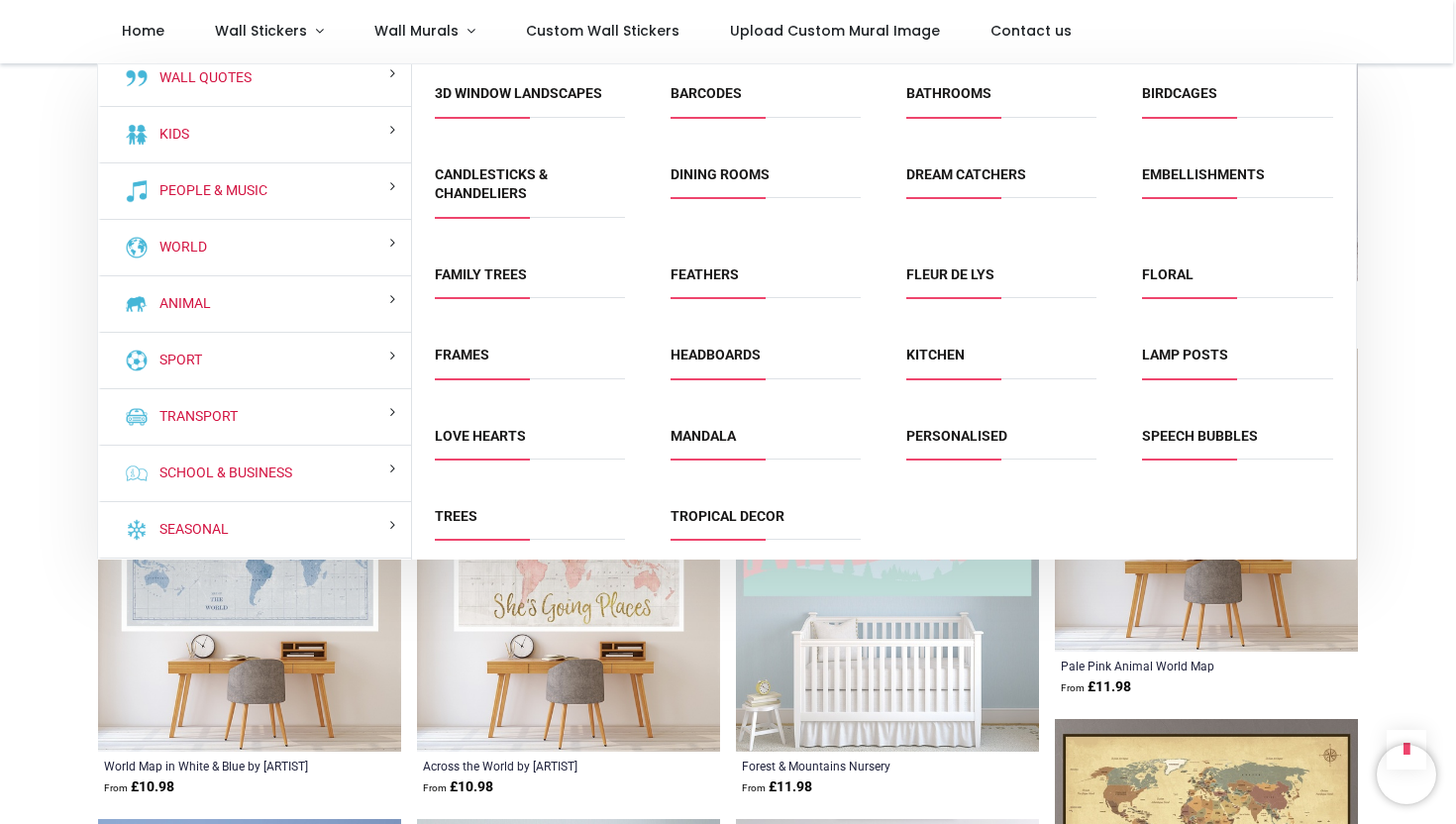 drag, startPoint x: 615, startPoint y: 27, endPoint x: 35, endPoint y: 371, distance: 674.34116 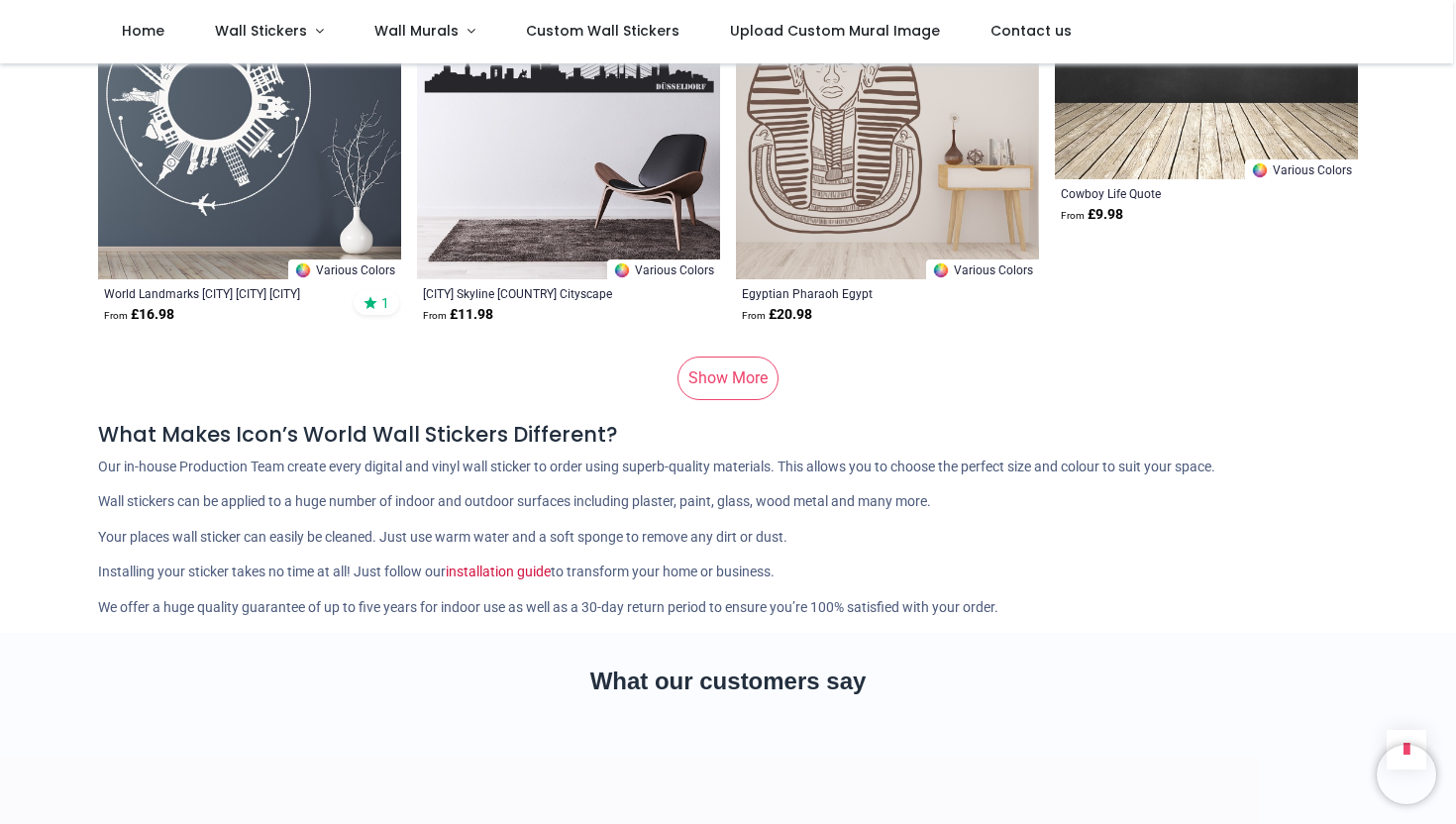 scroll, scrollTop: 13146, scrollLeft: 0, axis: vertical 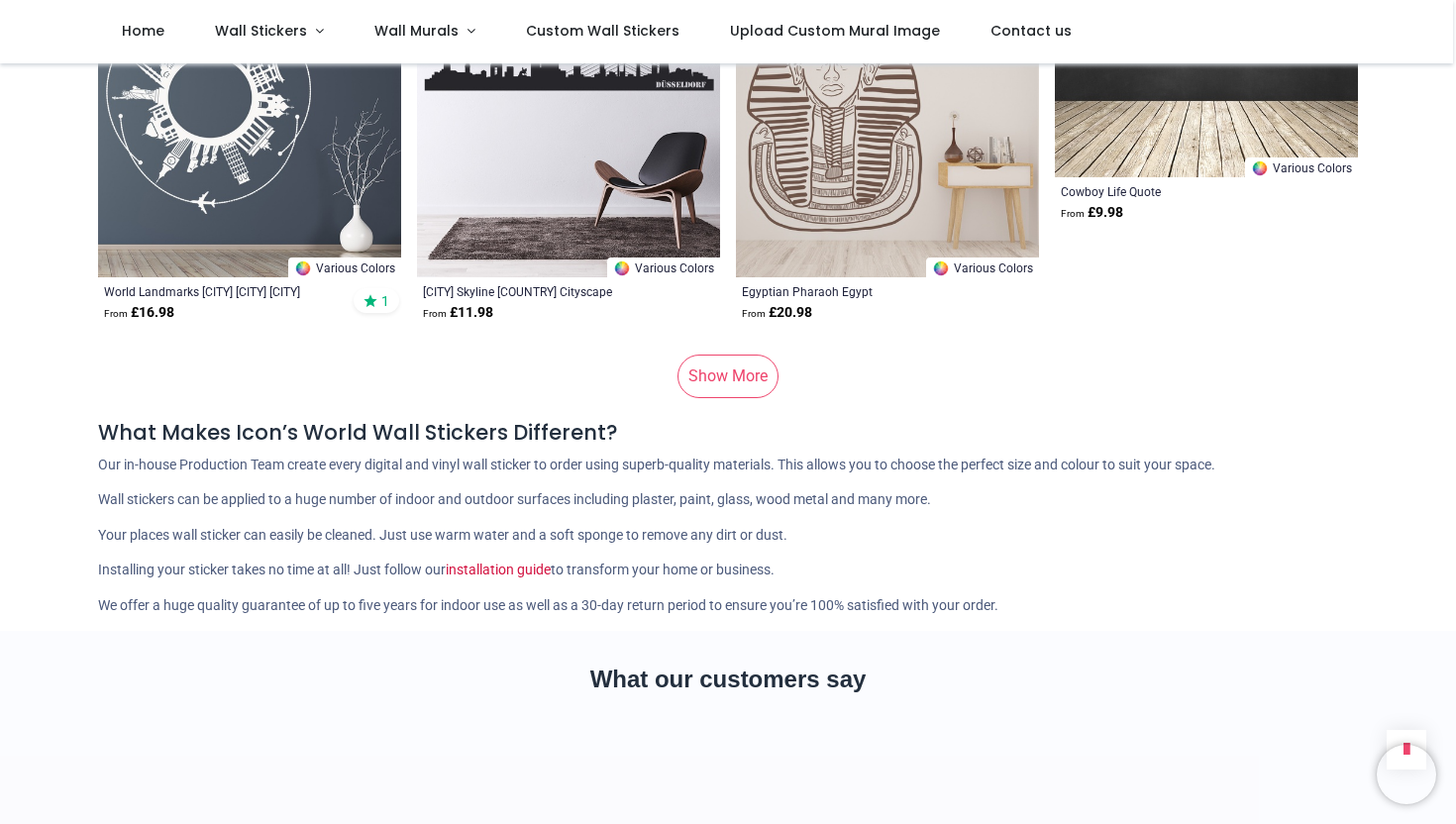 click on "Show More" at bounding box center (728, 376) 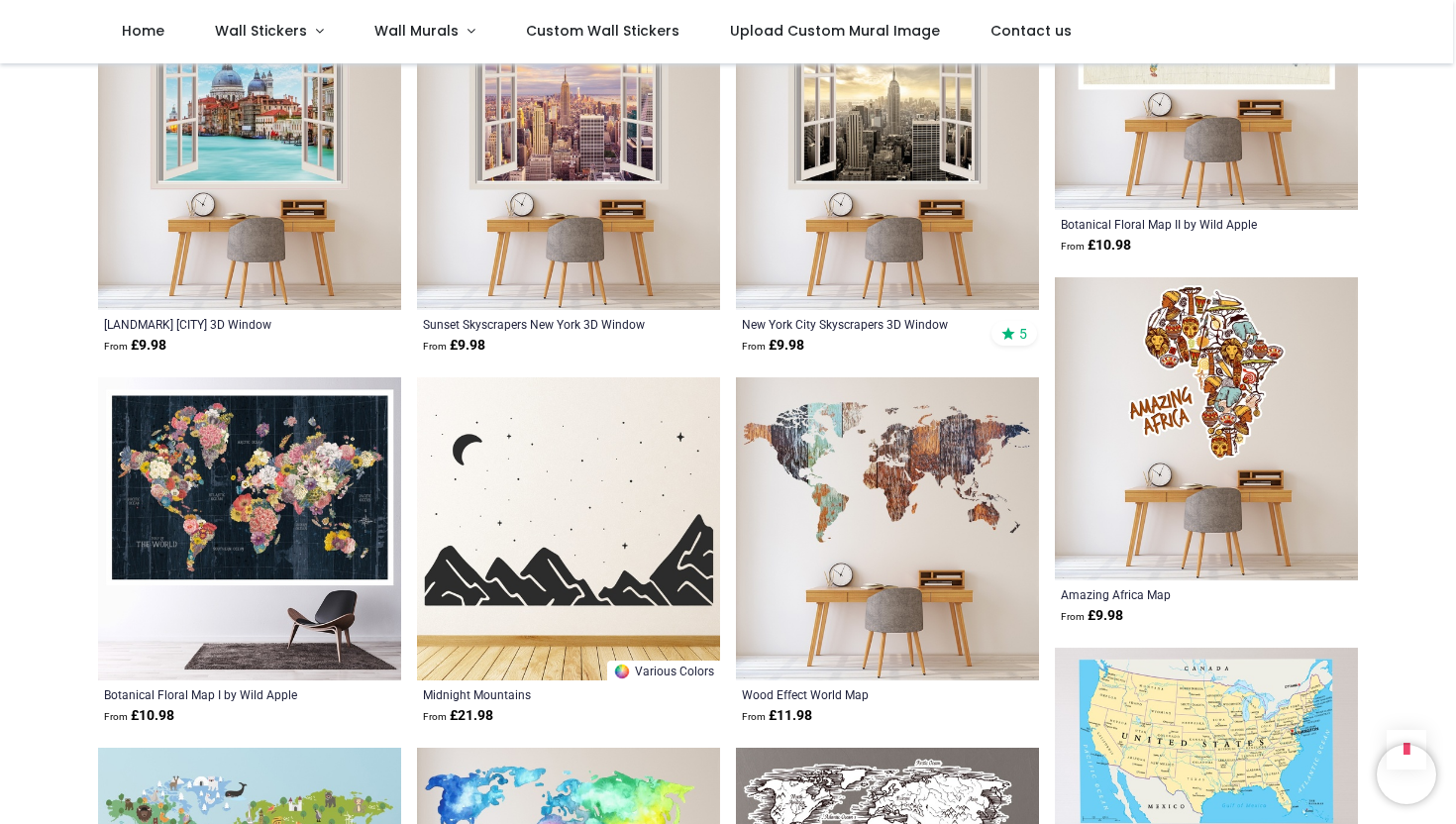 scroll, scrollTop: 14968, scrollLeft: 0, axis: vertical 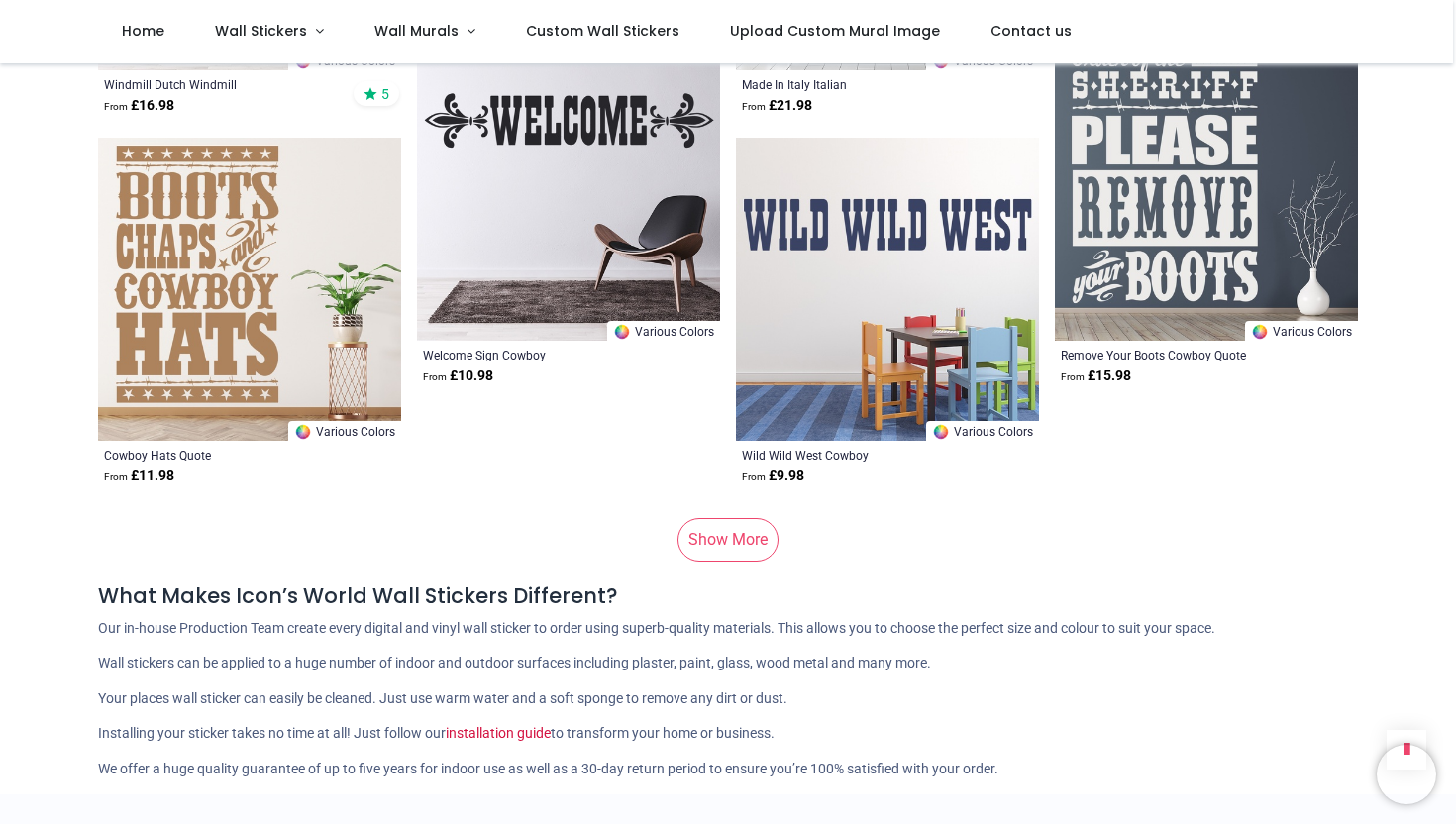 drag, startPoint x: 35, startPoint y: 371, endPoint x: 715, endPoint y: 517, distance: 695.4969 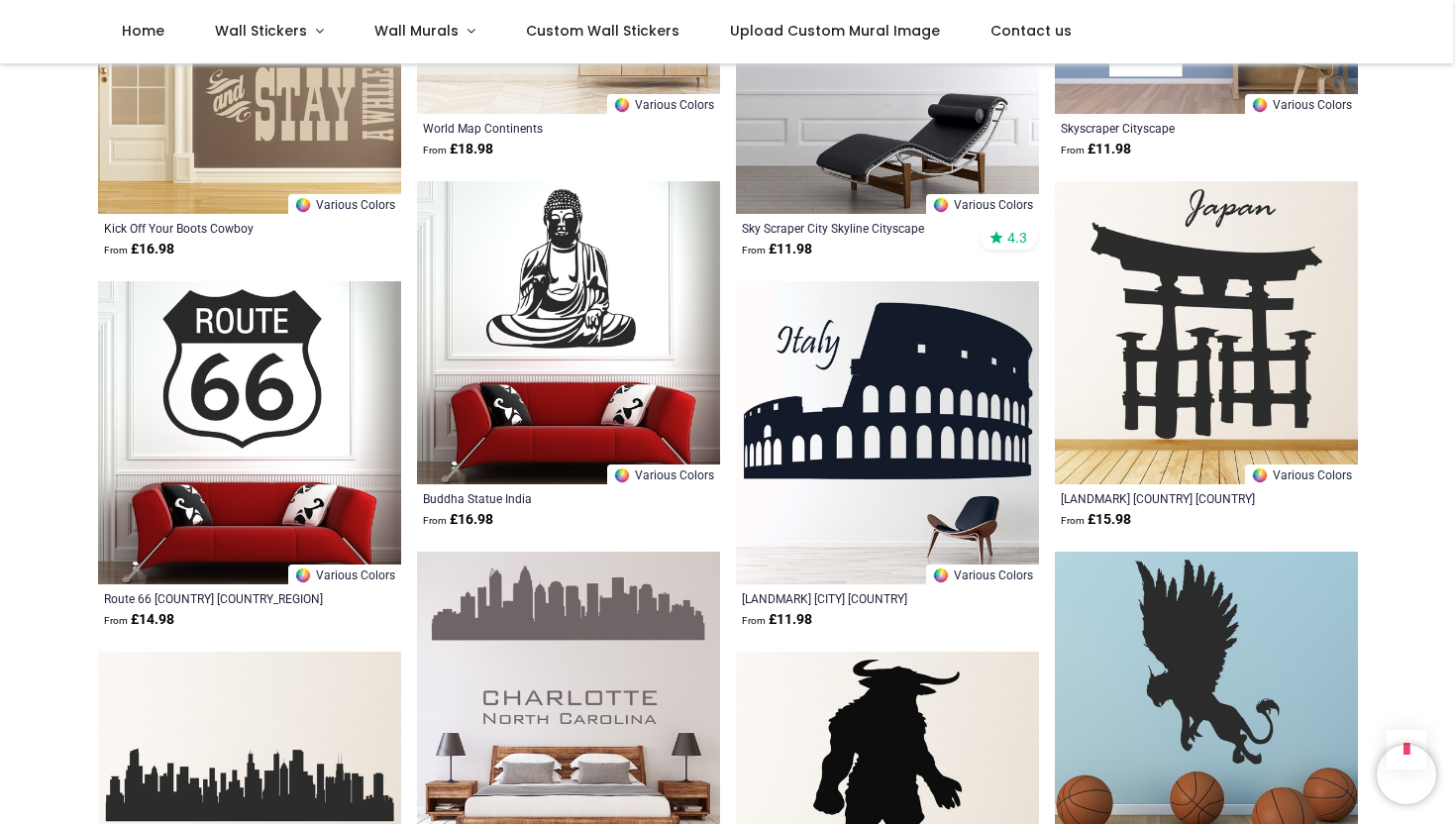 scroll, scrollTop: 26548, scrollLeft: 0, axis: vertical 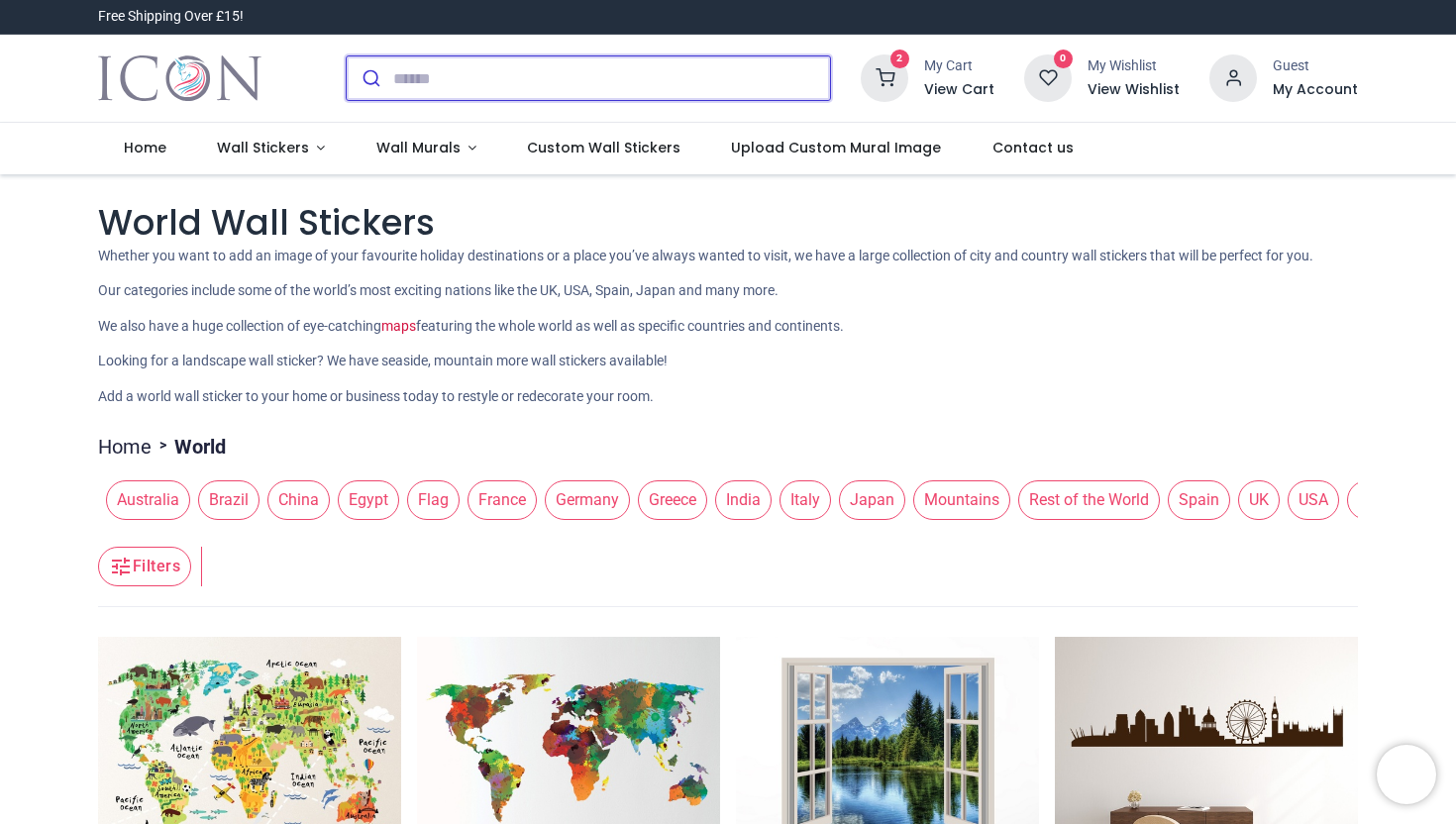 click at bounding box center [611, 78] 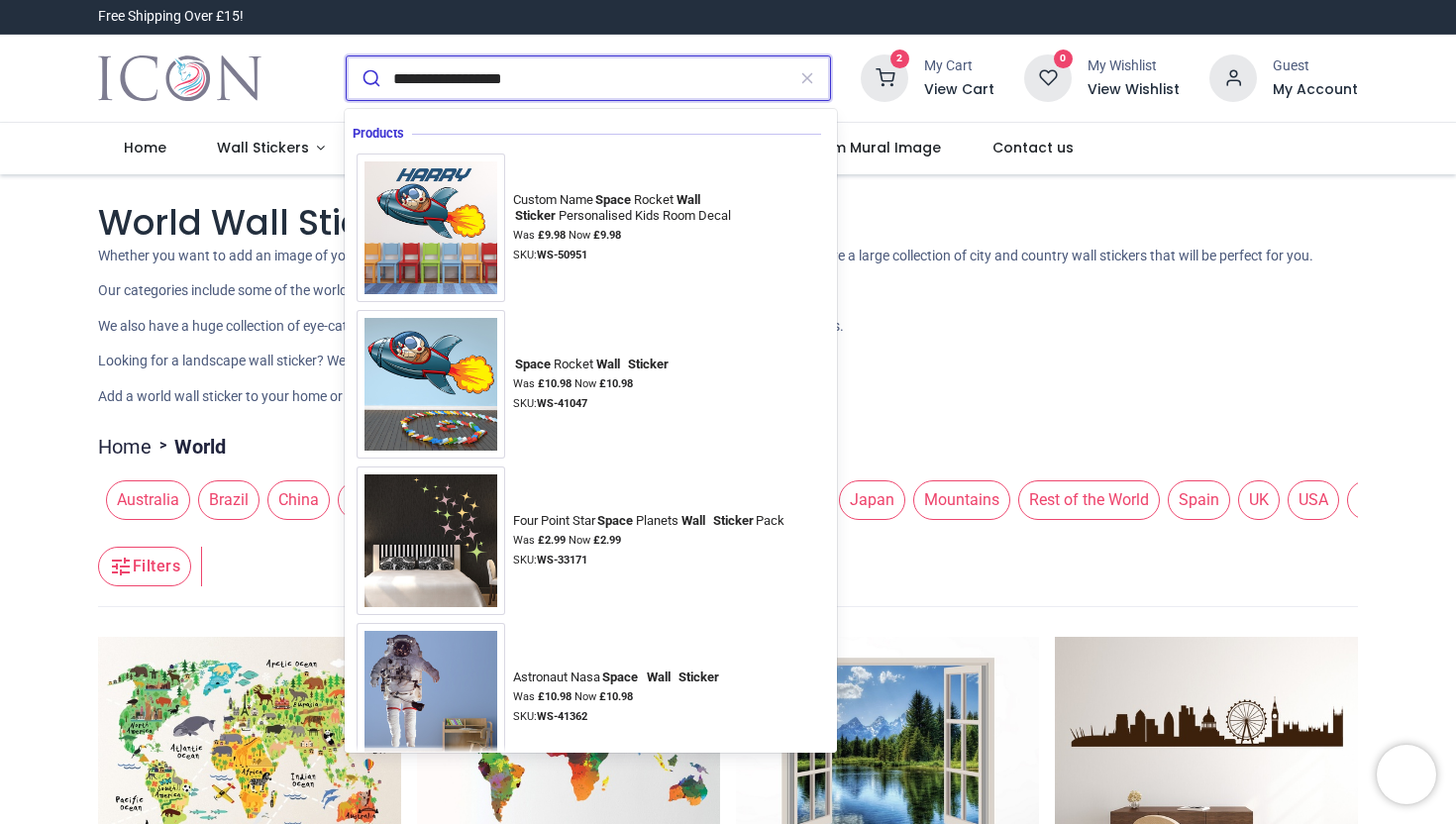 type on "**********" 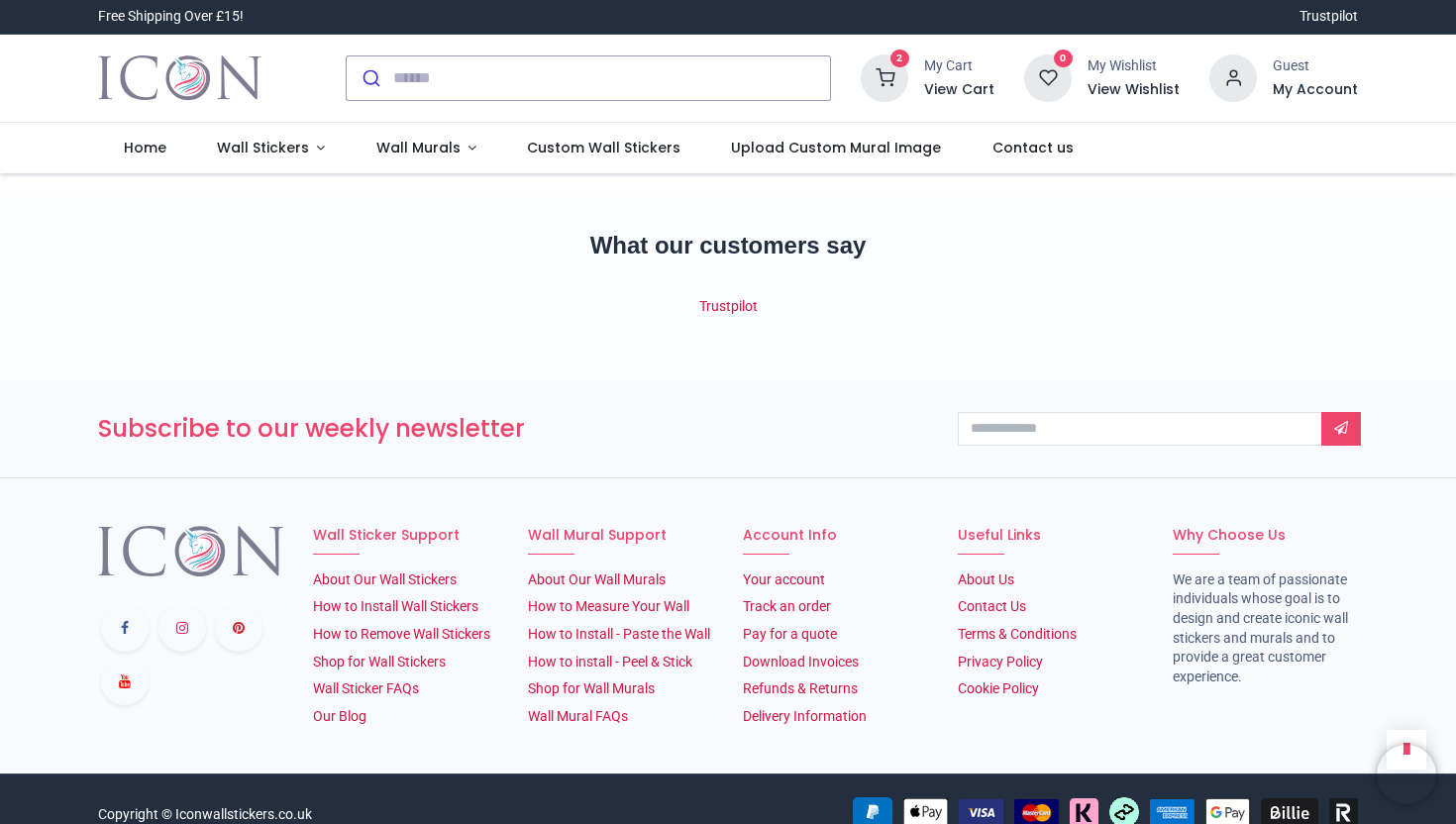 scroll, scrollTop: 0, scrollLeft: 0, axis: both 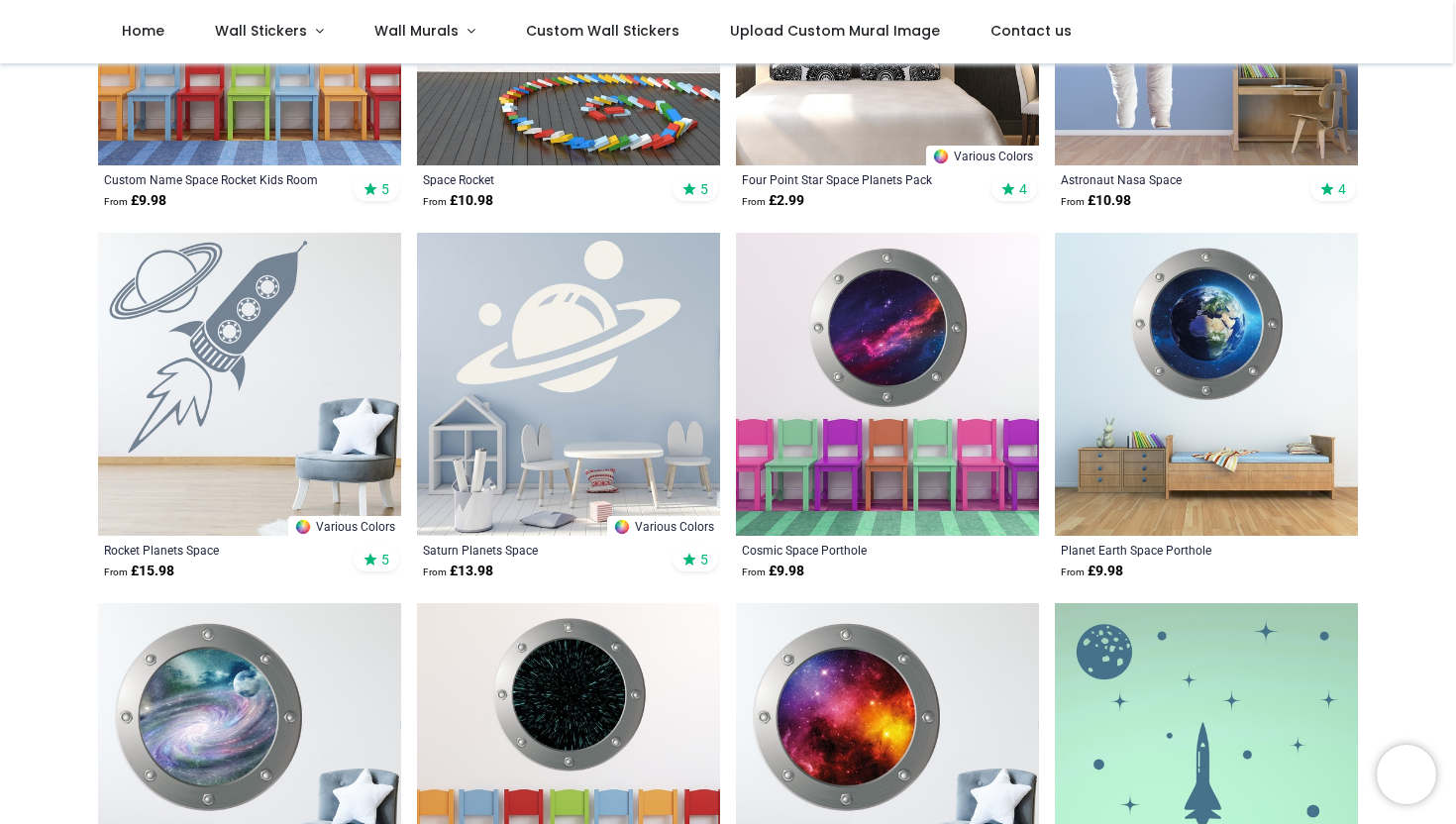 click at bounding box center [1206, 384] 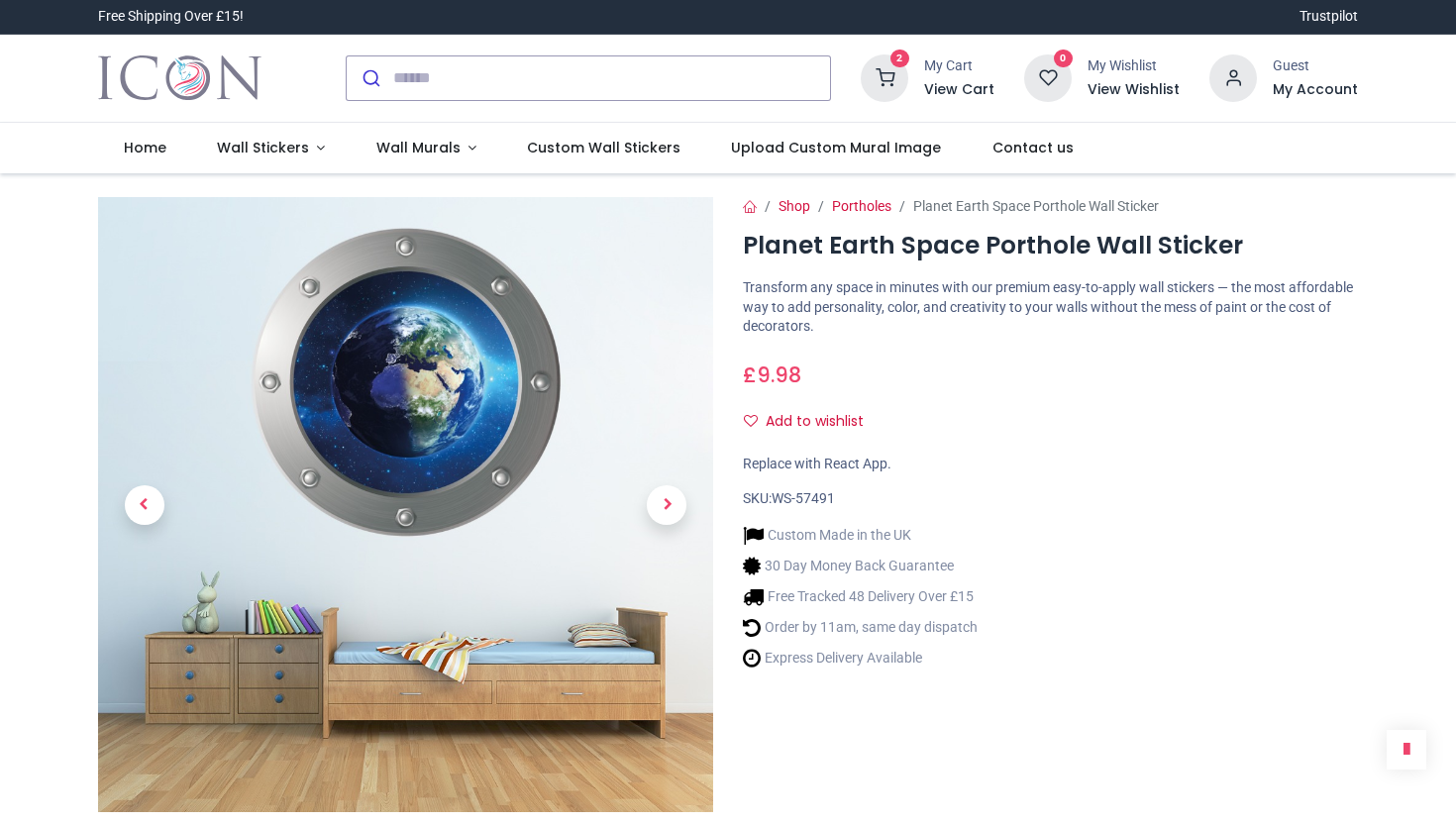scroll, scrollTop: 0, scrollLeft: 0, axis: both 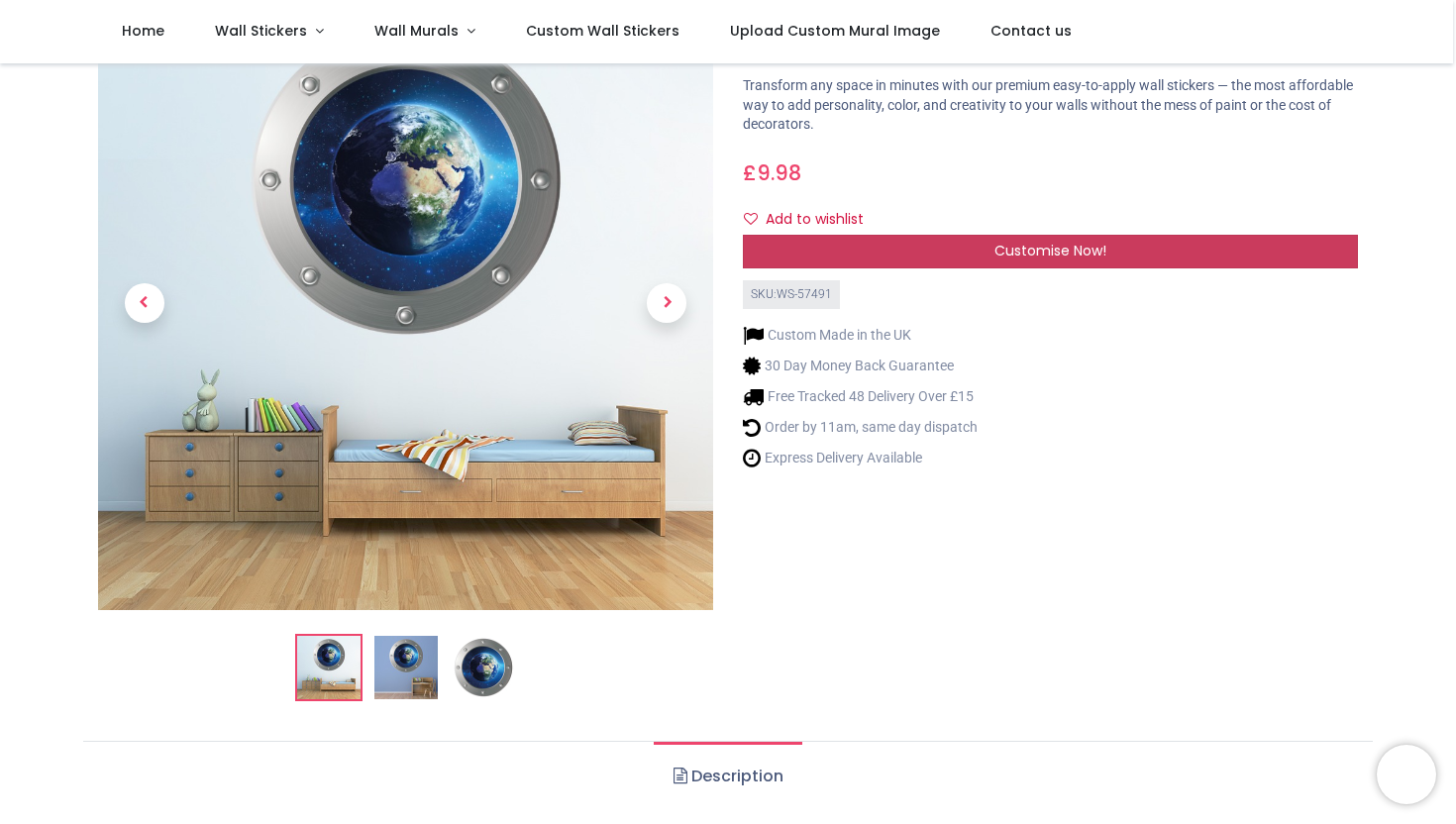 click on "Customise Now!" at bounding box center (1050, 251) 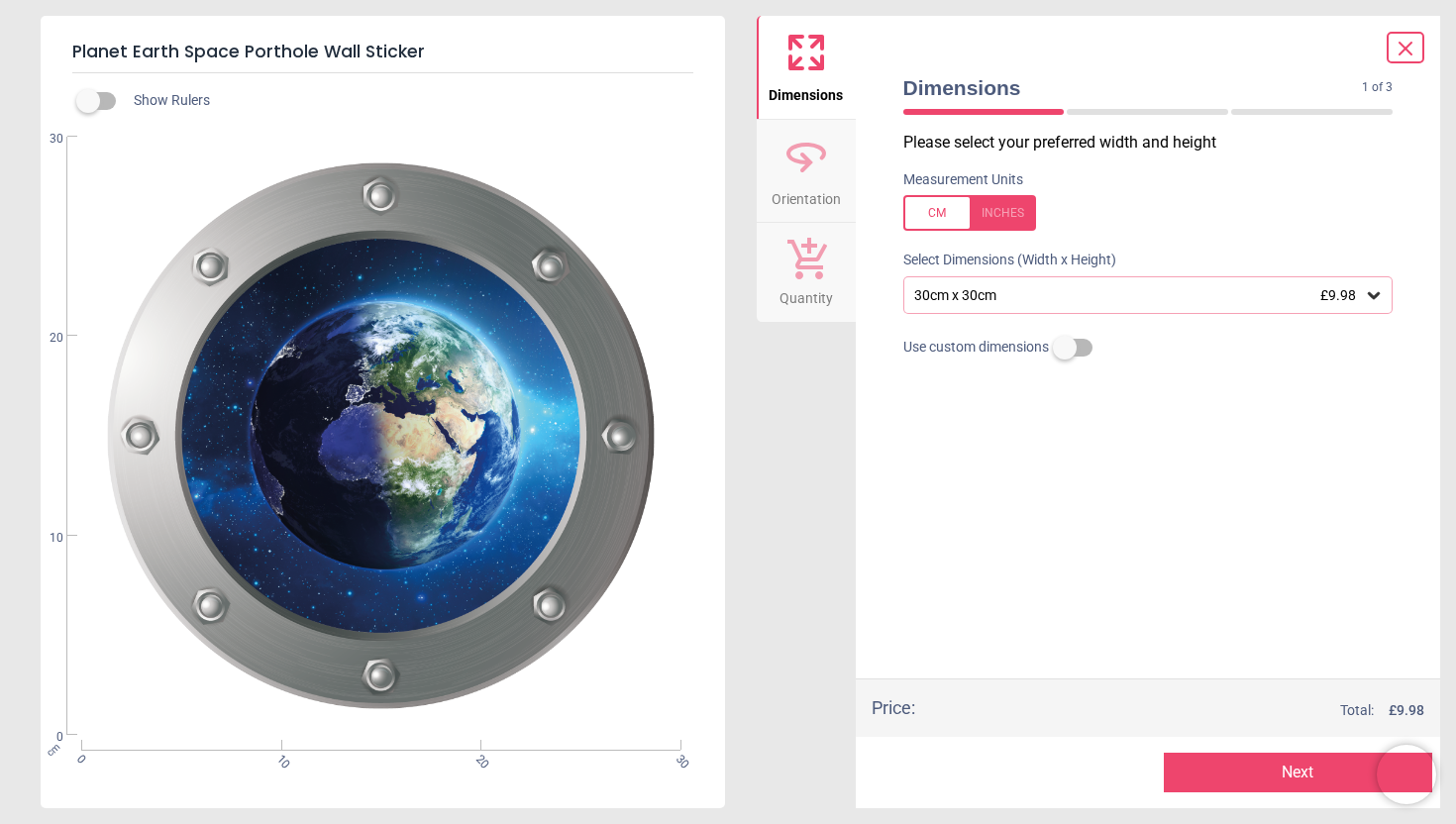 click on "30cm  x  30cm       £9.98" at bounding box center (1138, 295) 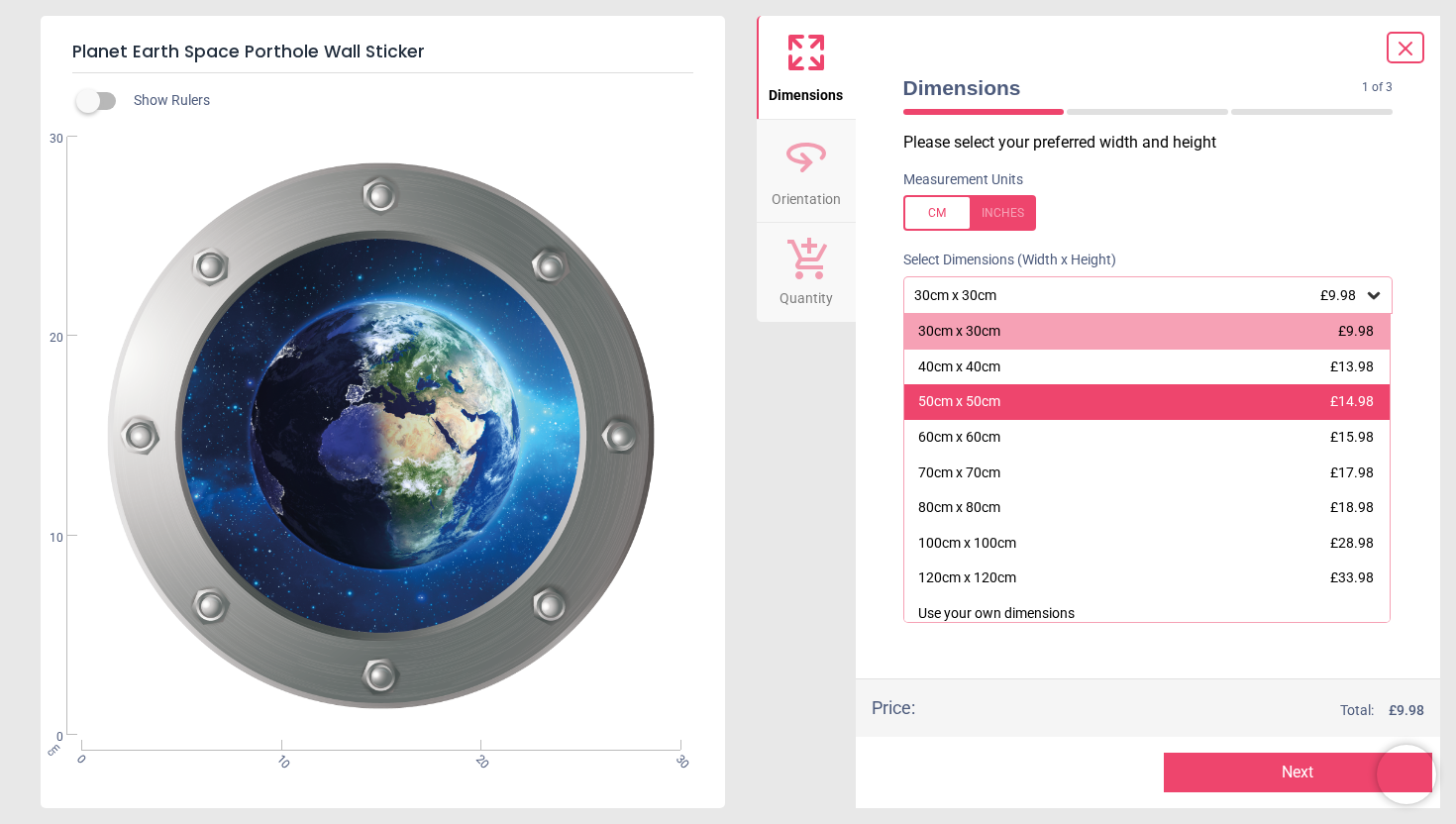 click on "50cm  x  50cm" at bounding box center (959, 402) 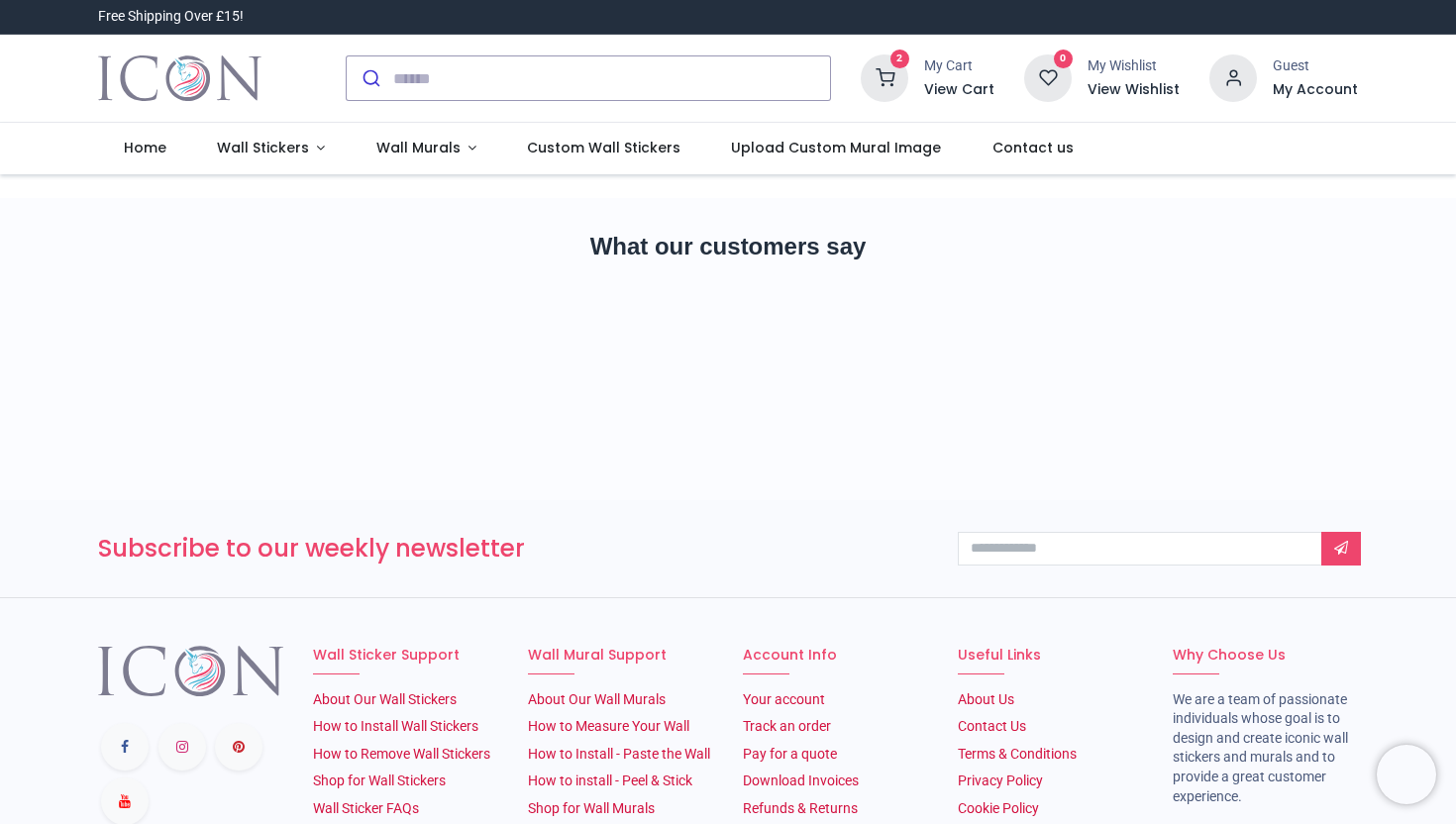 scroll, scrollTop: 0, scrollLeft: 0, axis: both 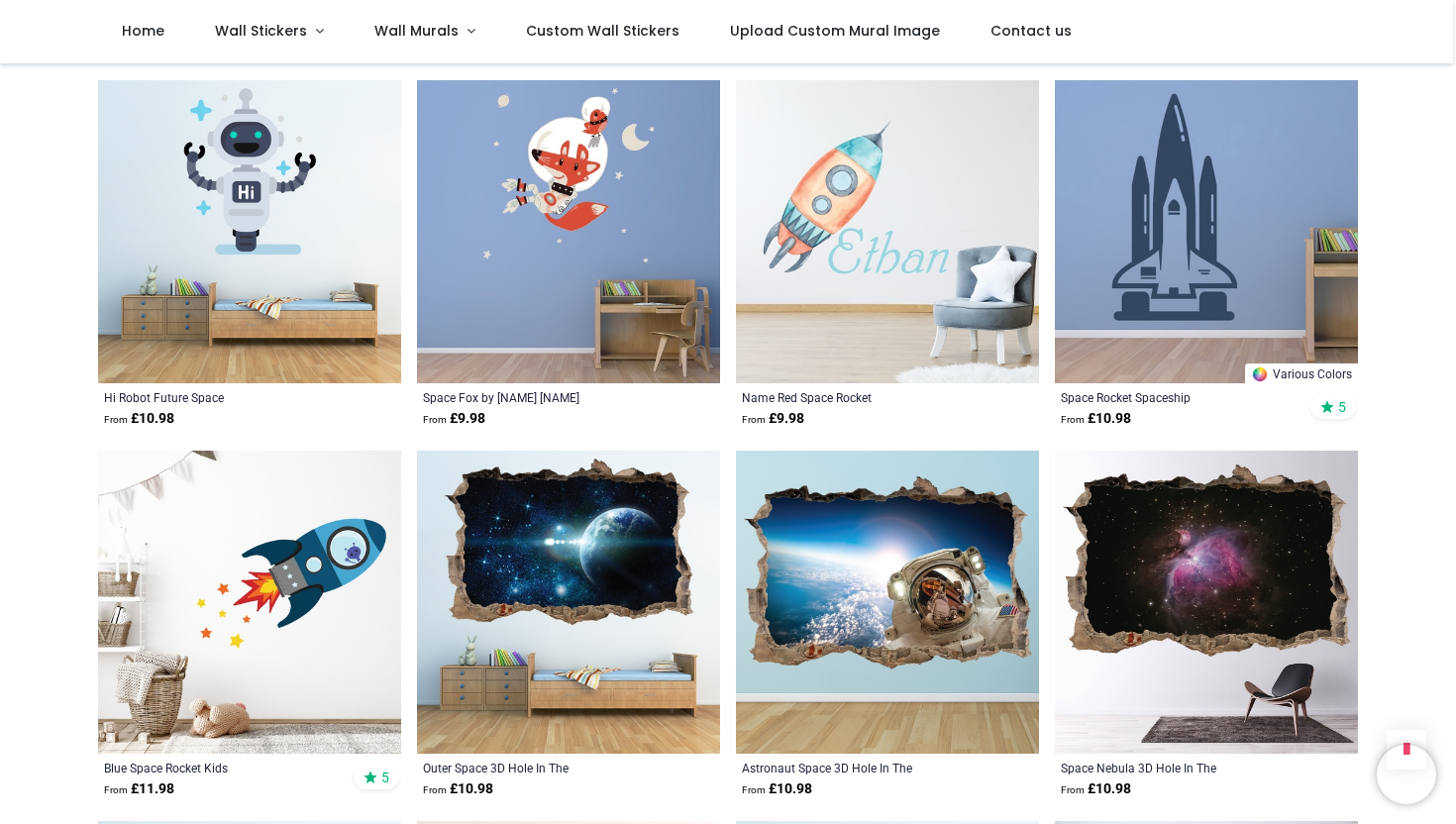 click at bounding box center (569, 602) 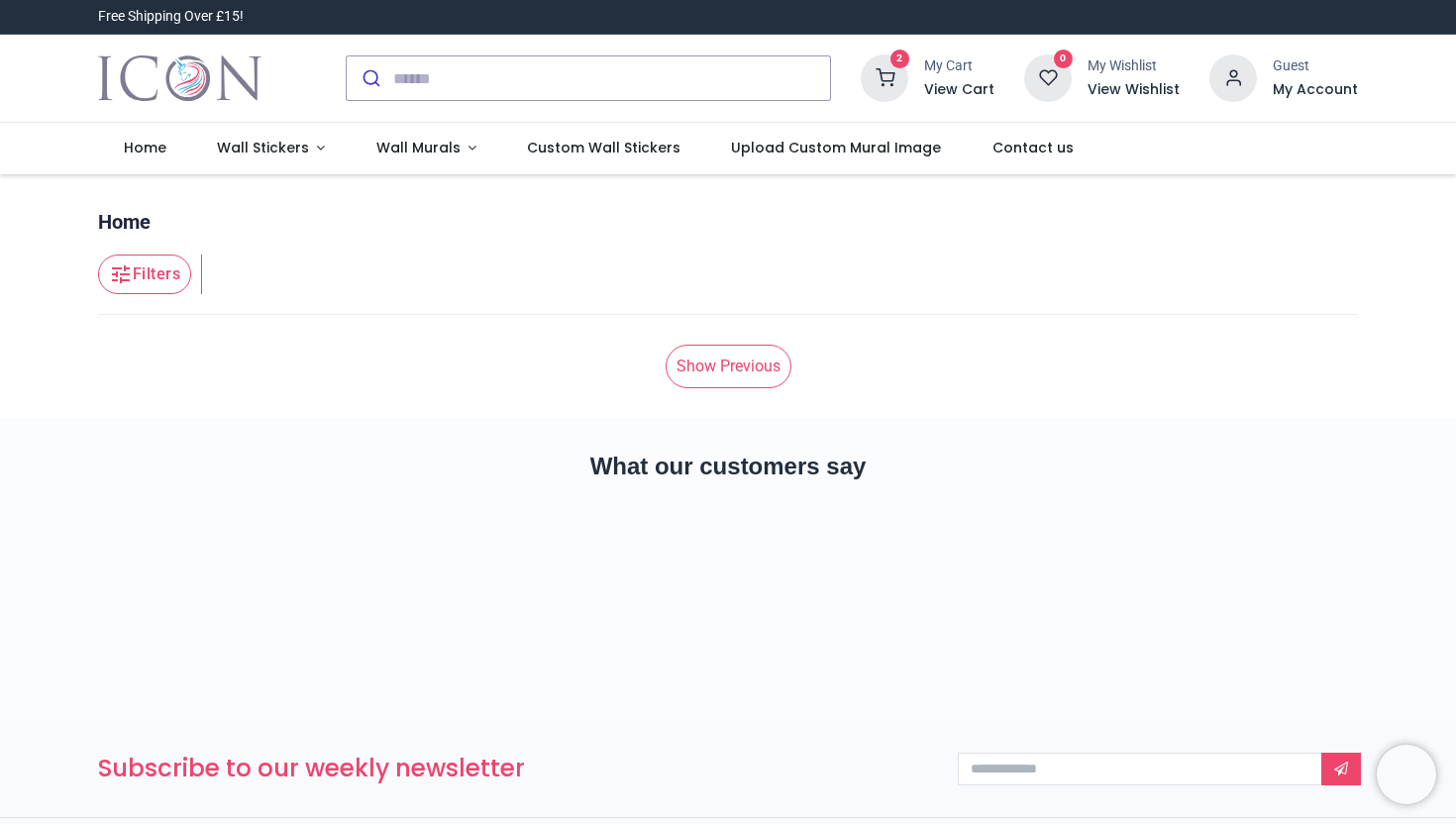 scroll, scrollTop: 0, scrollLeft: 0, axis: both 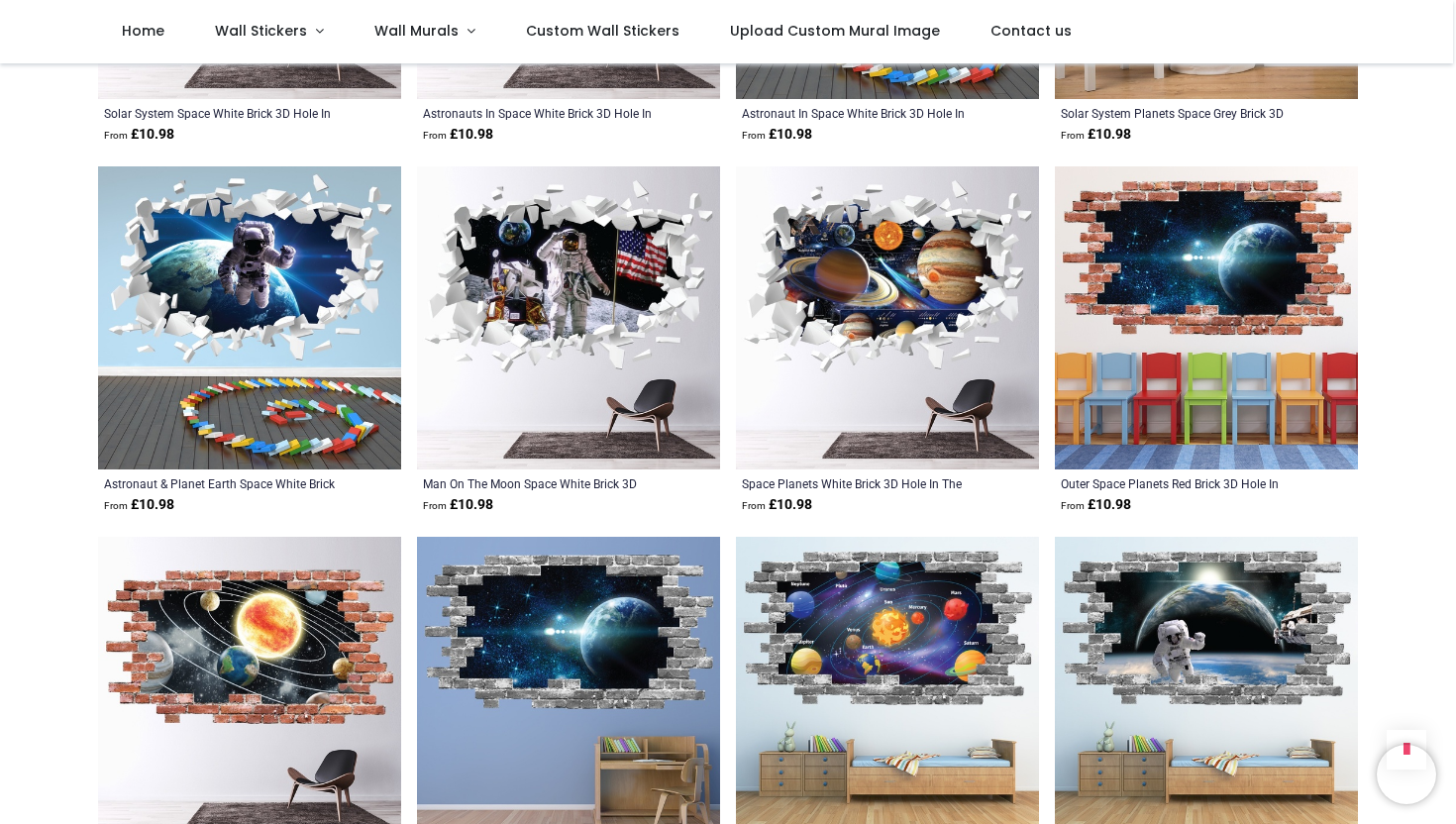 click at bounding box center [569, 688] 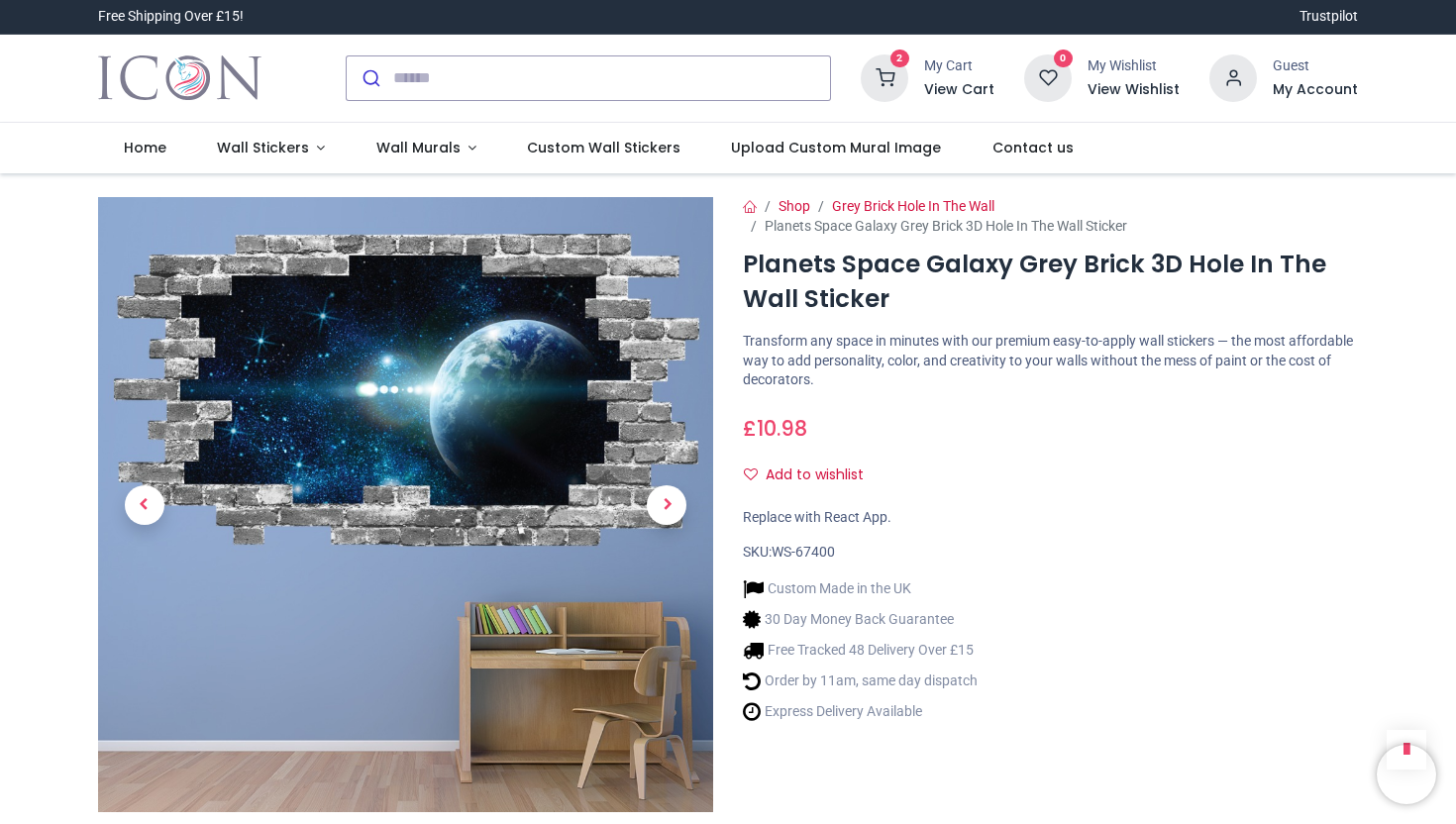 scroll, scrollTop: 0, scrollLeft: 0, axis: both 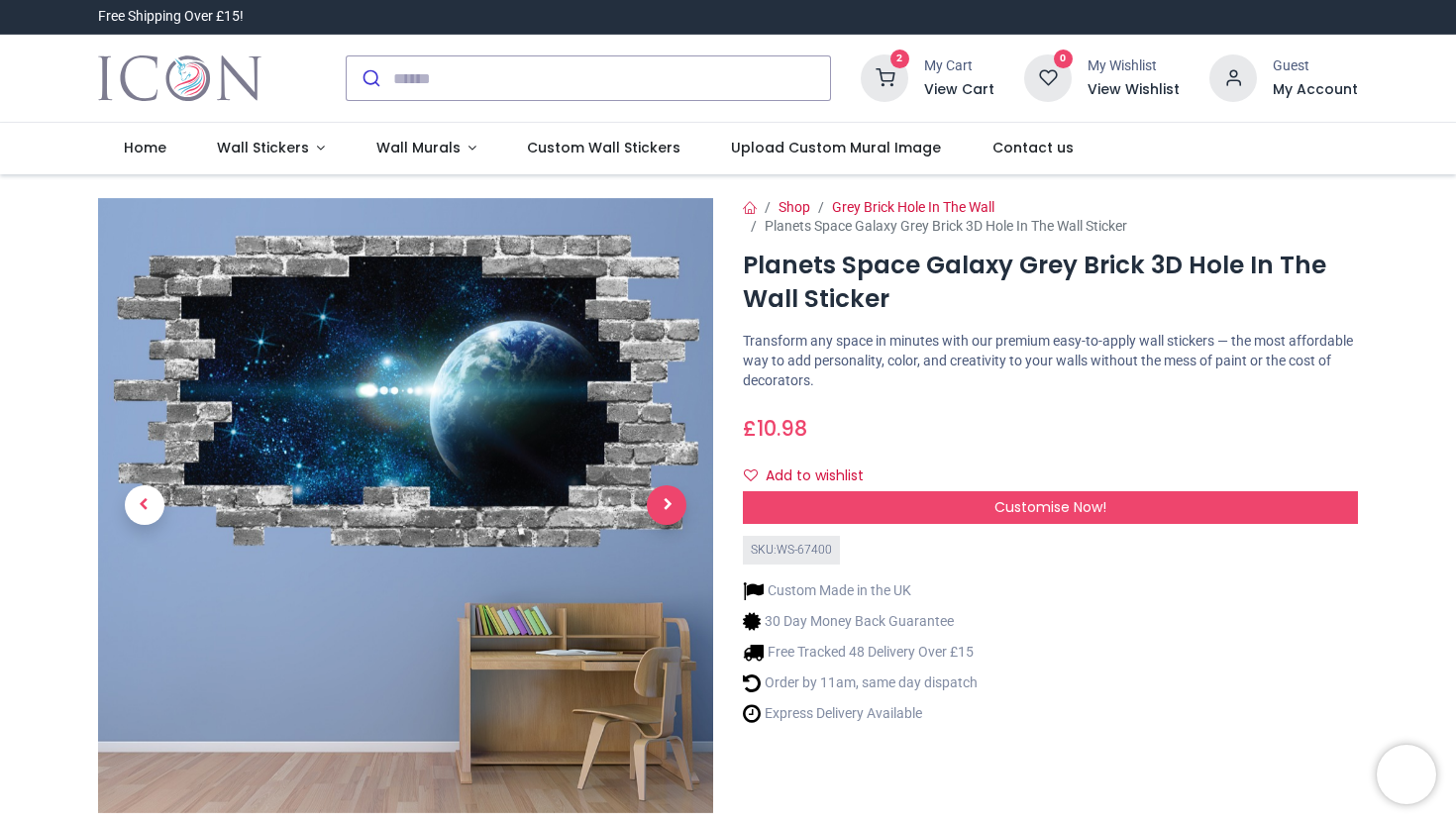 click at bounding box center [667, 505] 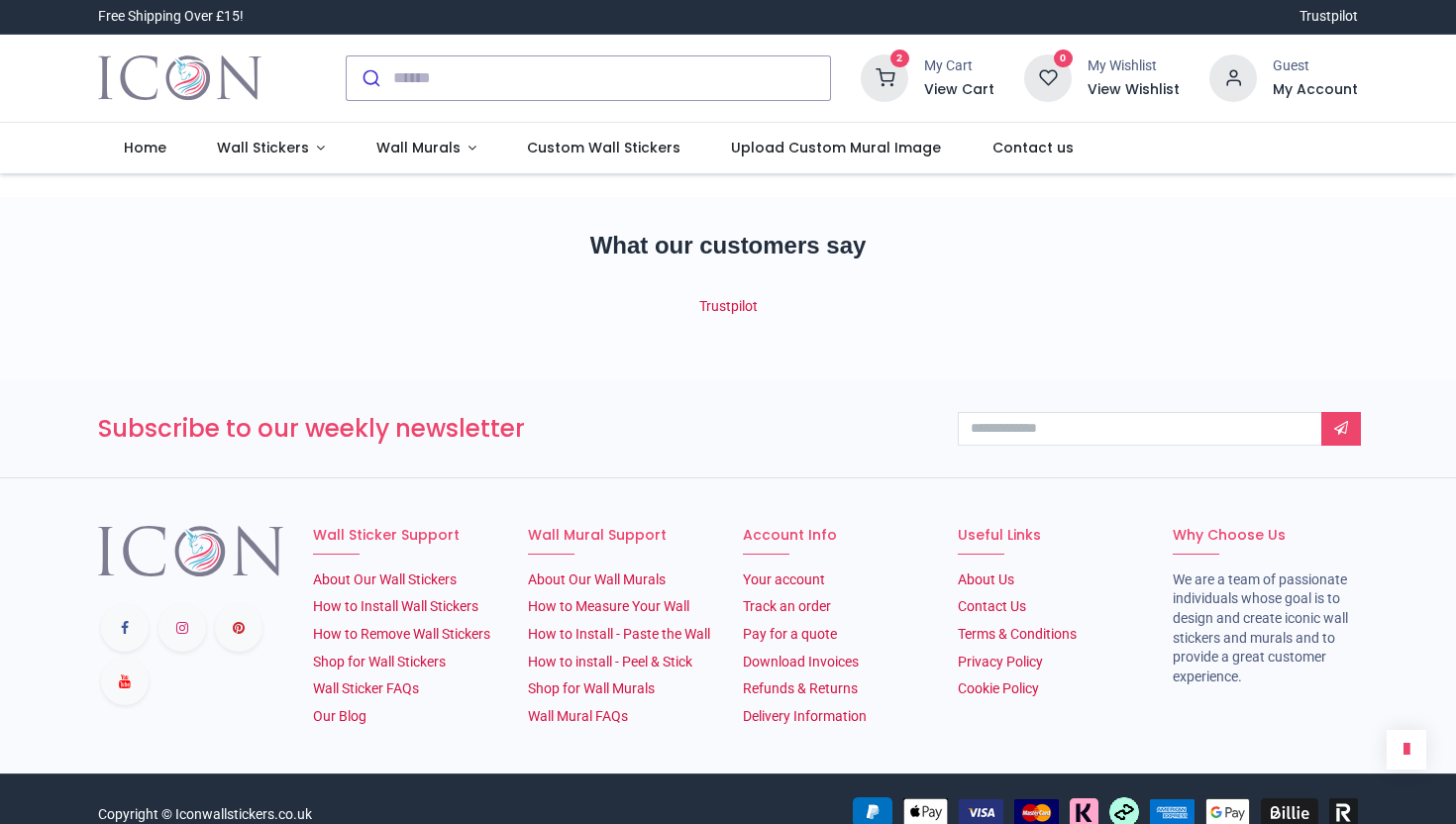 scroll, scrollTop: 0, scrollLeft: 0, axis: both 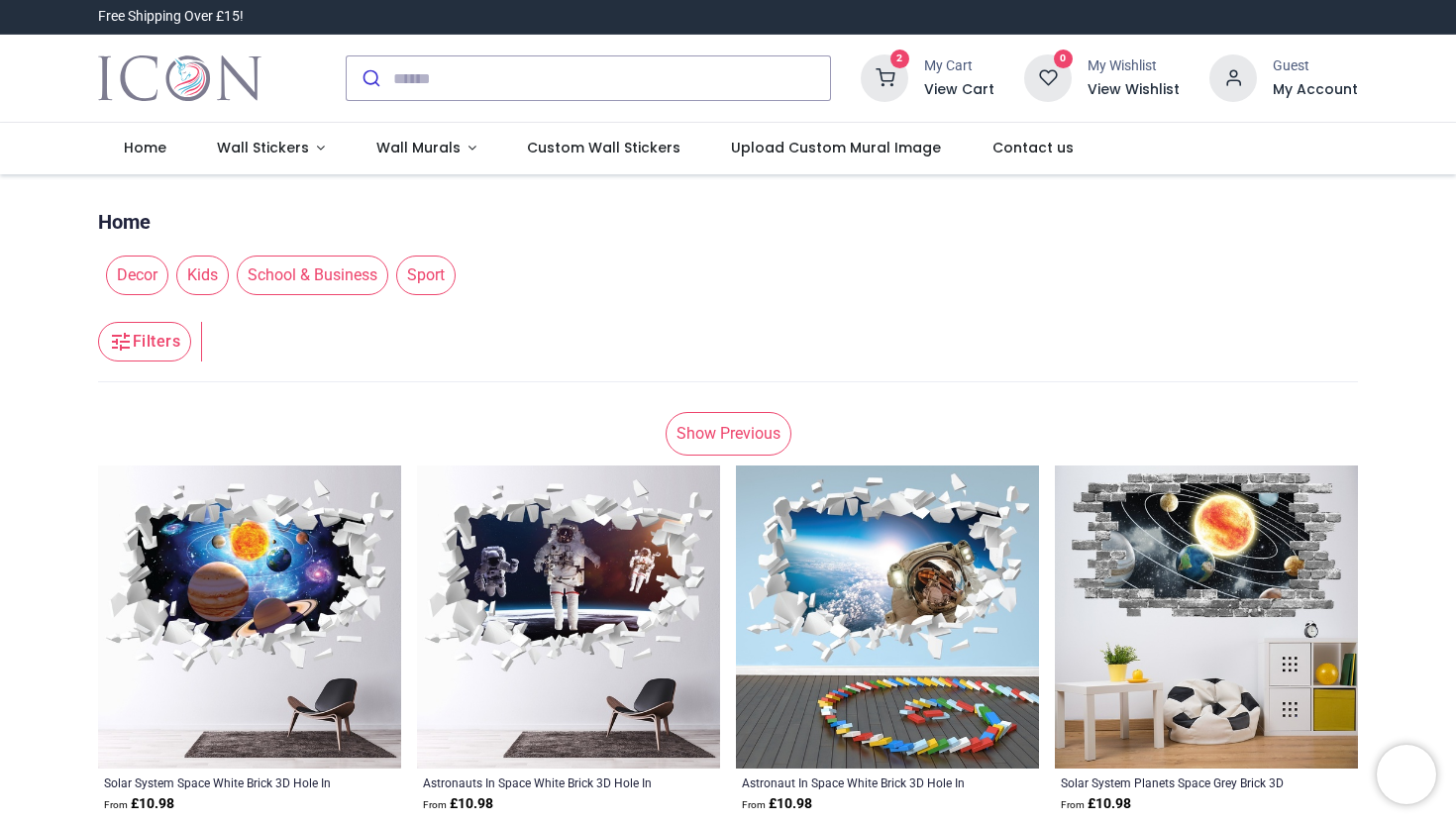 click on "Show Previous" at bounding box center (728, 434) 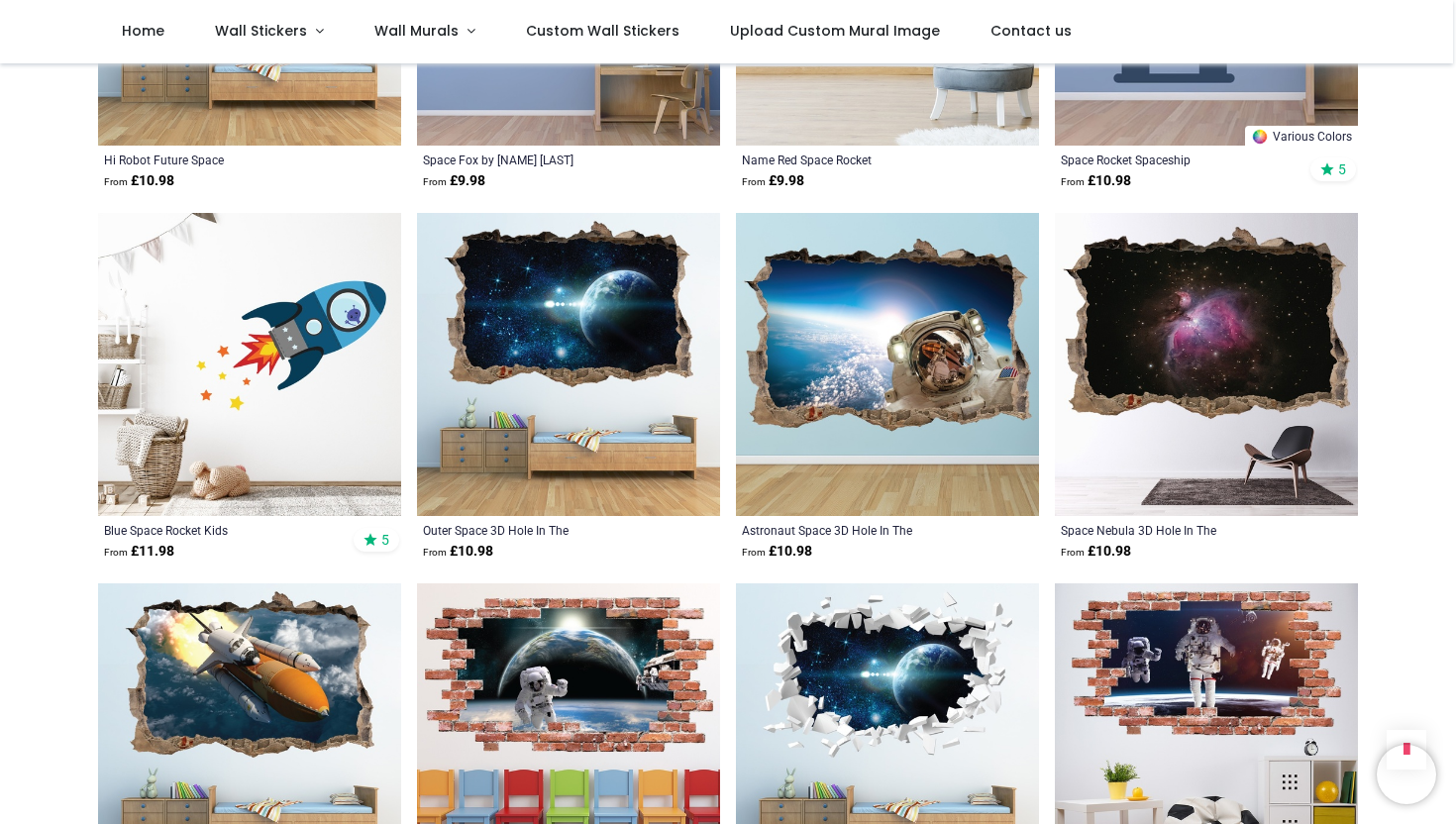 scroll, scrollTop: 1626, scrollLeft: 0, axis: vertical 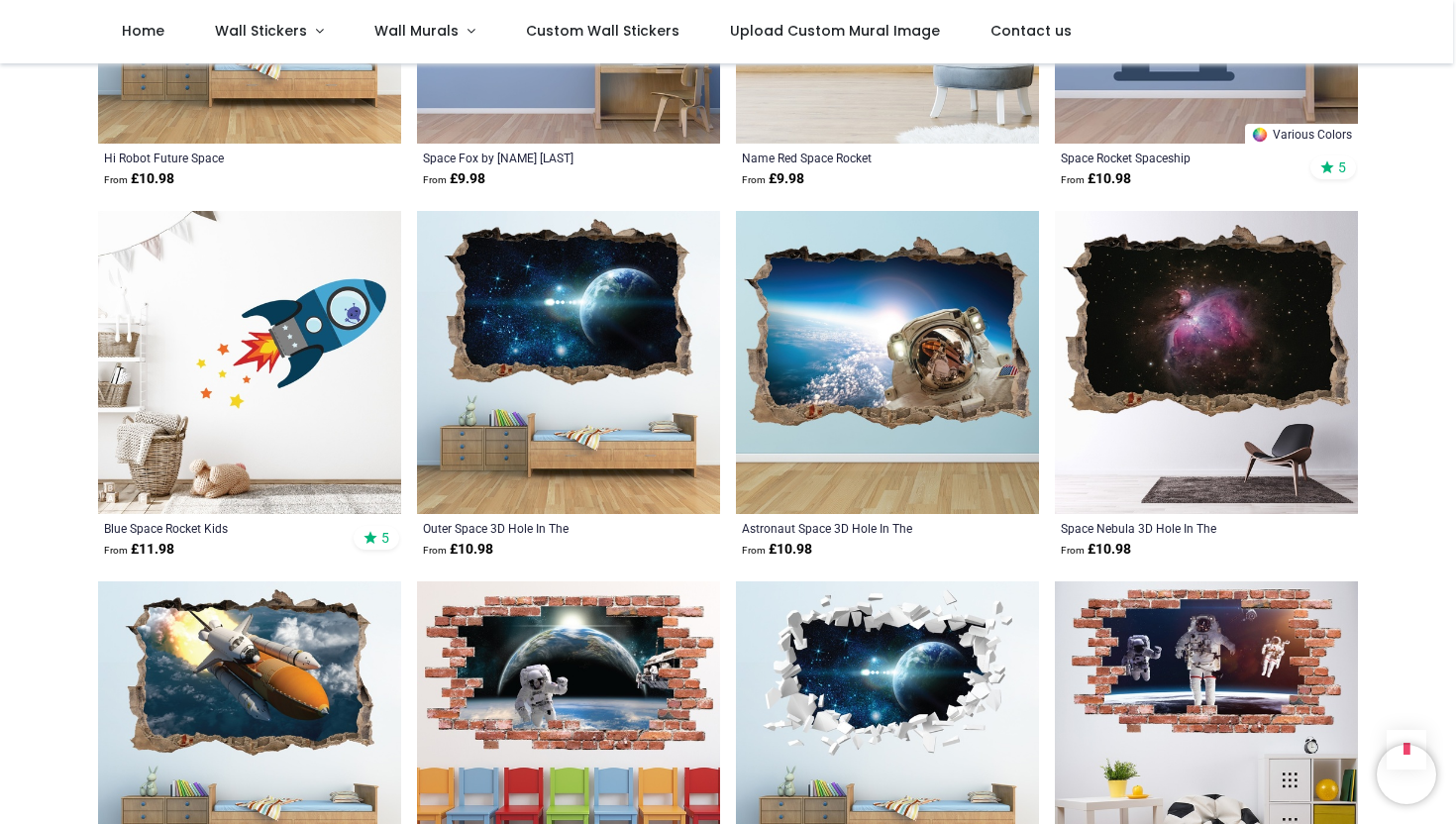 click at bounding box center (569, 362) 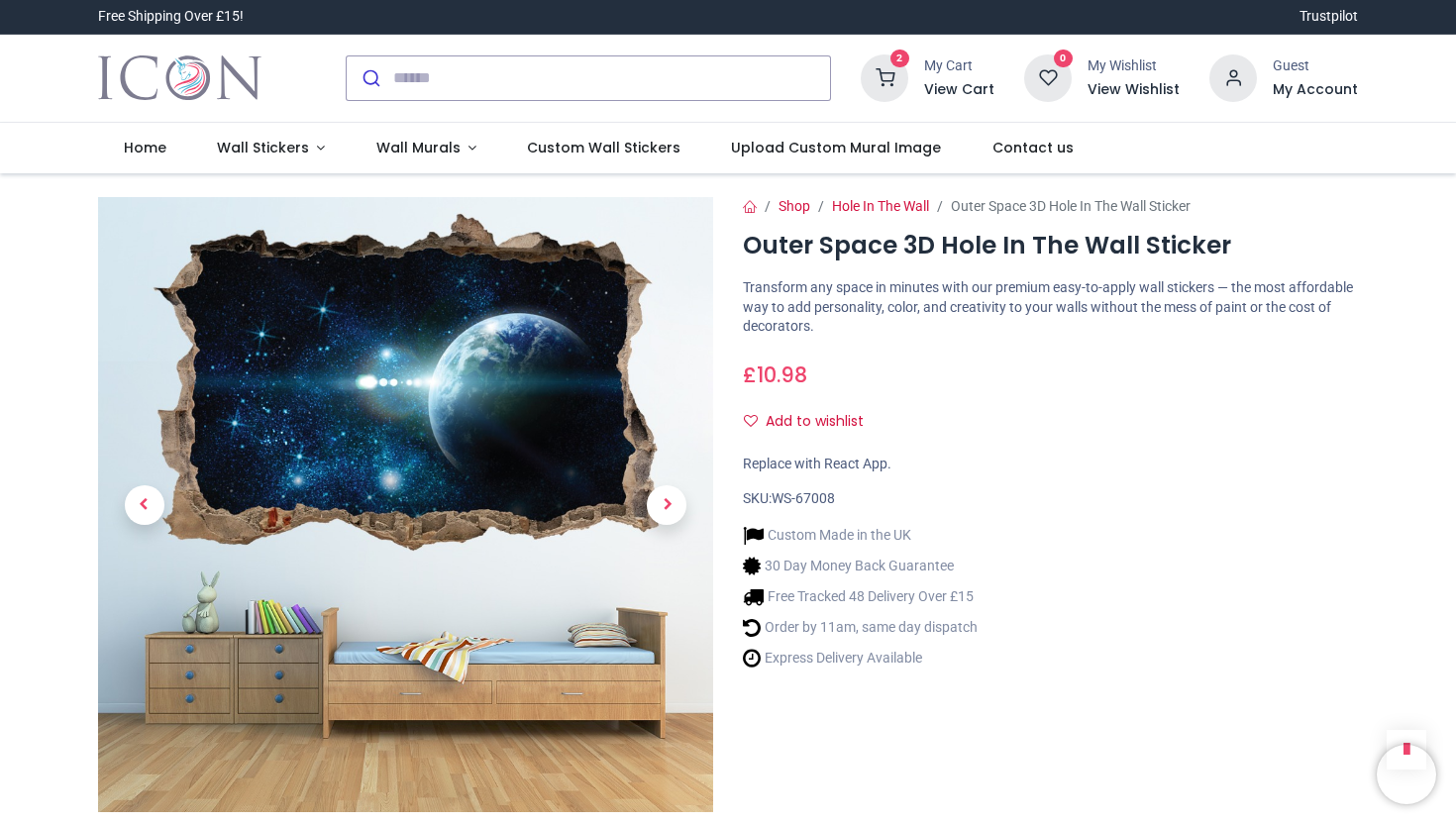 scroll, scrollTop: 0, scrollLeft: 0, axis: both 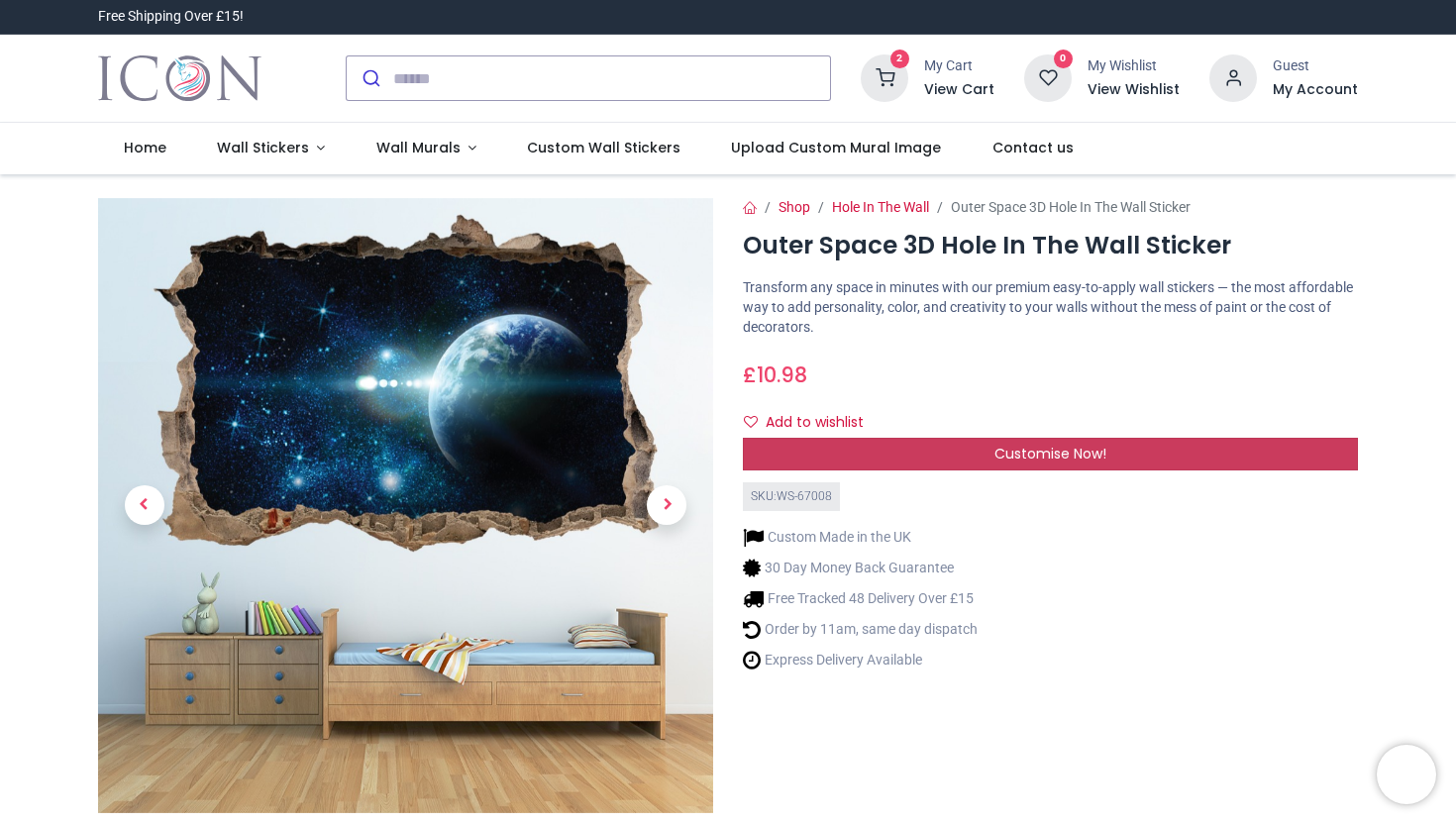 click on "Customise Now!" at bounding box center (1050, 455) 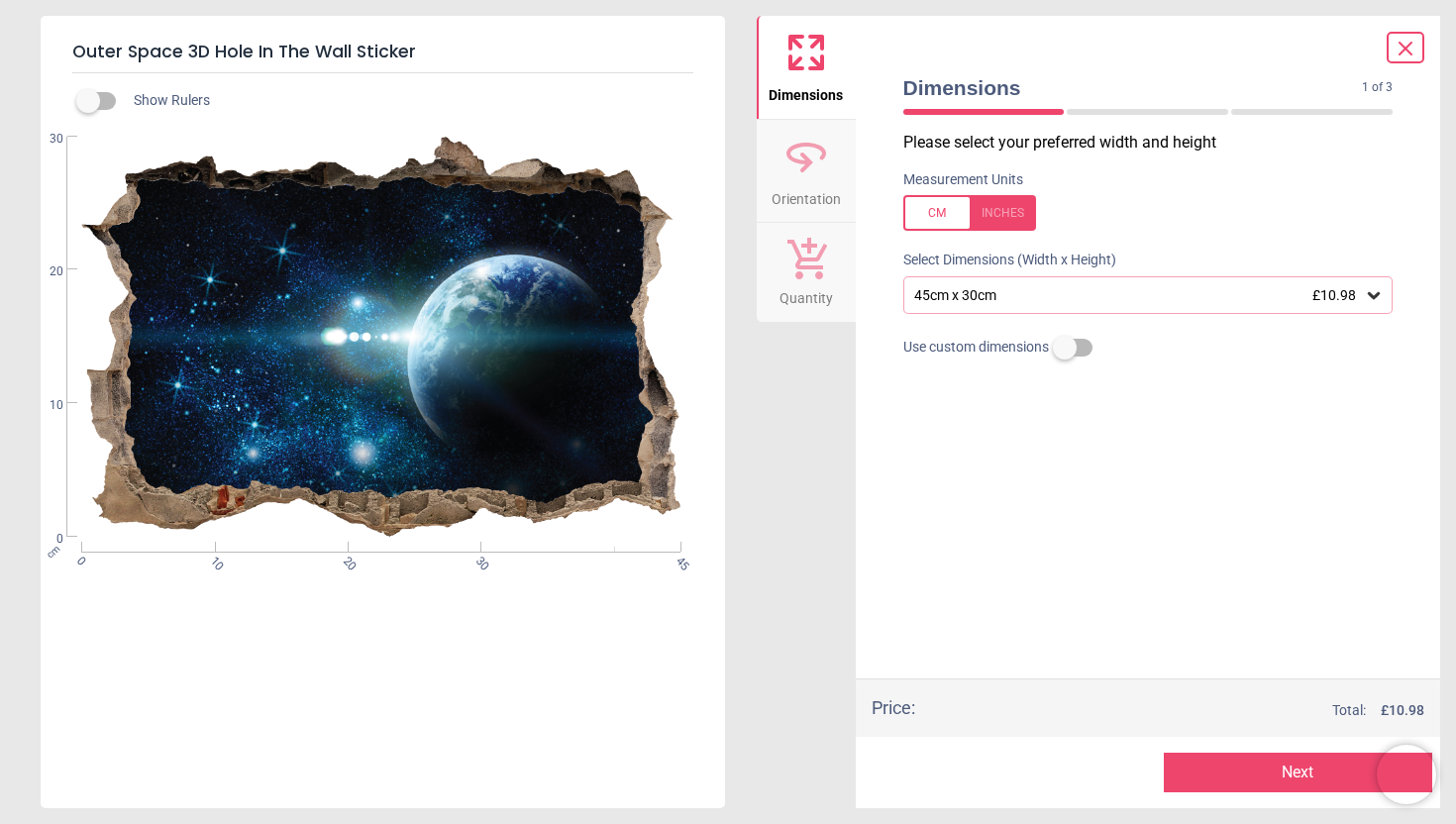 click on "45cm  x  30cm       £10.98" at bounding box center (1138, 295) 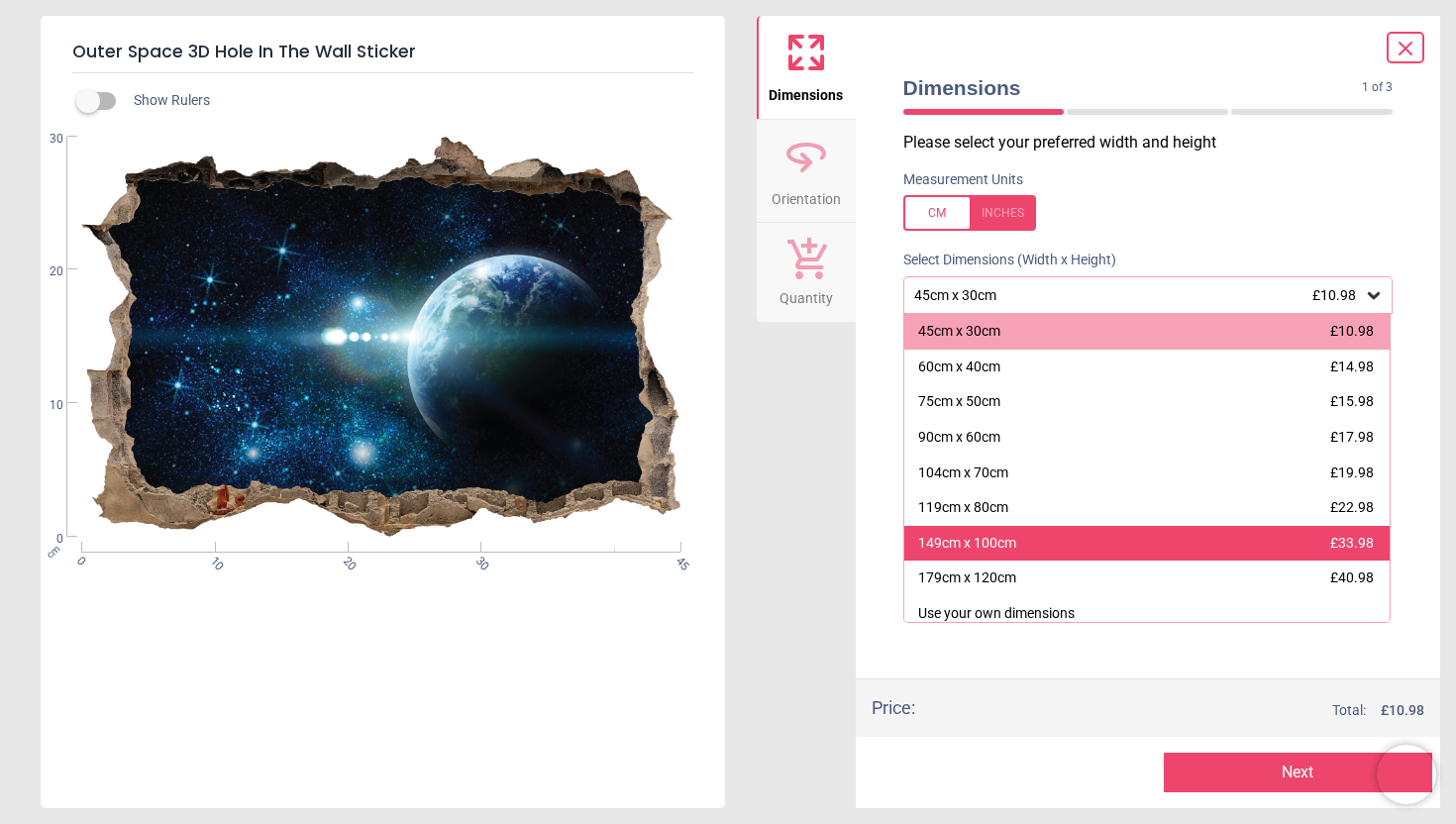 click on "149cm  x  100cm" at bounding box center [967, 544] 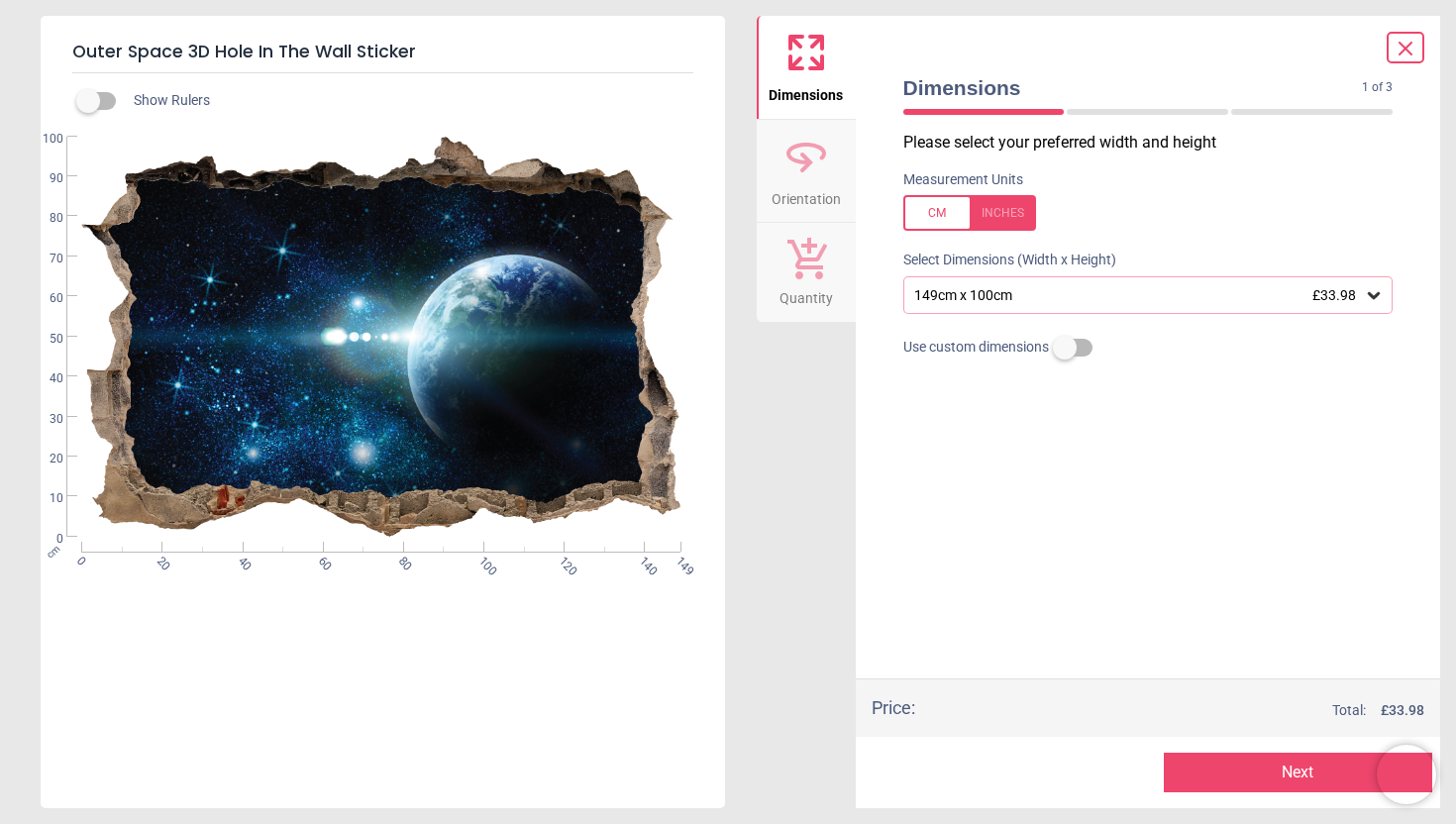 click on "Next" at bounding box center (1298, 772) 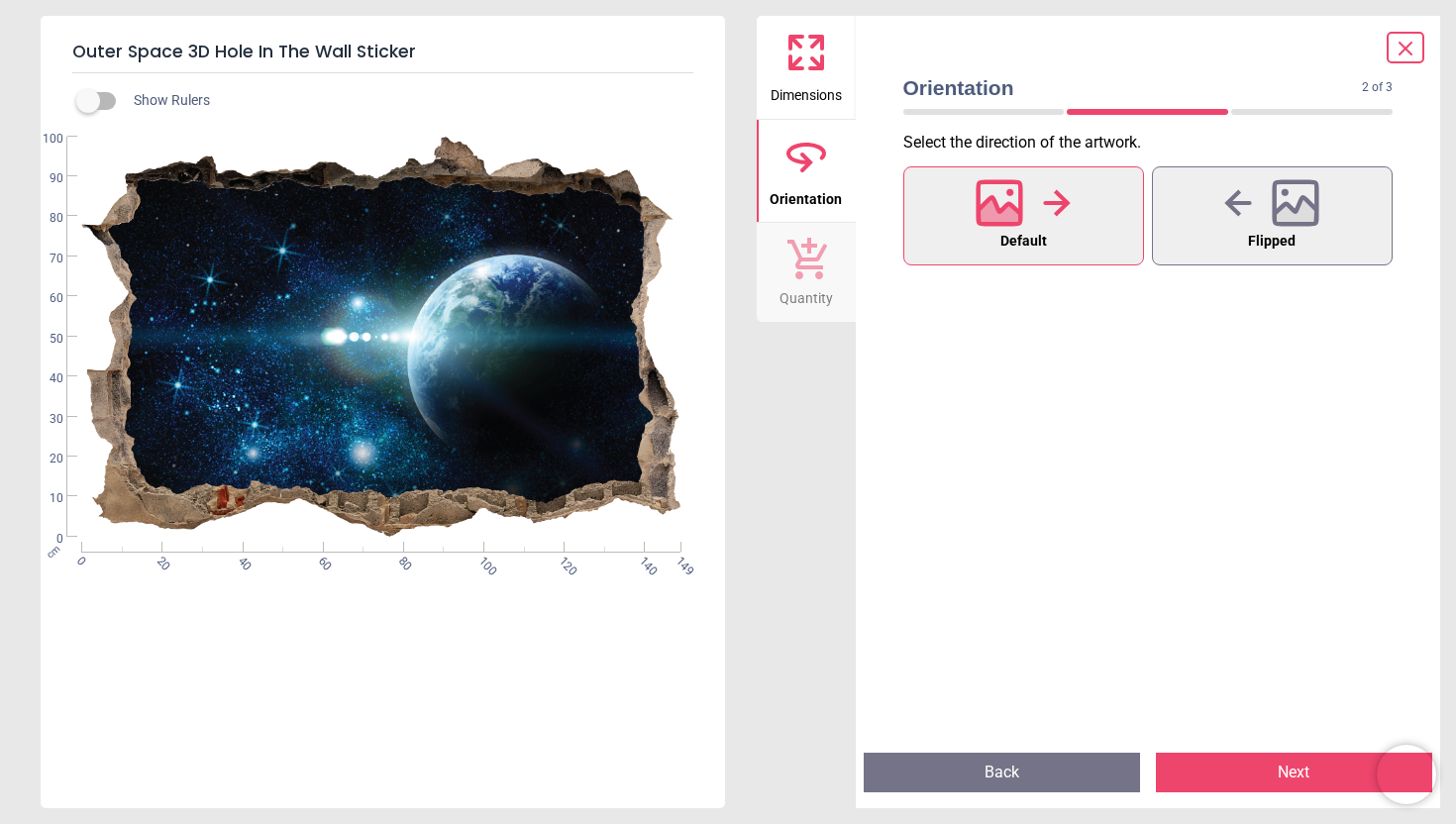 click on "Next" at bounding box center (1294, 772) 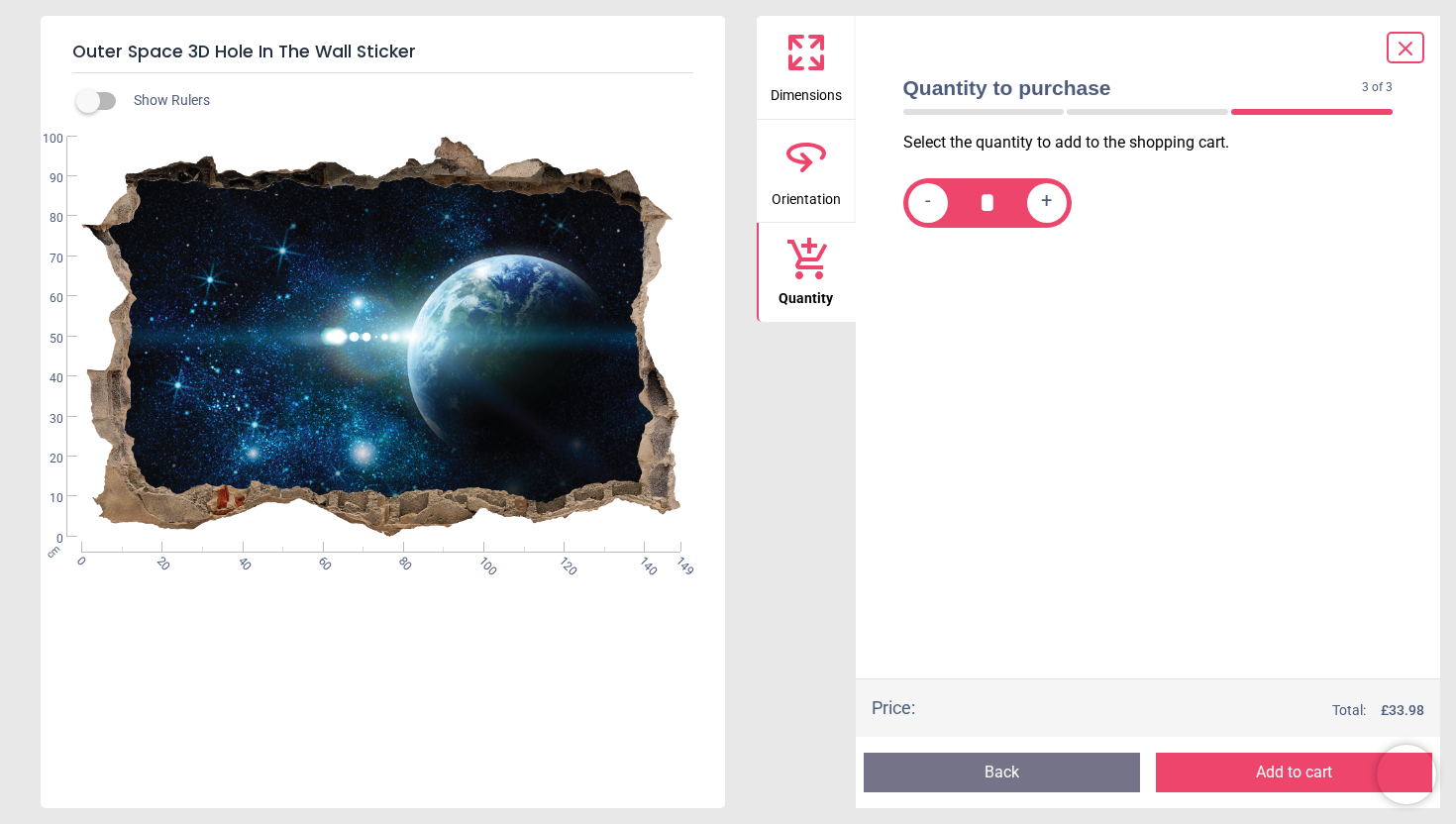 click on "Add to cart" at bounding box center [1294, 772] 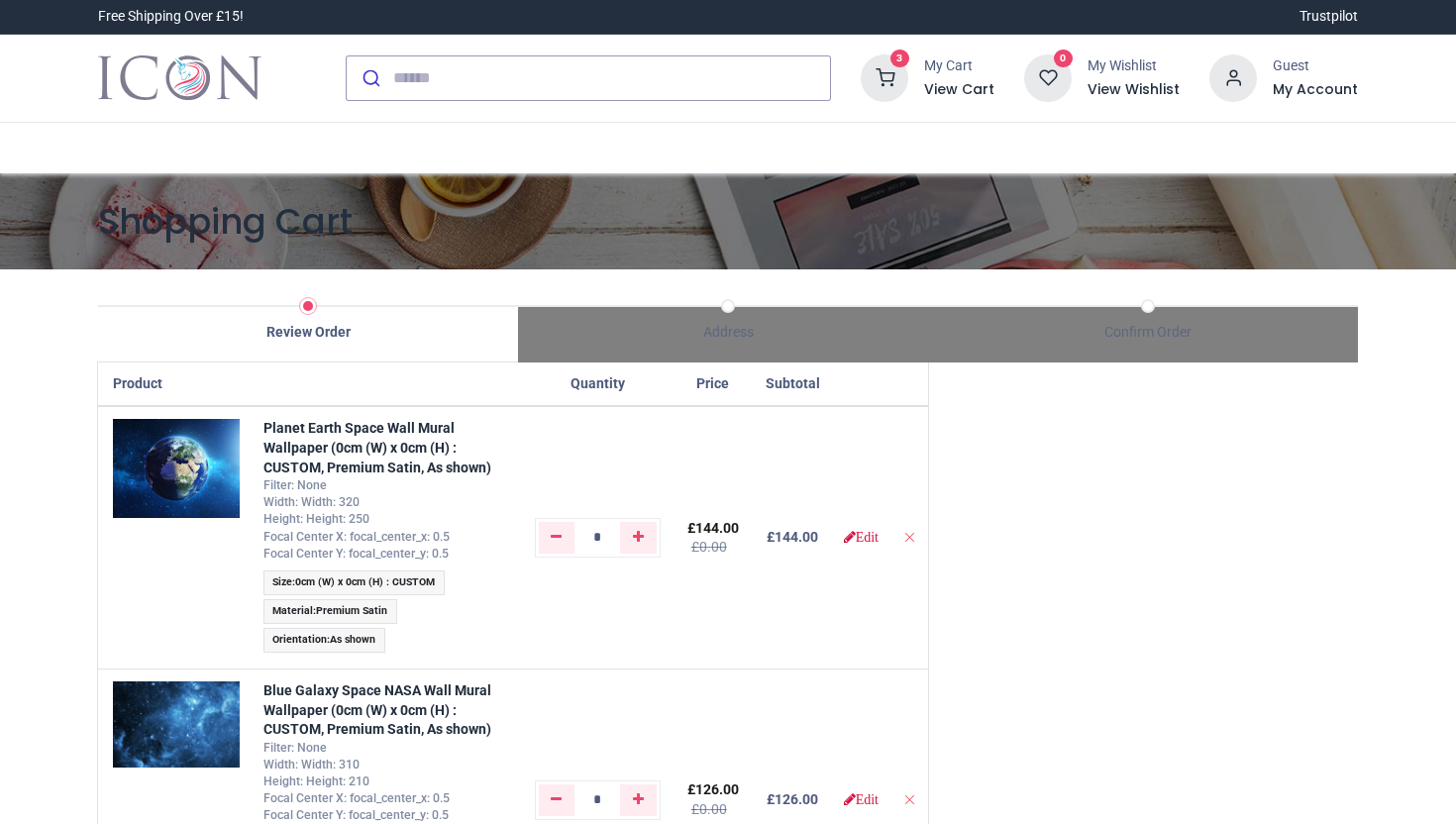 scroll, scrollTop: 0, scrollLeft: 0, axis: both 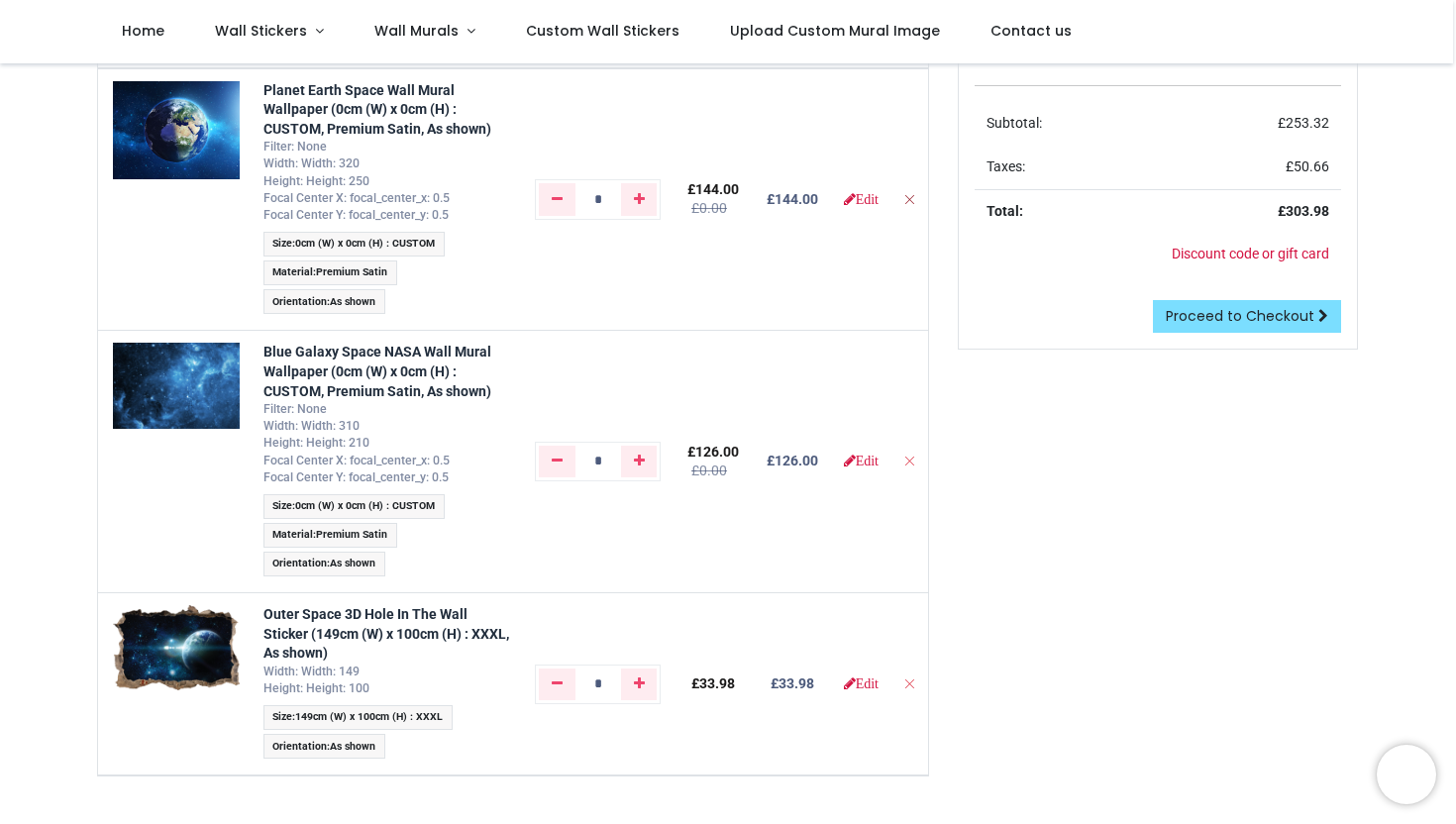 click at bounding box center [909, 199] 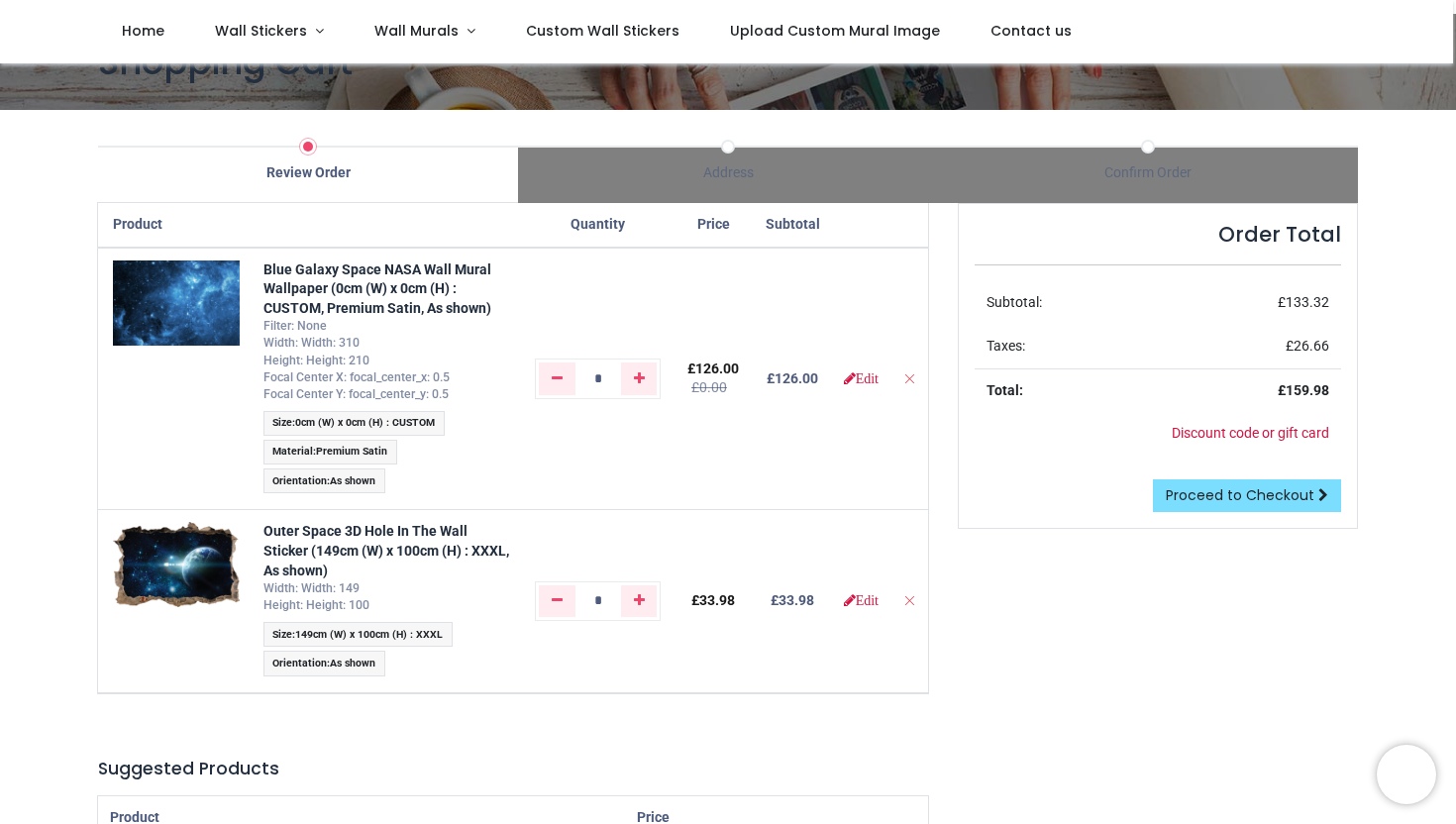 scroll, scrollTop: 48, scrollLeft: 0, axis: vertical 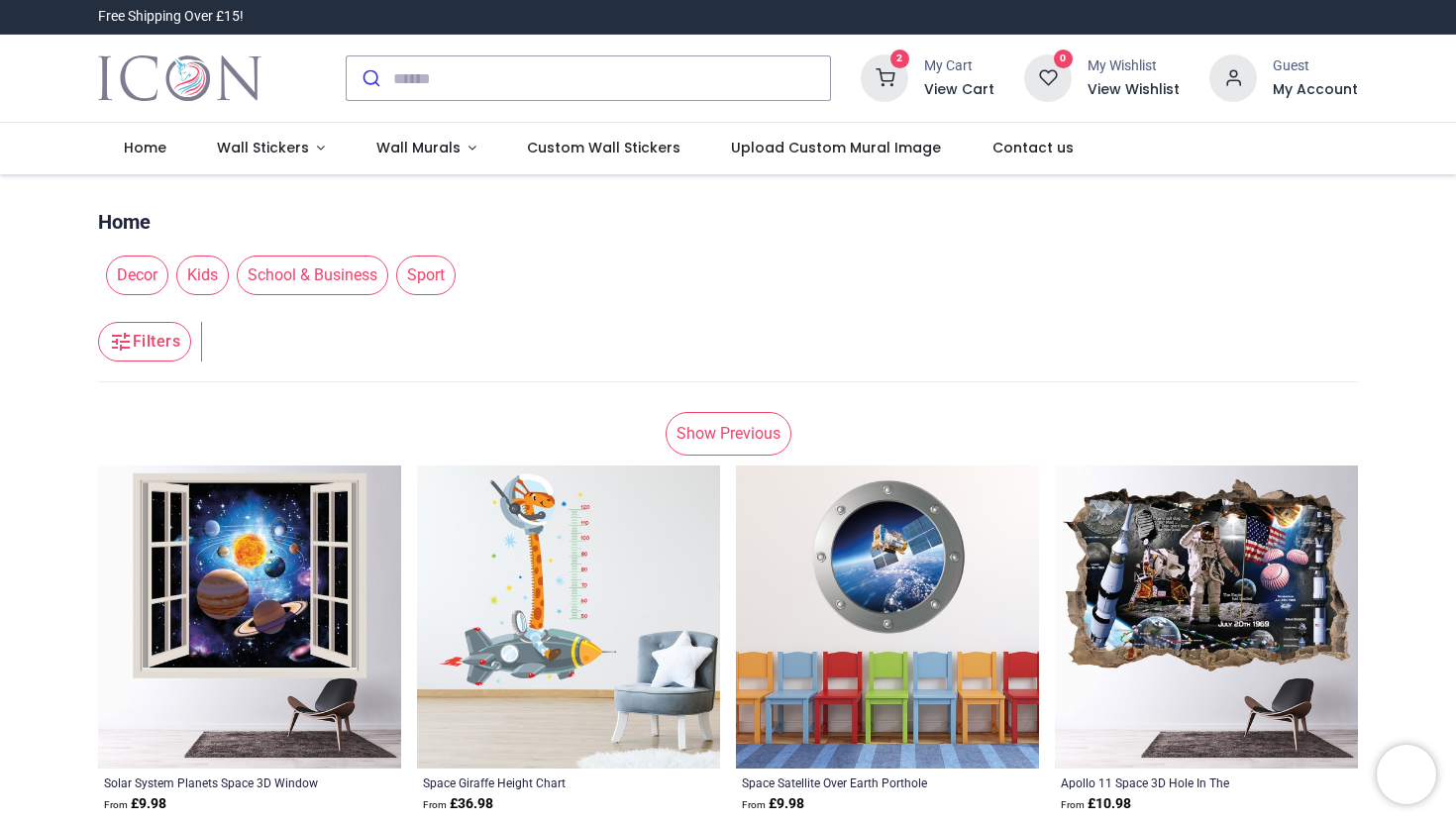 click on "Show Previous" at bounding box center [728, 434] 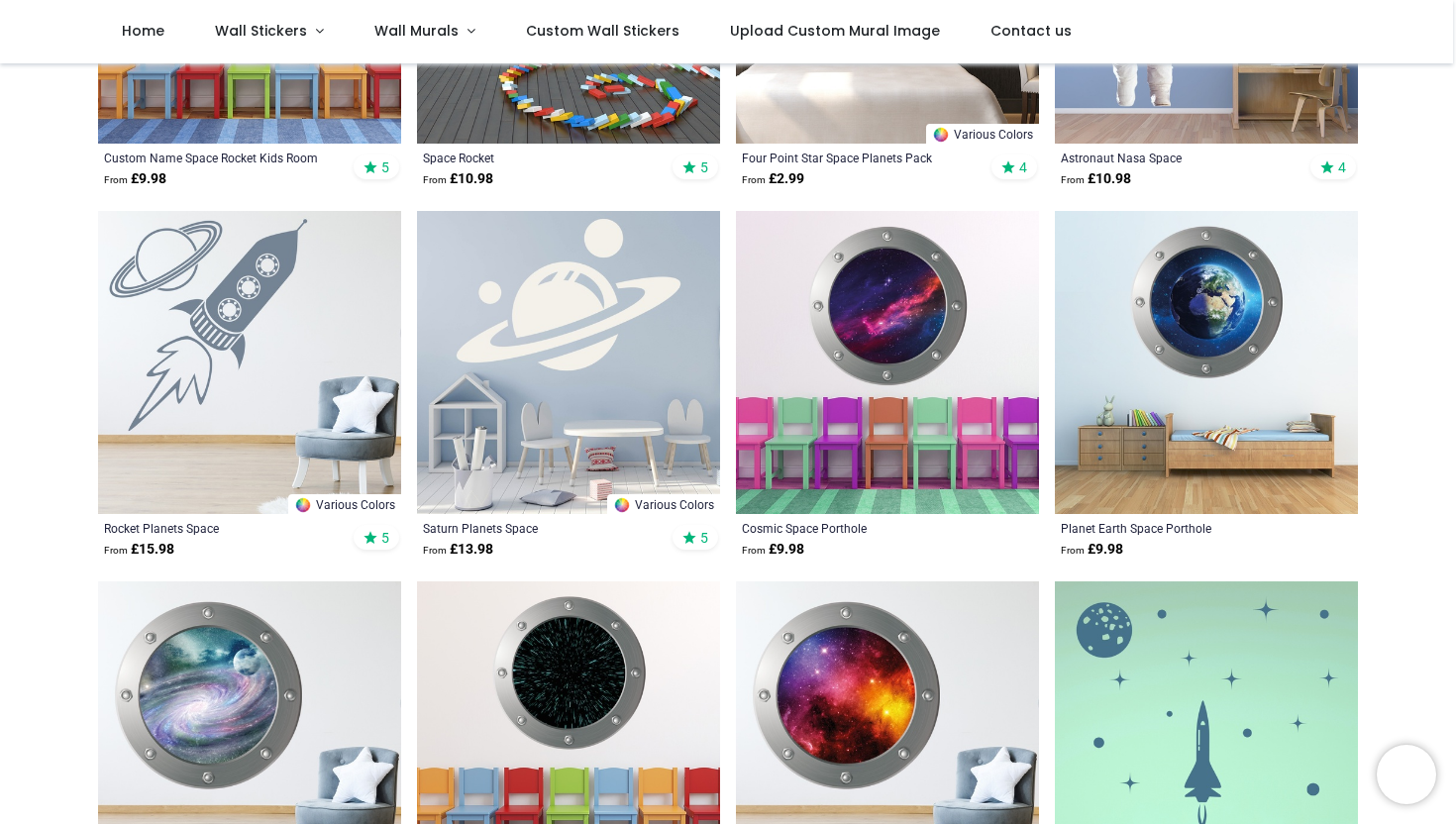 scroll, scrollTop: 464, scrollLeft: 0, axis: vertical 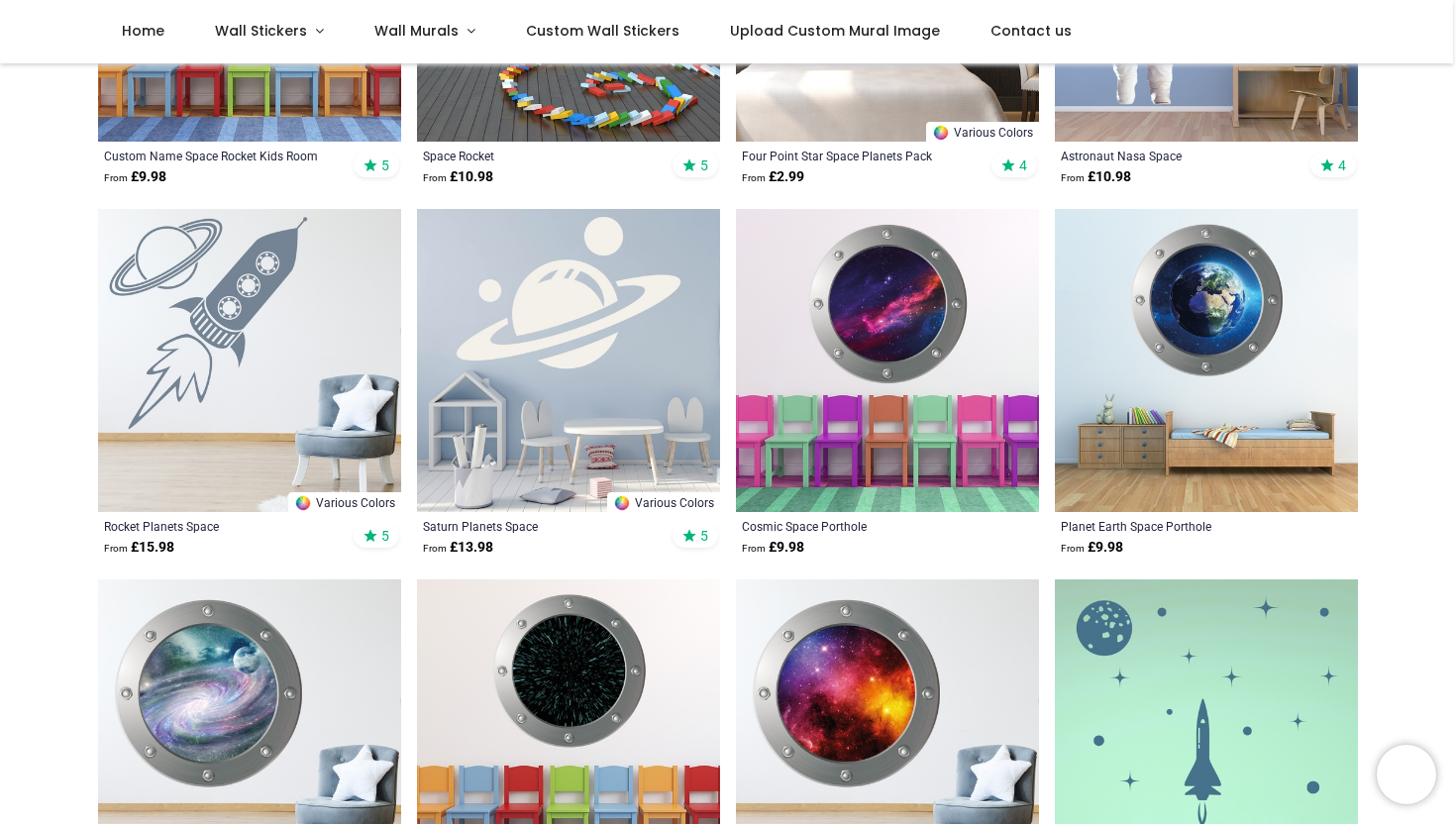 click at bounding box center [887, 360] 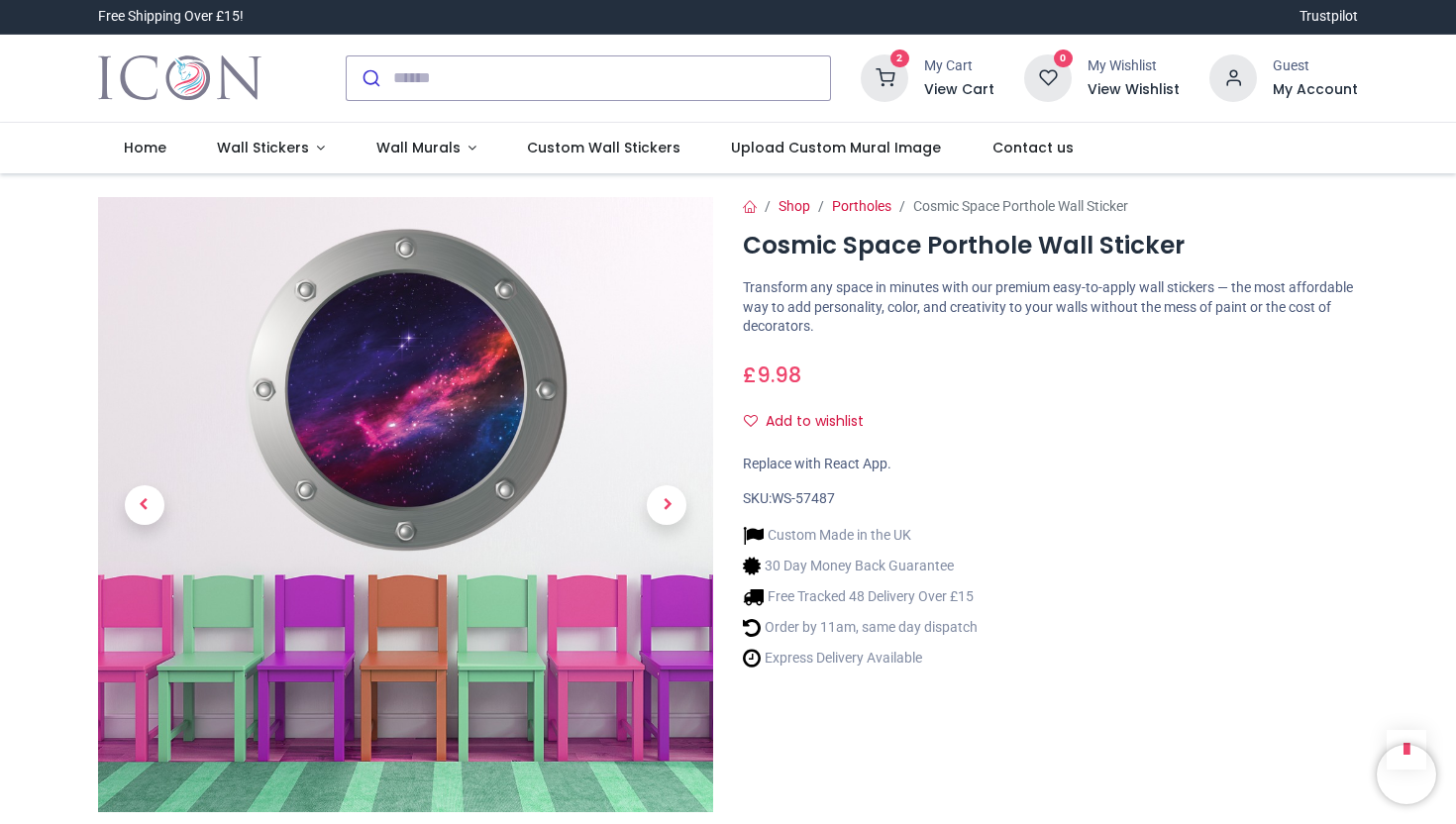 scroll, scrollTop: 0, scrollLeft: 0, axis: both 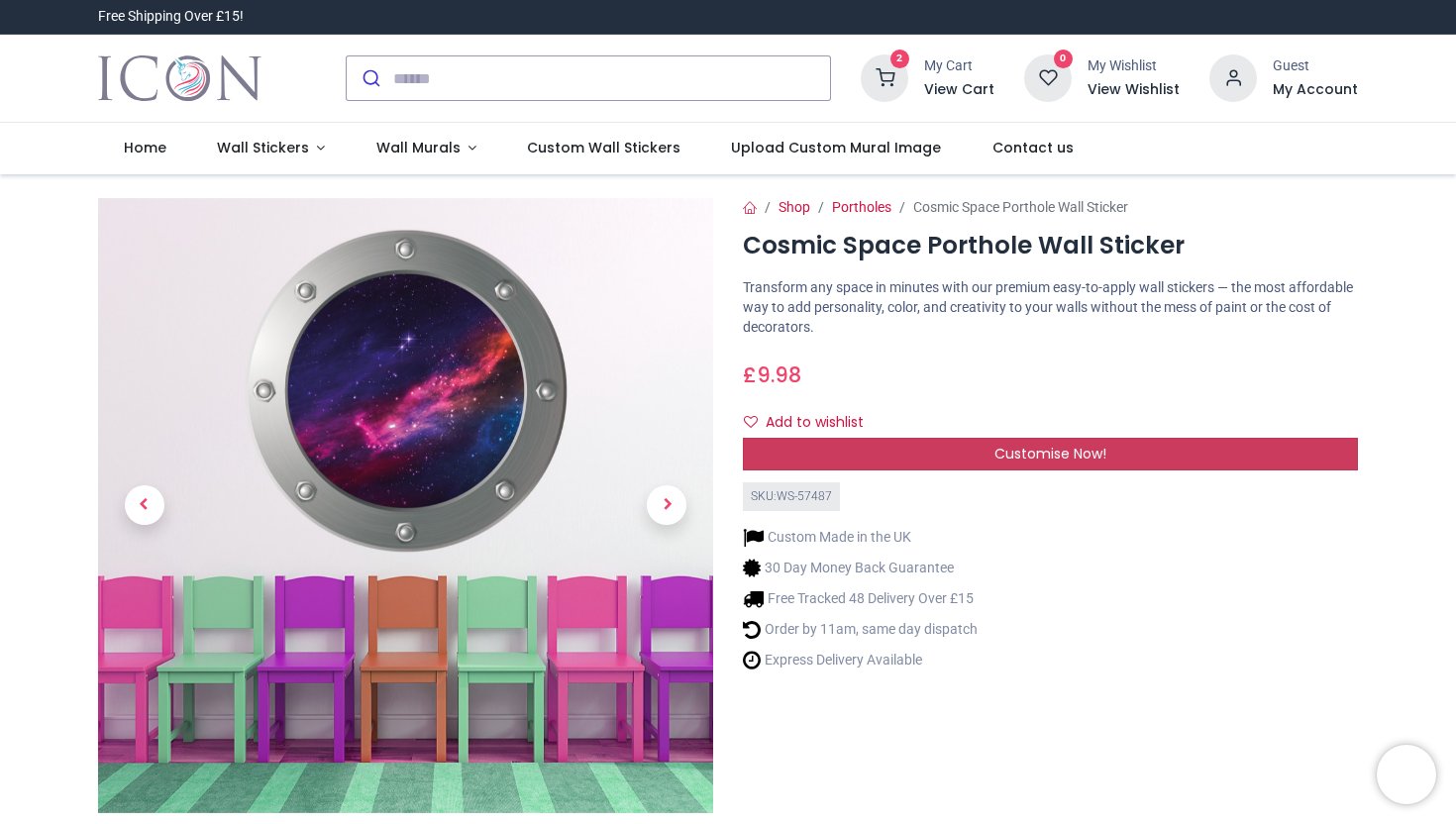 click on "Customise Now!" at bounding box center [1050, 454] 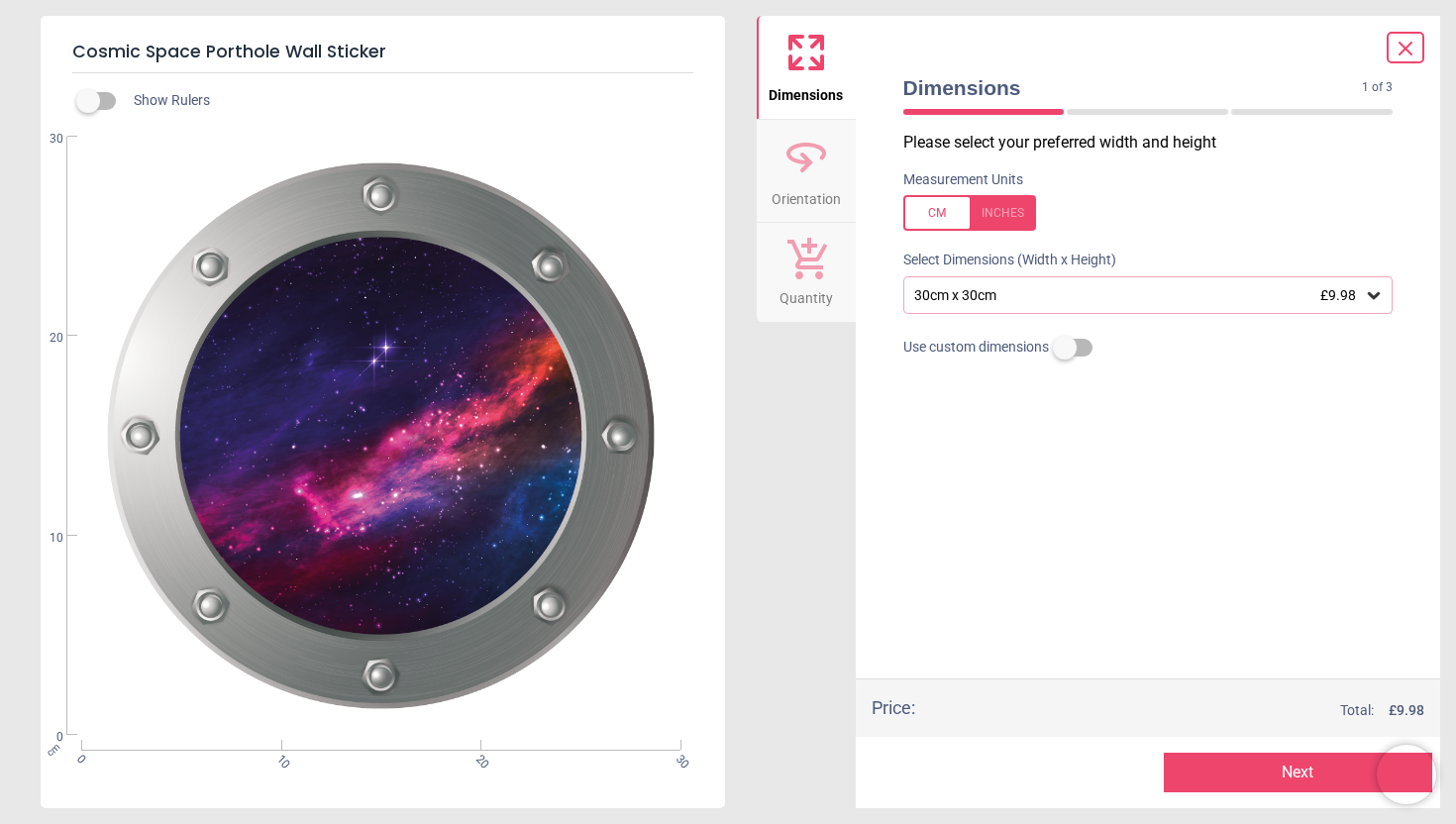 click 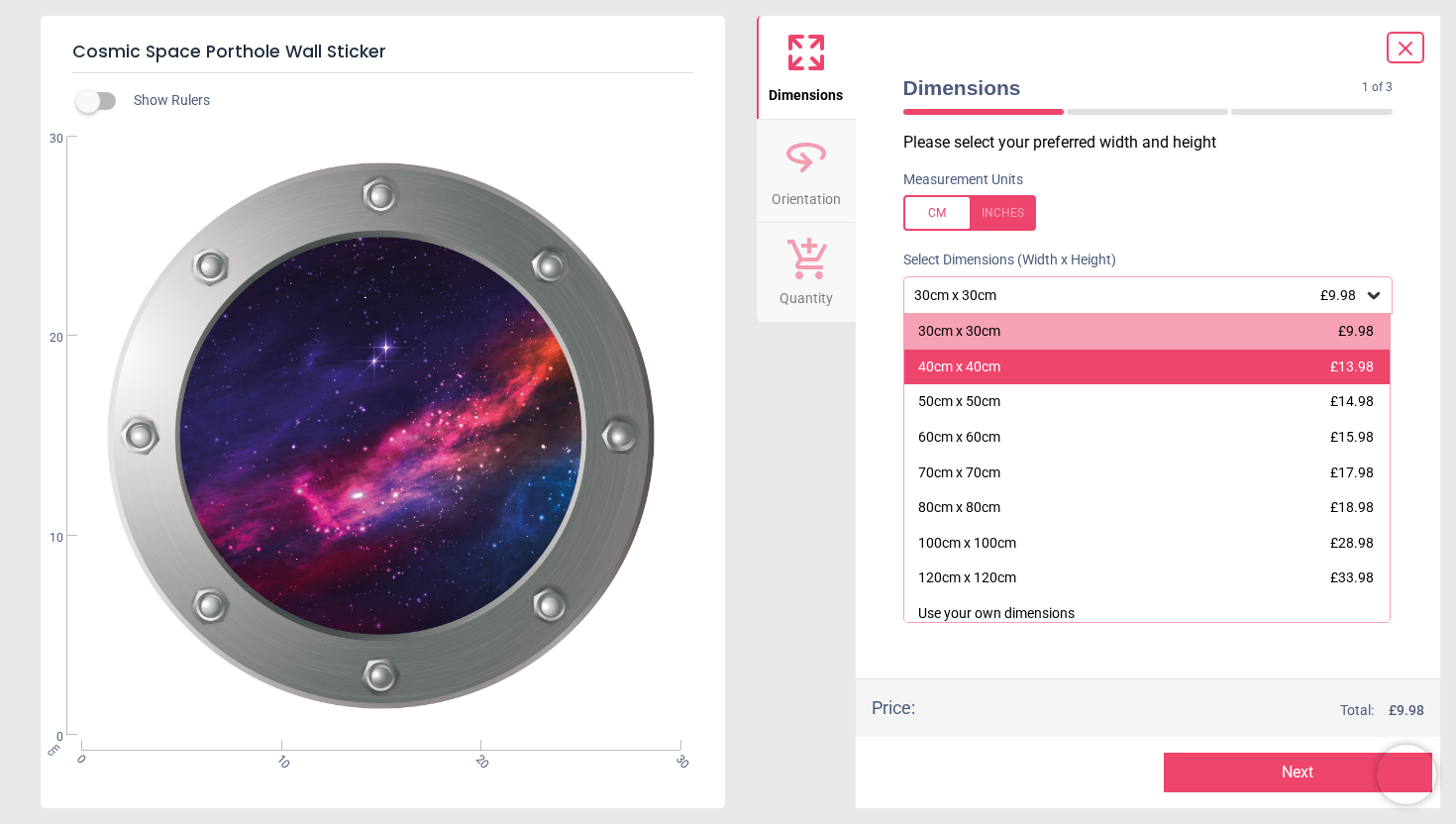 click on "£13.98" at bounding box center (1352, 366) 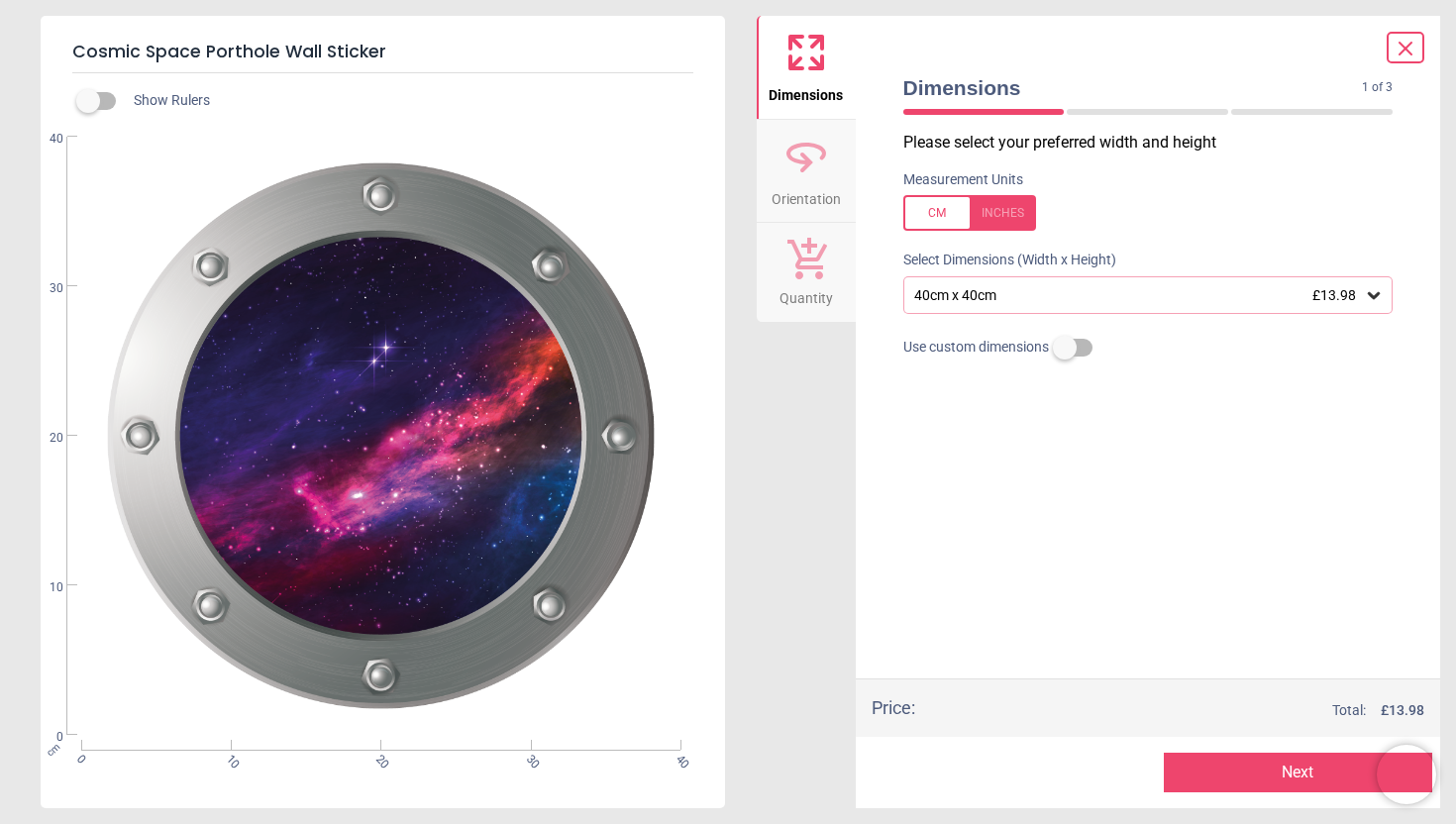 click on "Next" at bounding box center [1298, 772] 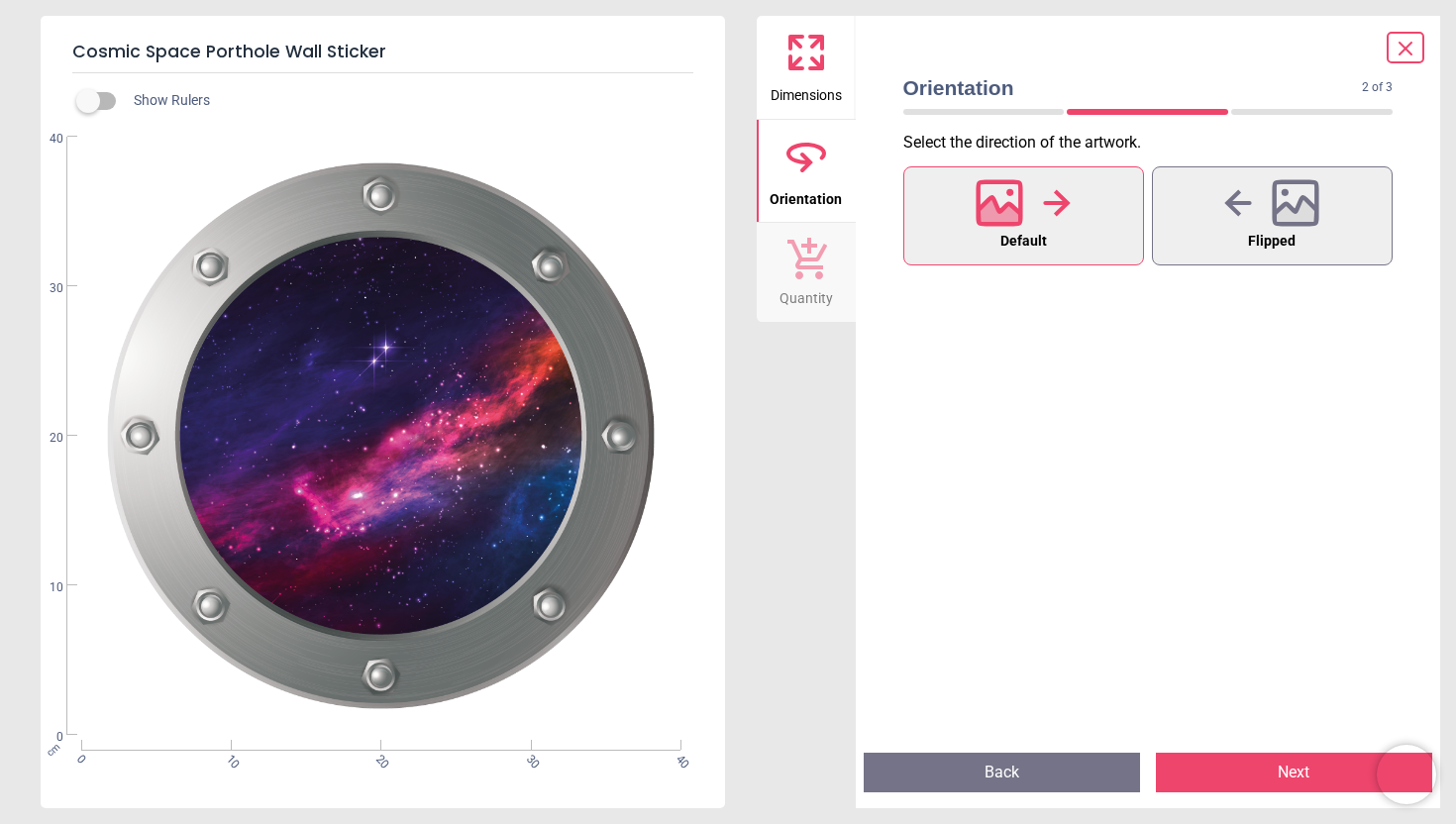 click on "Next" at bounding box center (1294, 772) 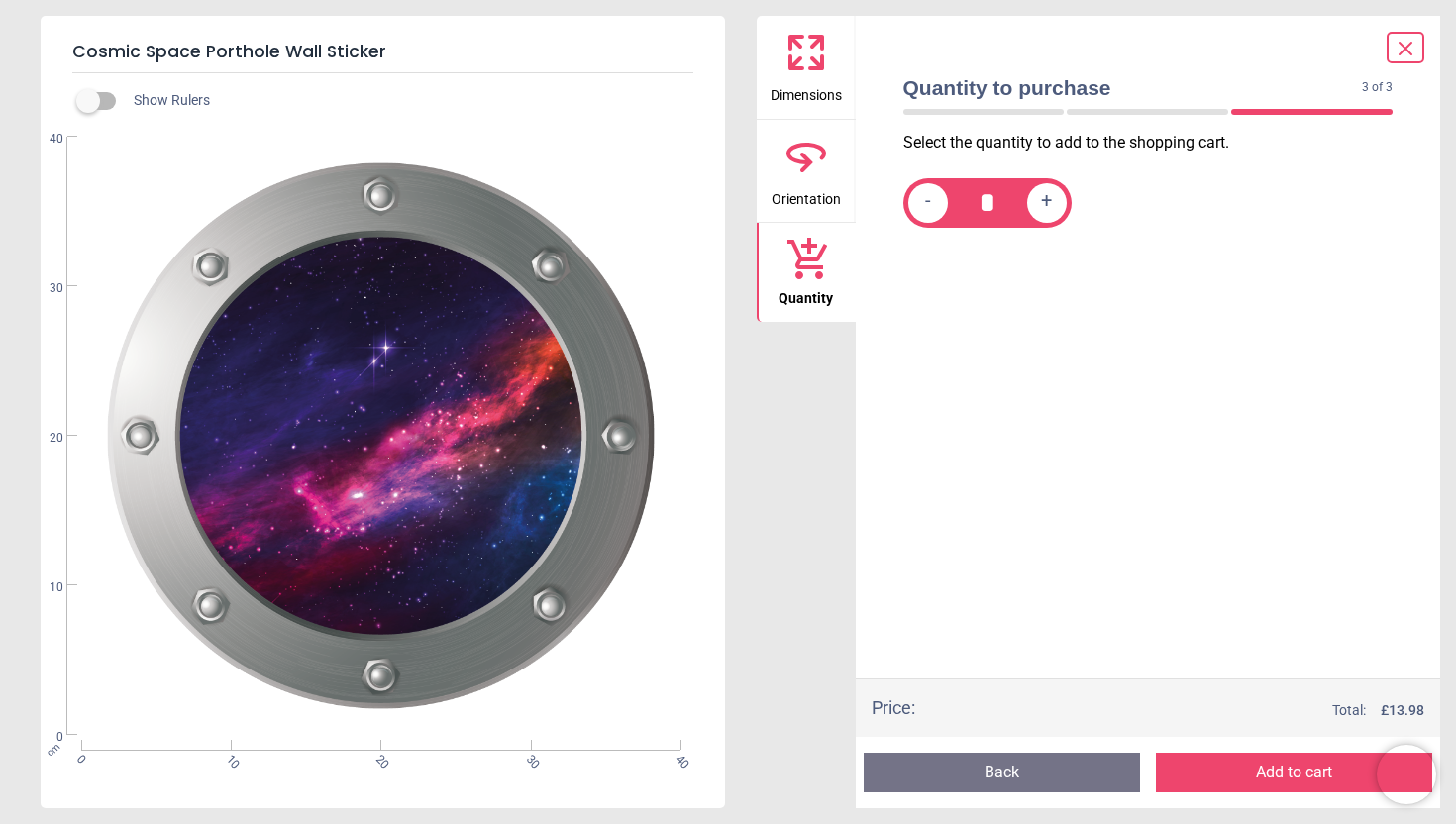 click on "Add to cart" at bounding box center (1294, 772) 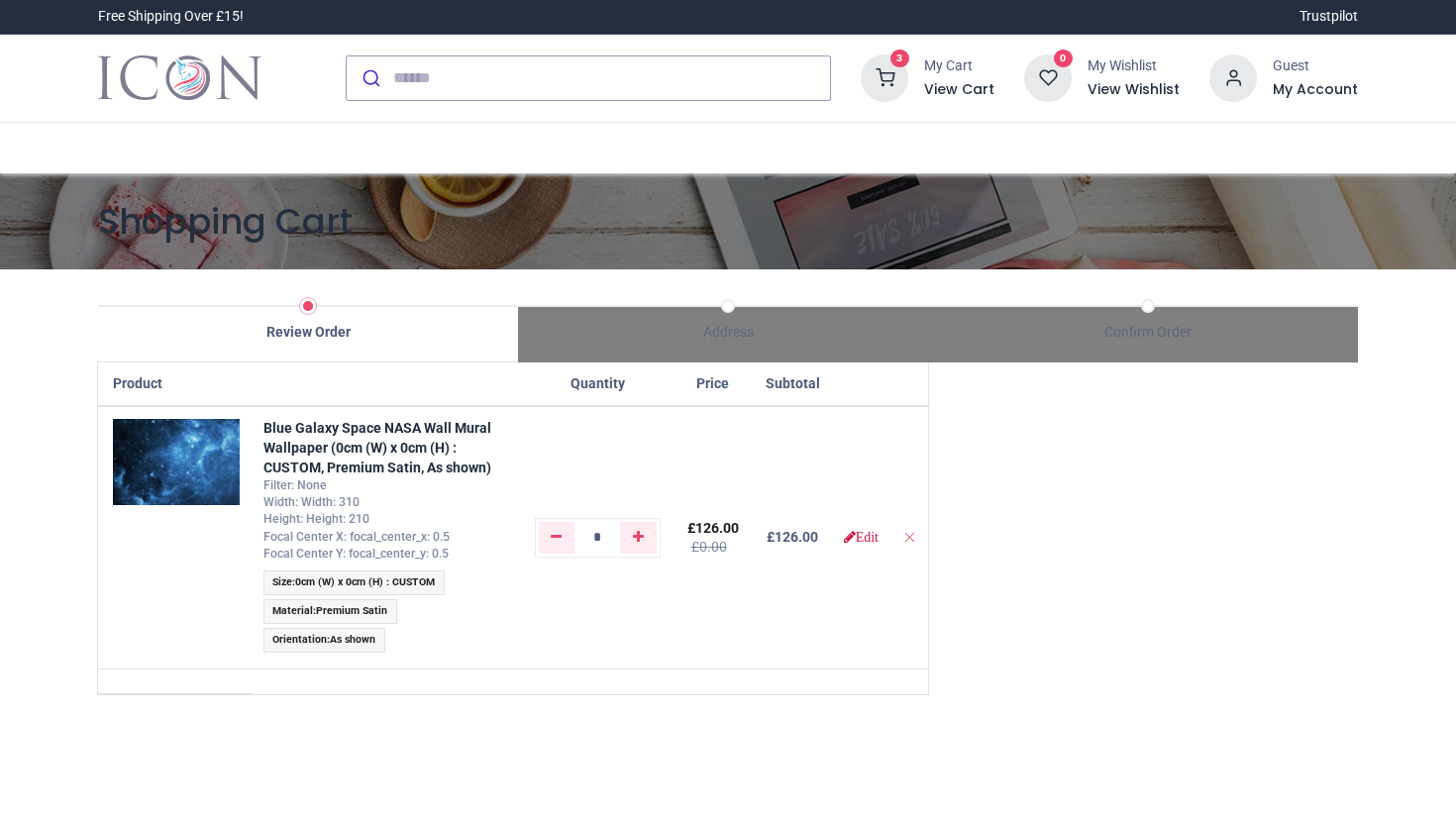 scroll, scrollTop: 0, scrollLeft: 0, axis: both 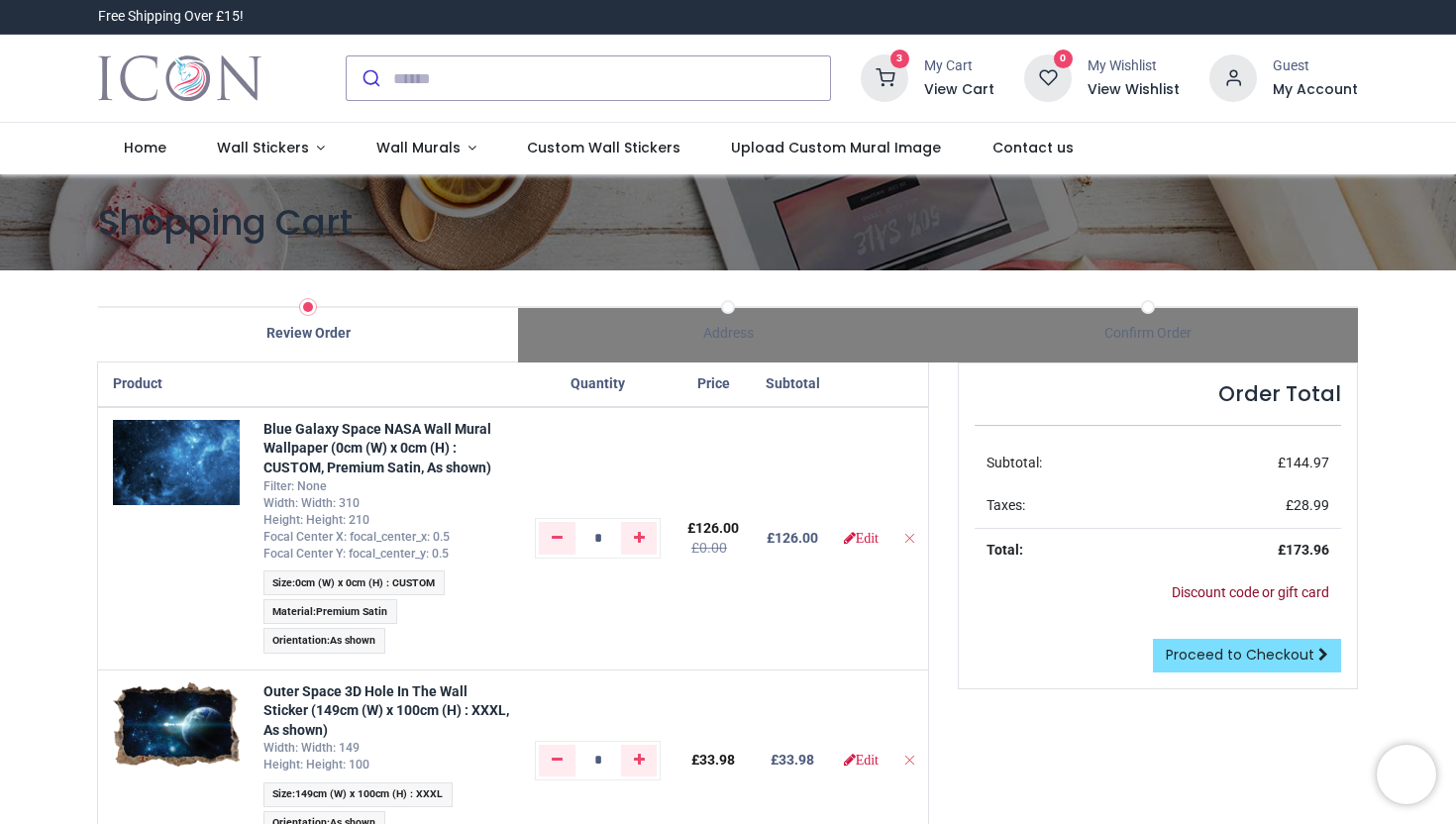 click on "Discount code or gift card" at bounding box center (1250, 592) 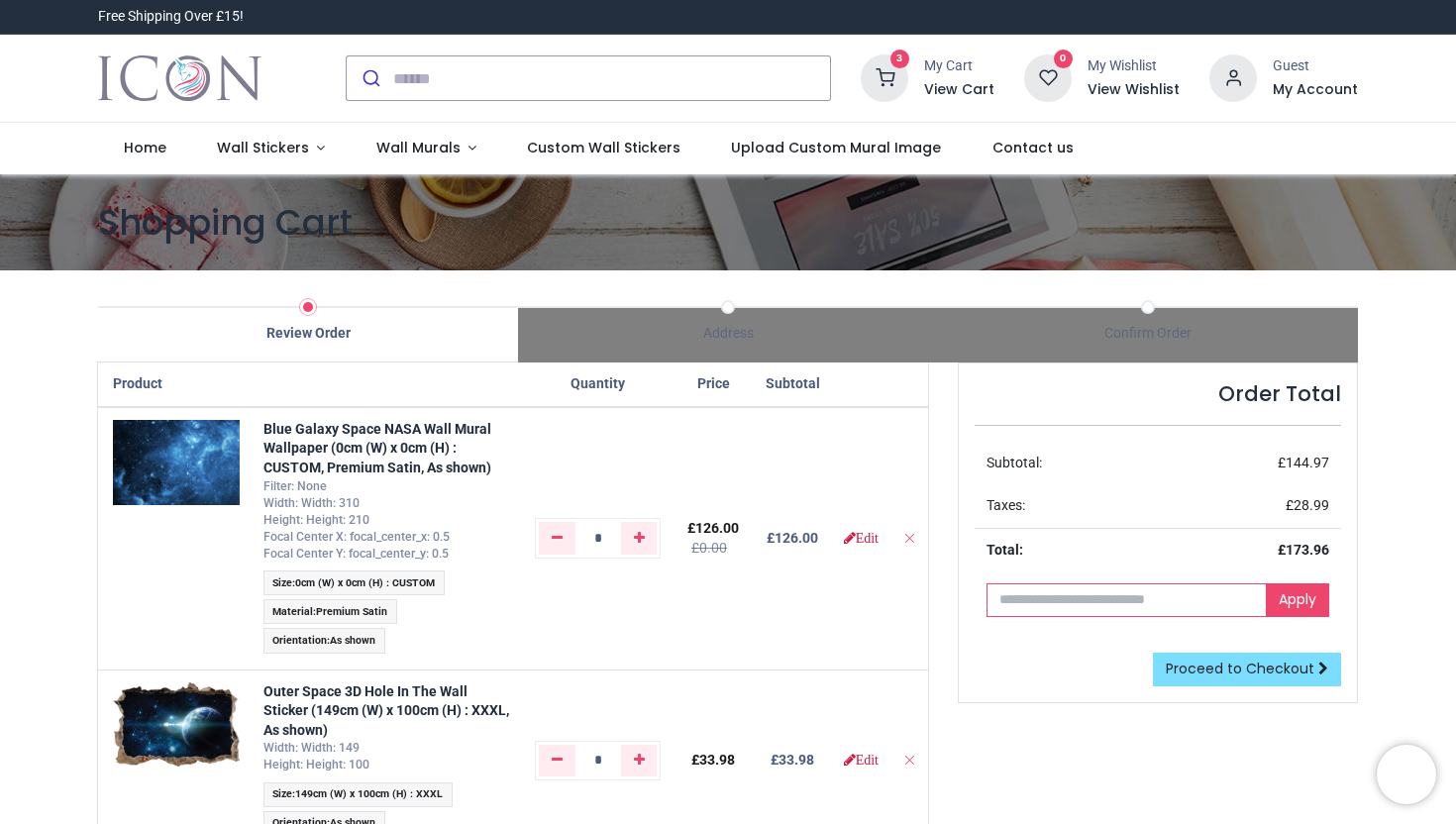 drag, startPoint x: 1213, startPoint y: 591, endPoint x: 1173, endPoint y: 603, distance: 41.76123 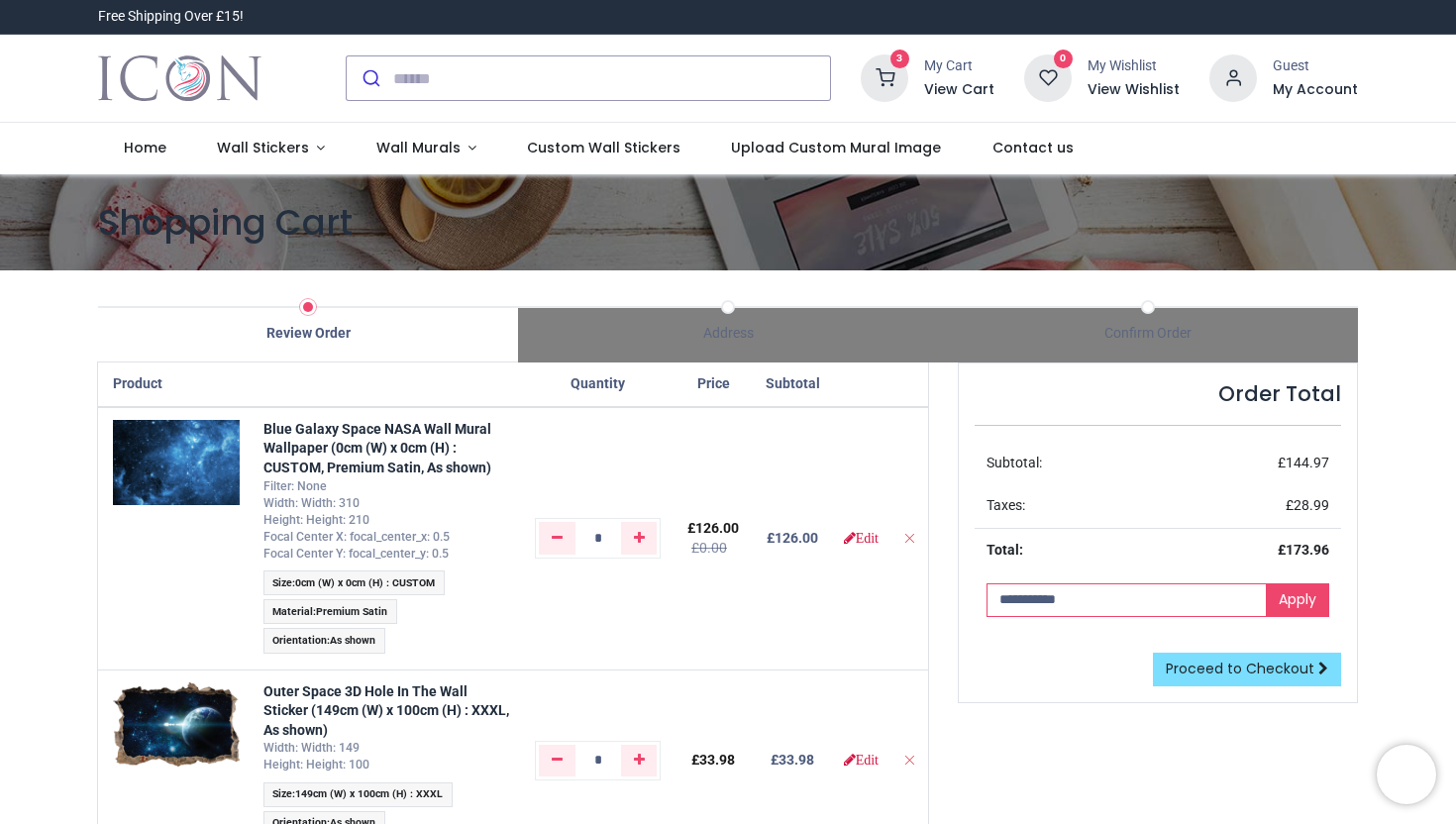 type on "**********" 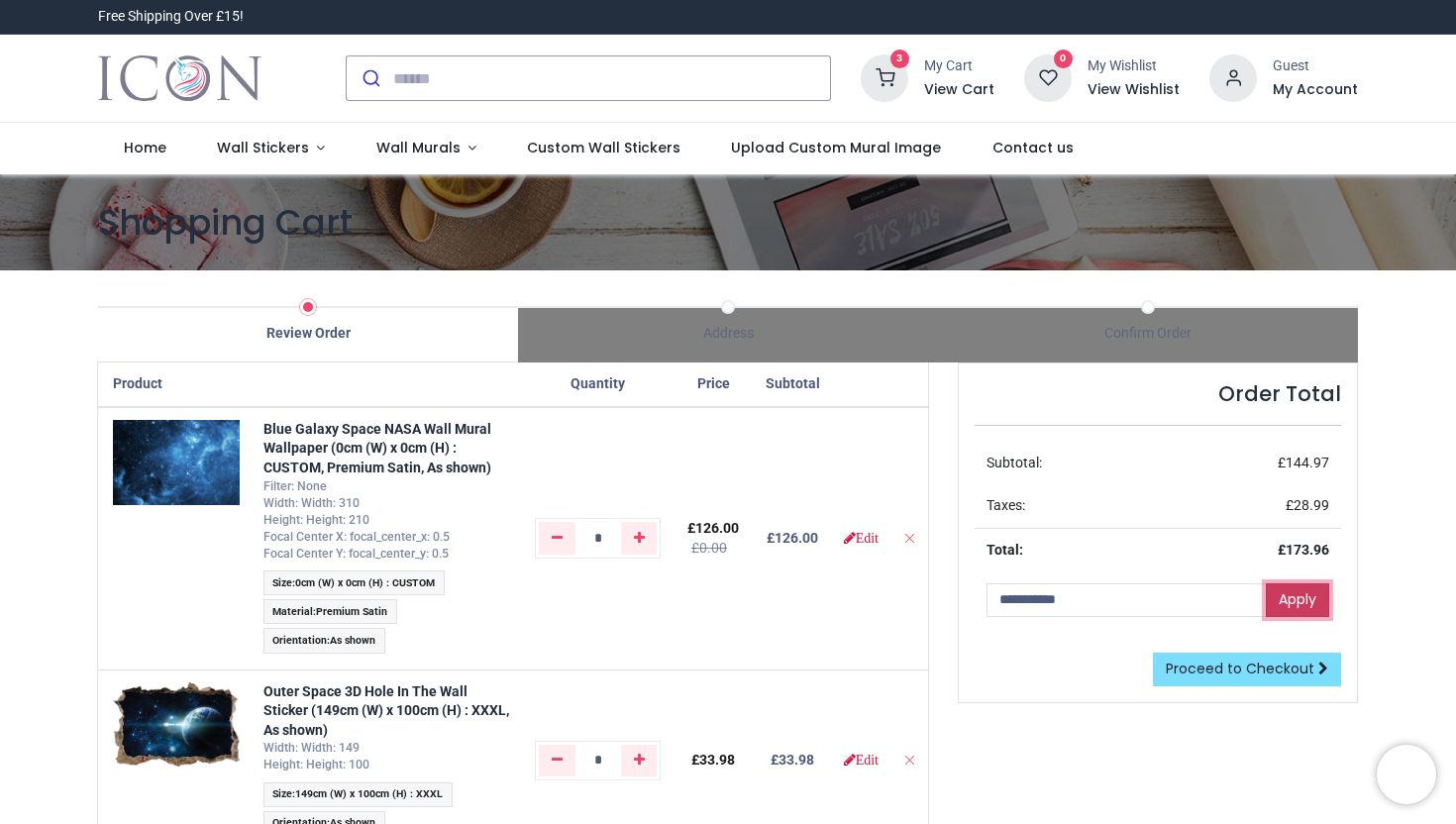 drag, startPoint x: 1173, startPoint y: 603, endPoint x: 1285, endPoint y: 609, distance: 112.1606 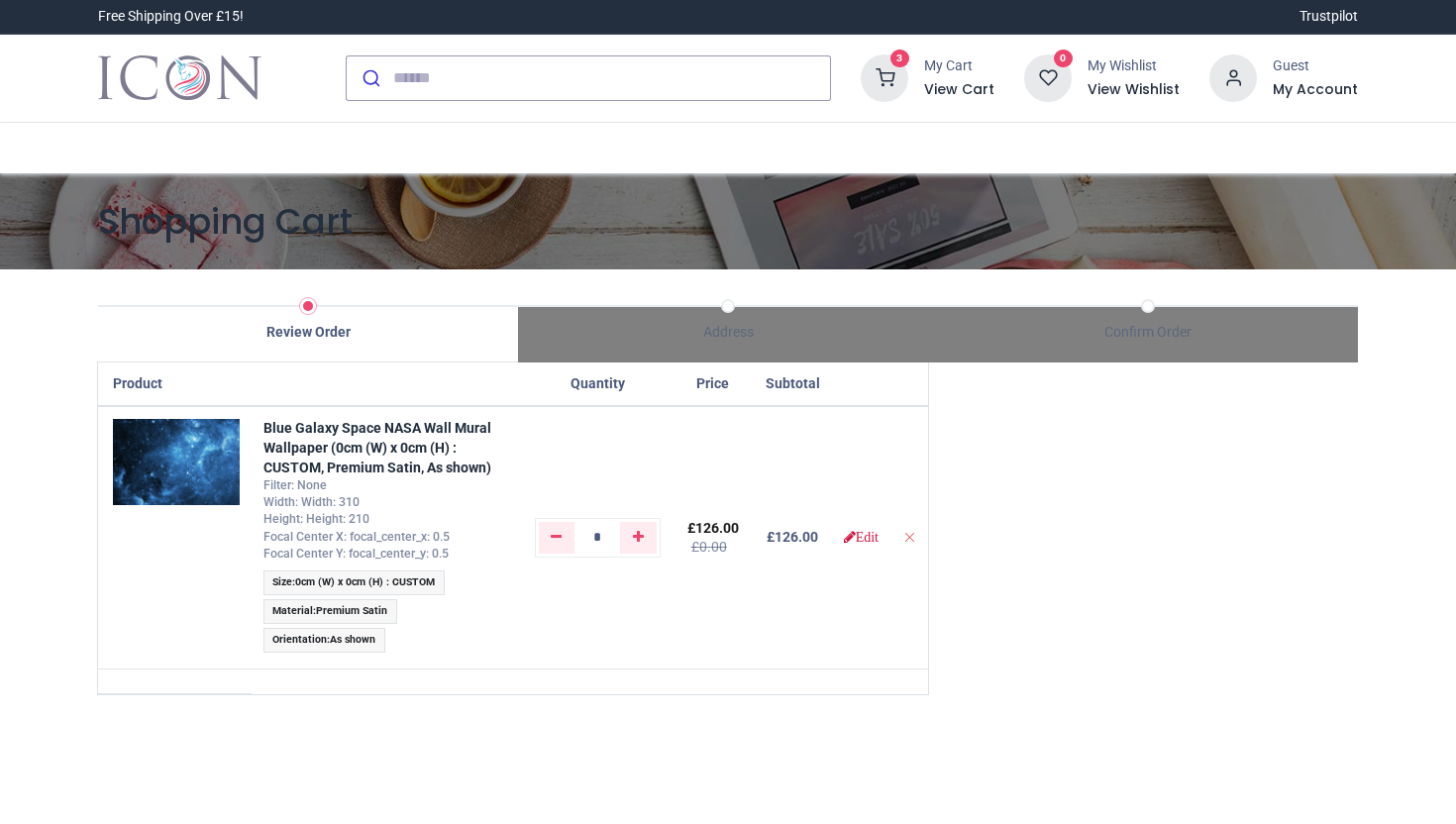 scroll, scrollTop: 0, scrollLeft: 0, axis: both 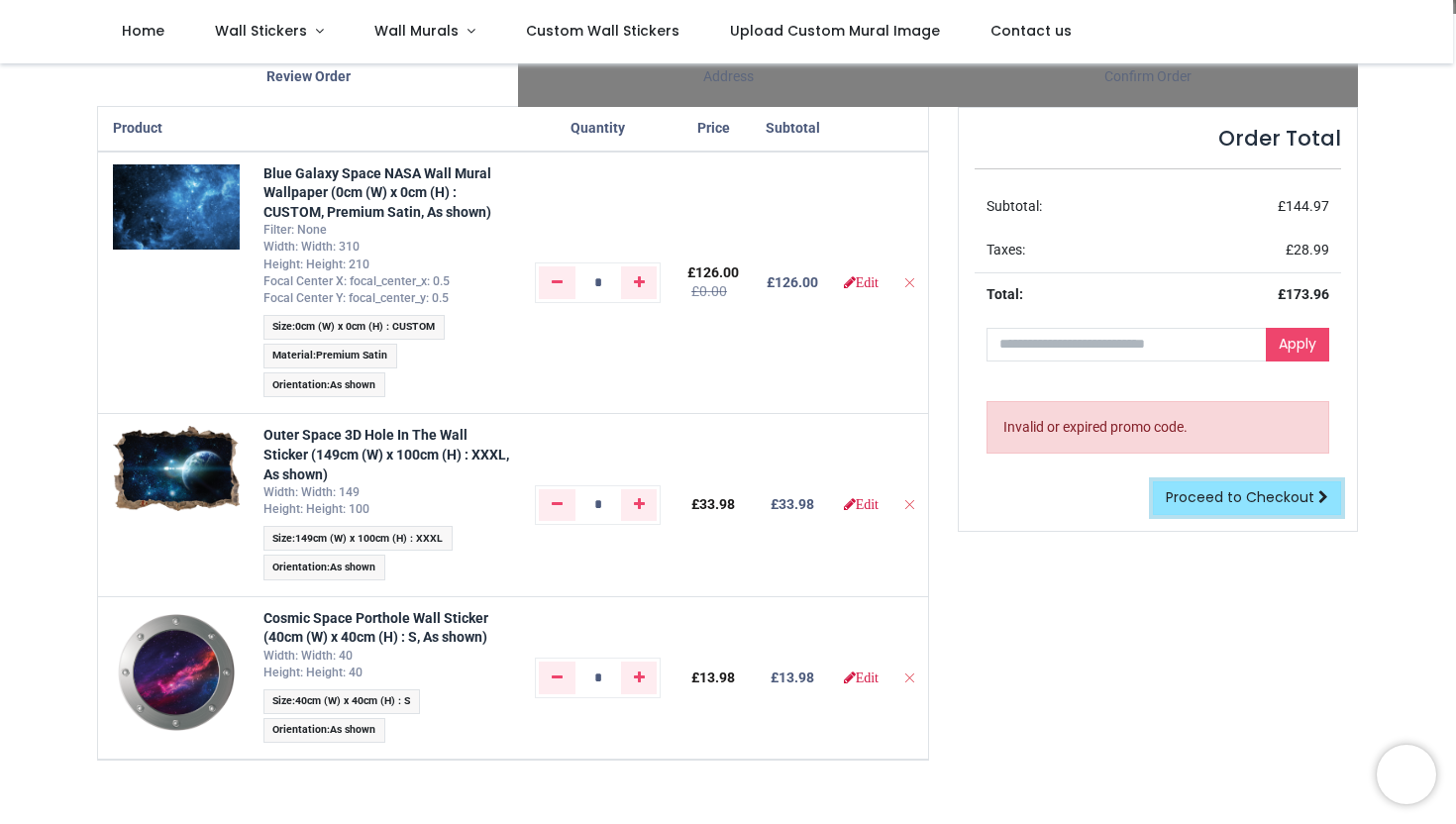 drag, startPoint x: 0, startPoint y: 0, endPoint x: 1276, endPoint y: 500, distance: 1370.4656 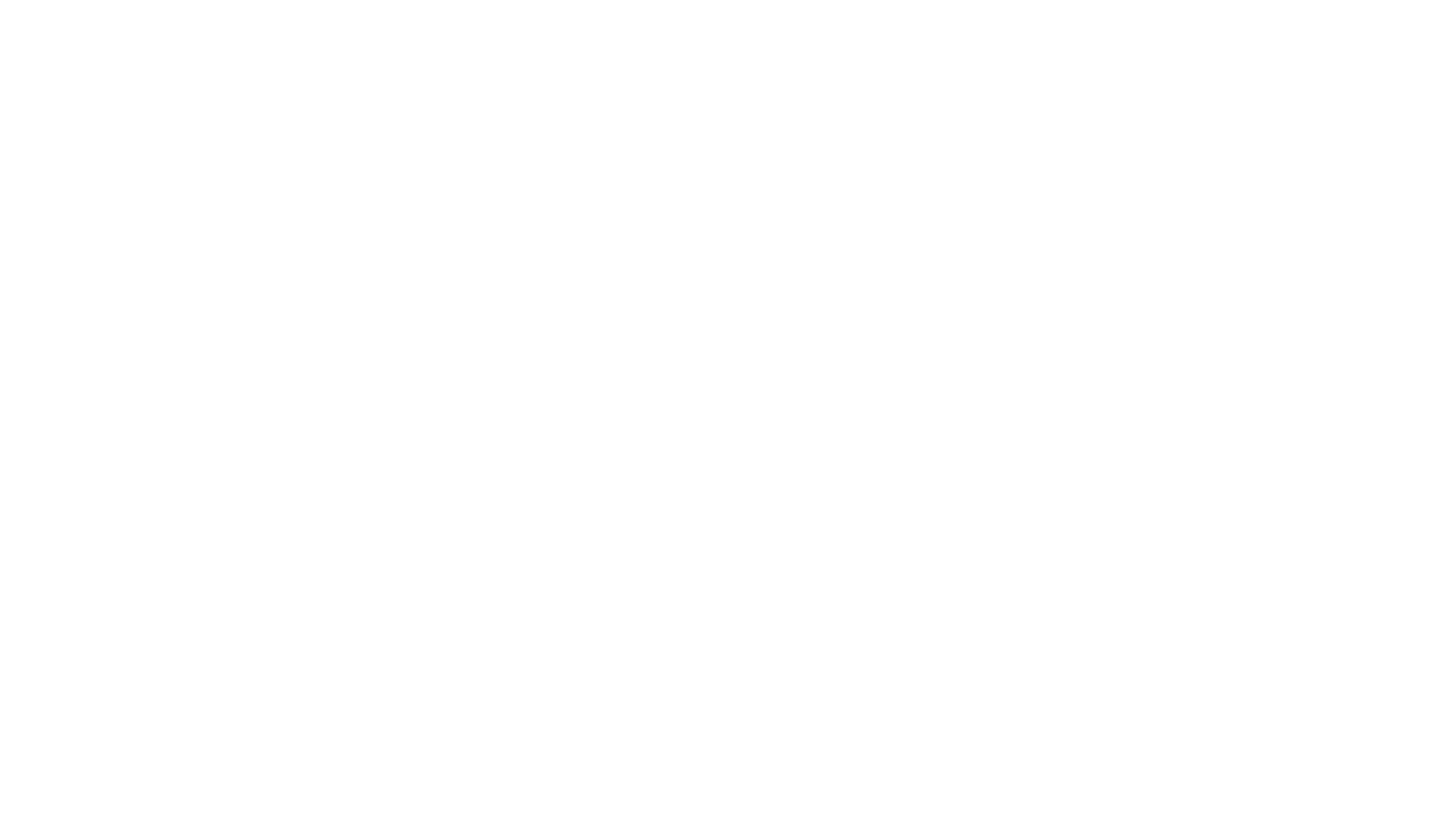 scroll, scrollTop: 0, scrollLeft: 0, axis: both 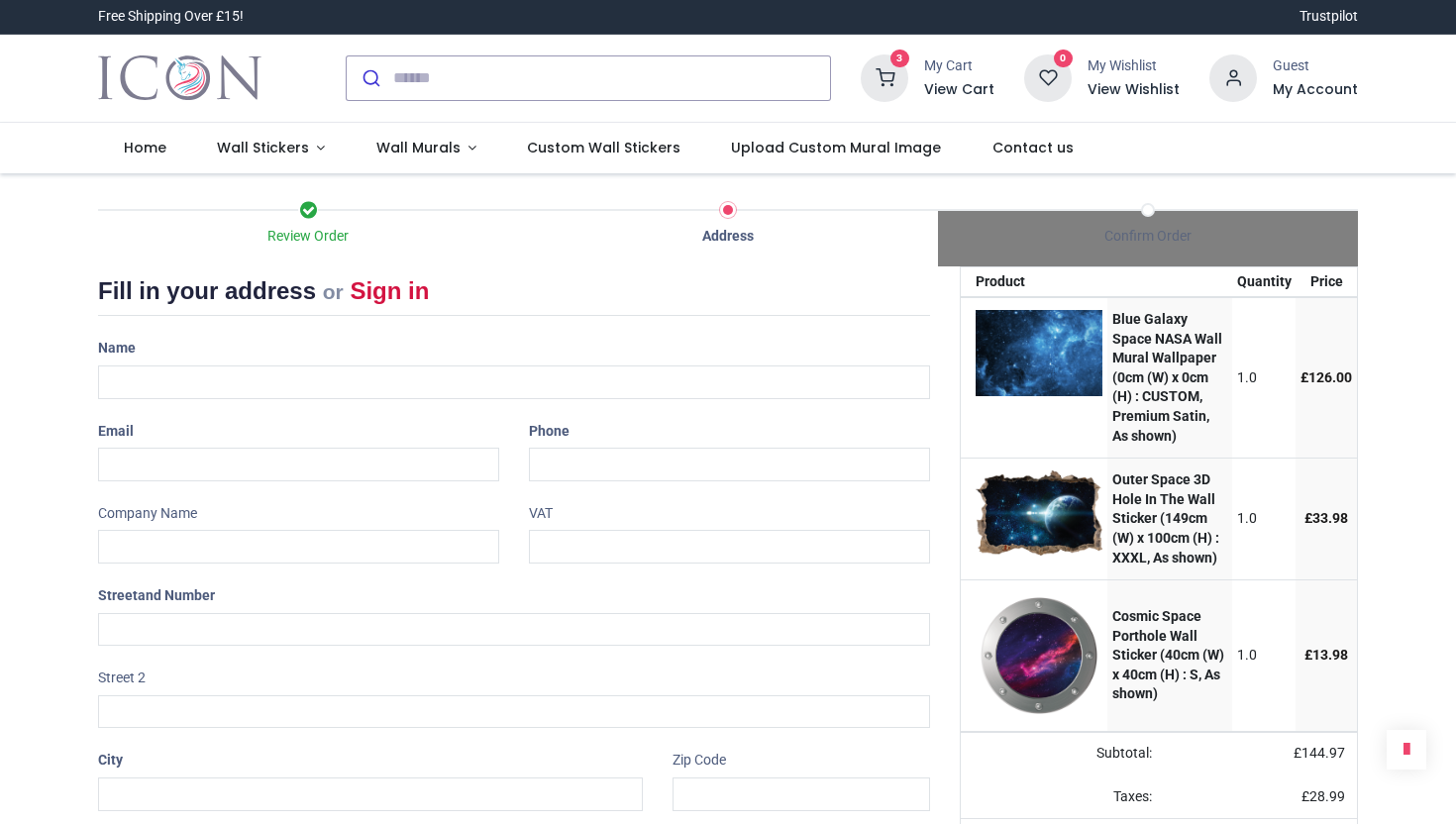 select on "***" 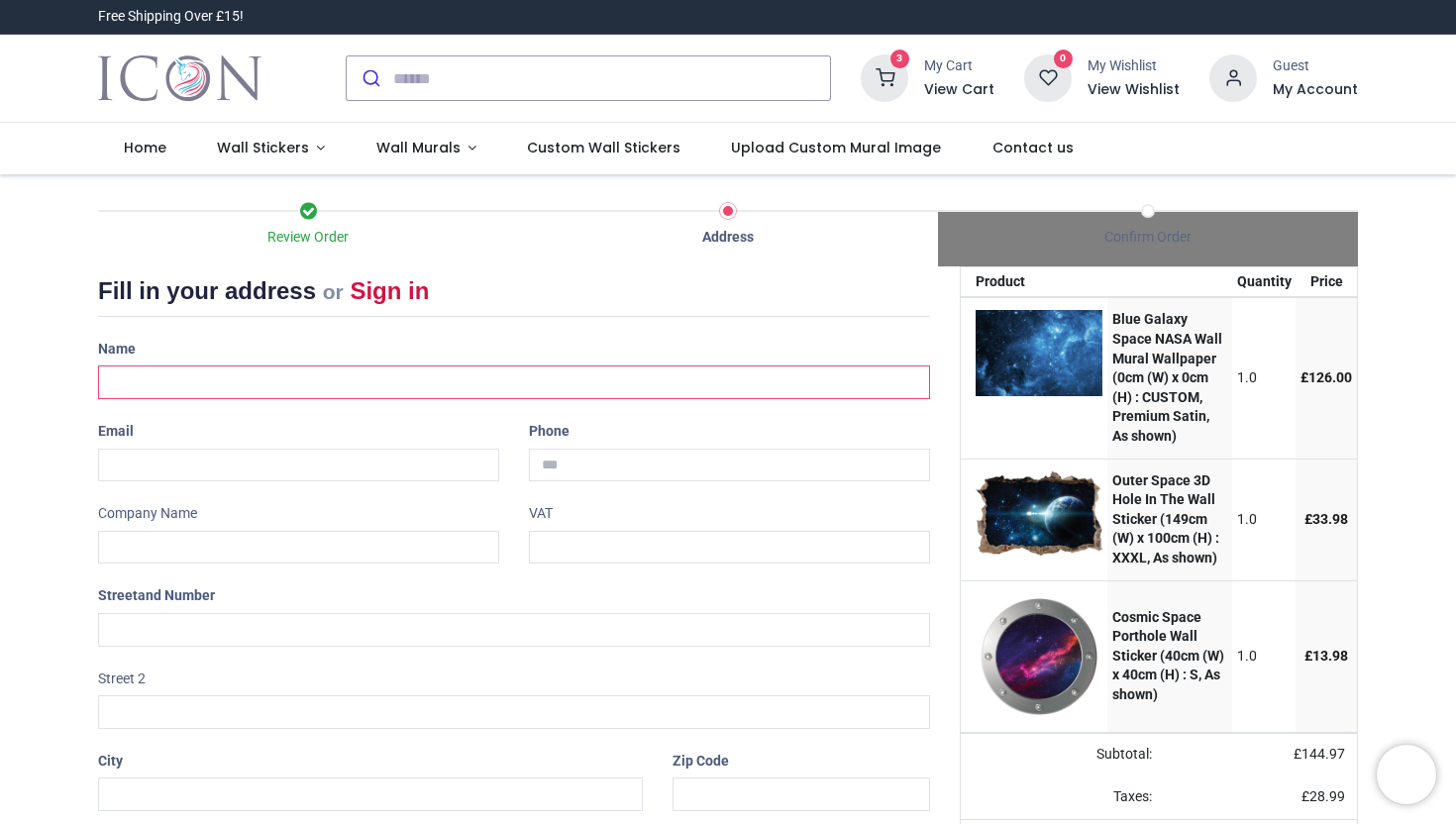drag, startPoint x: 0, startPoint y: 0, endPoint x: 375, endPoint y: 375, distance: 530.33009 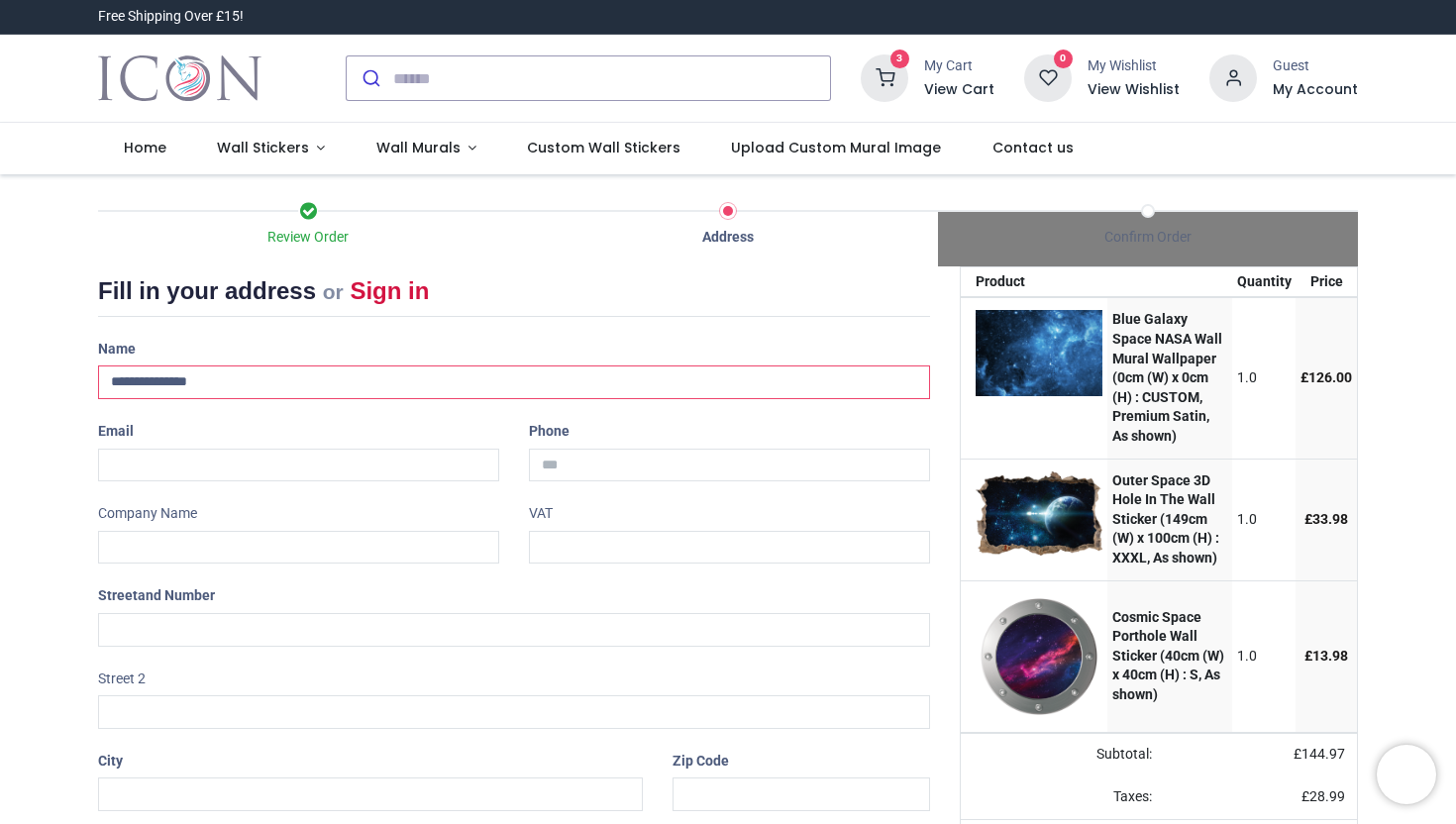 type on "**********" 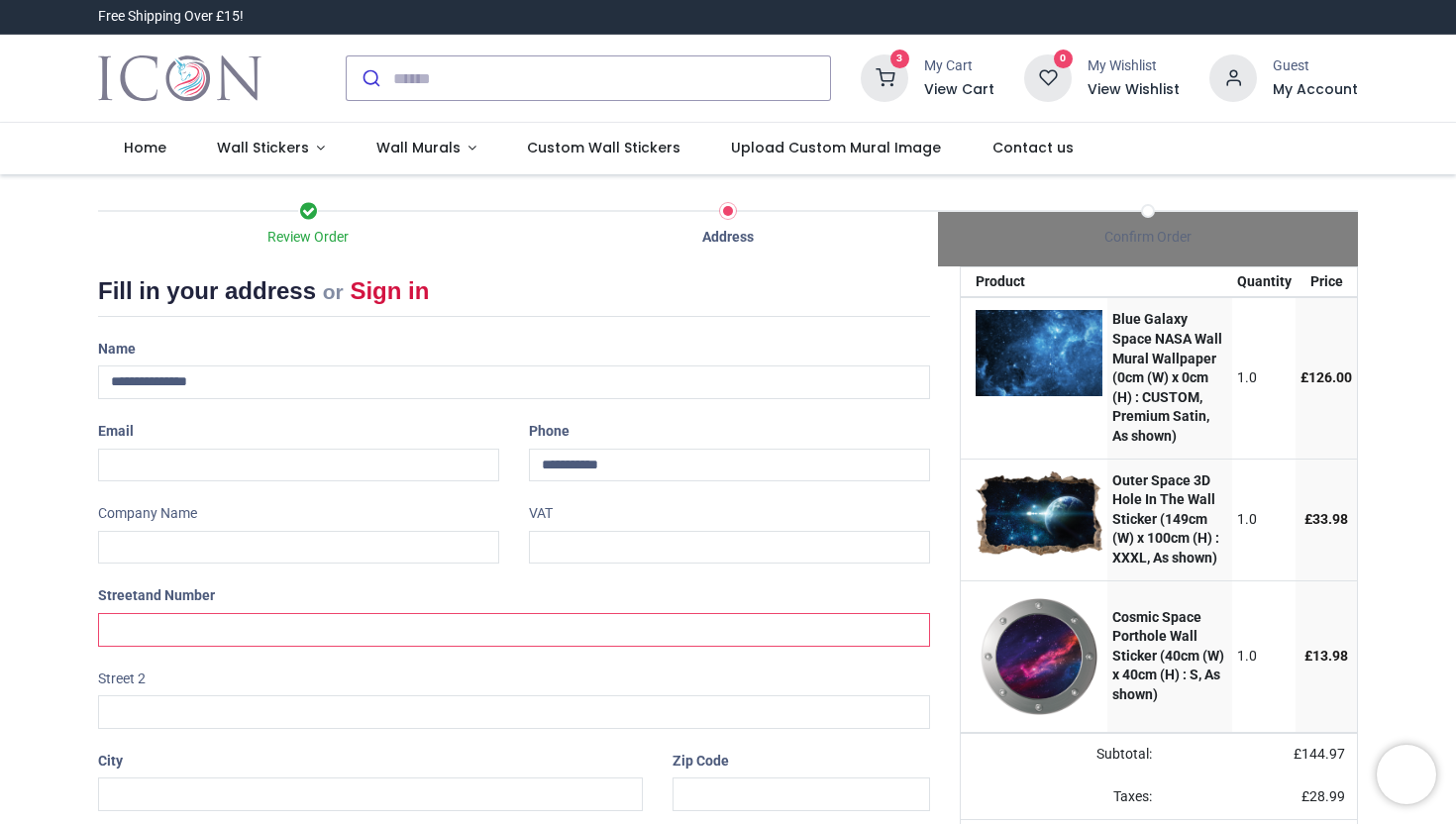 type on "**********" 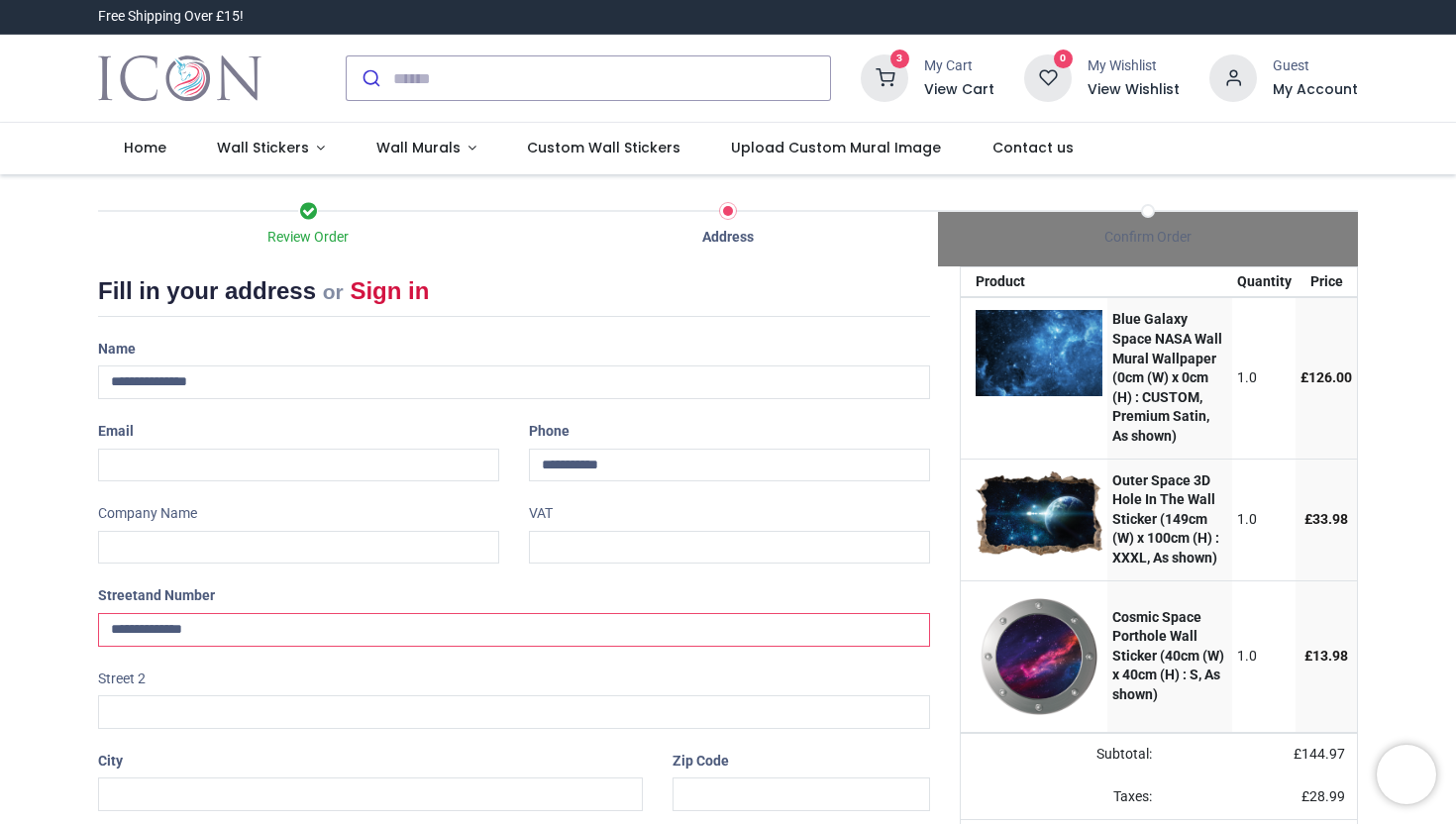 type on "**********" 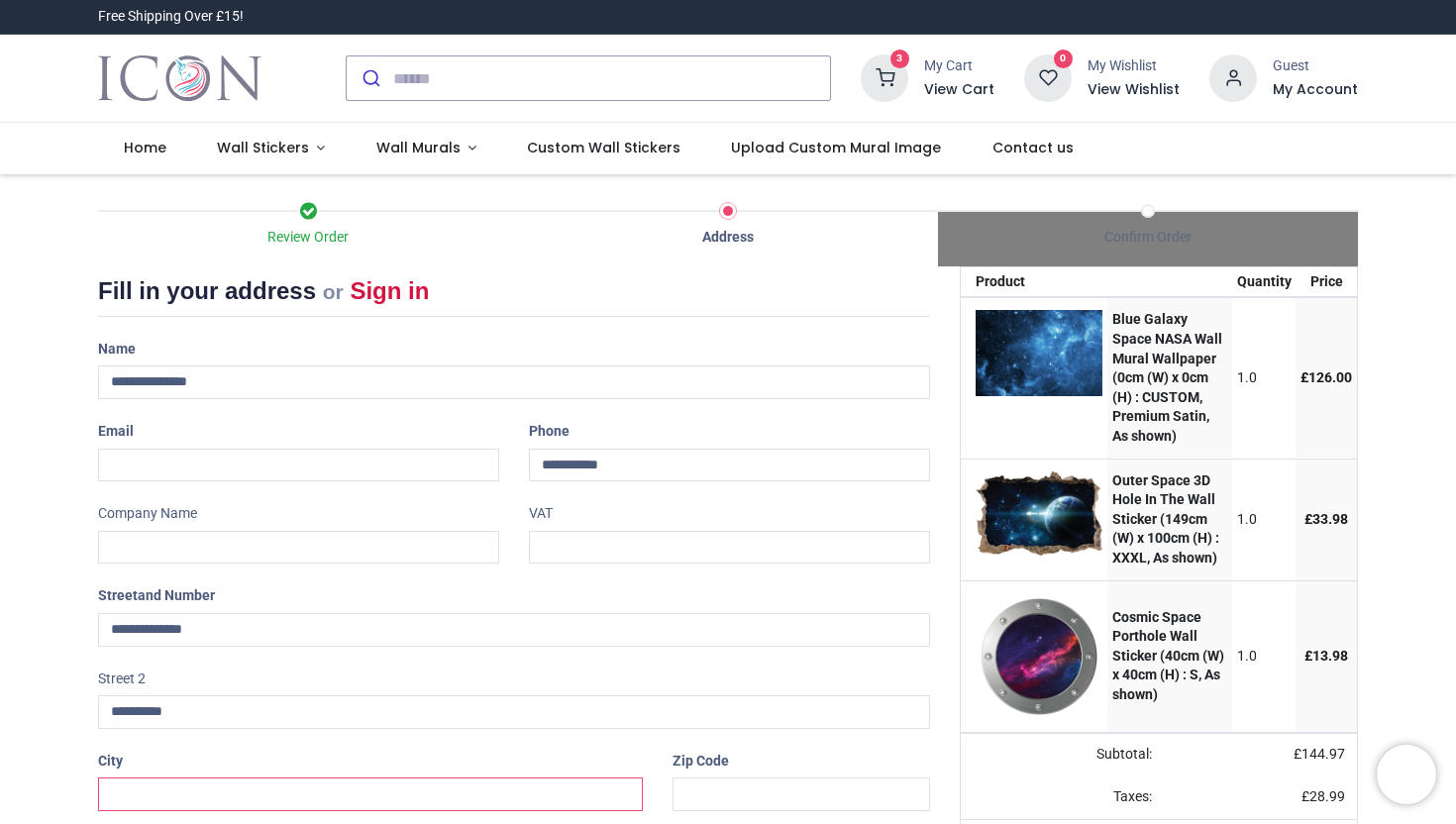 type on "*********" 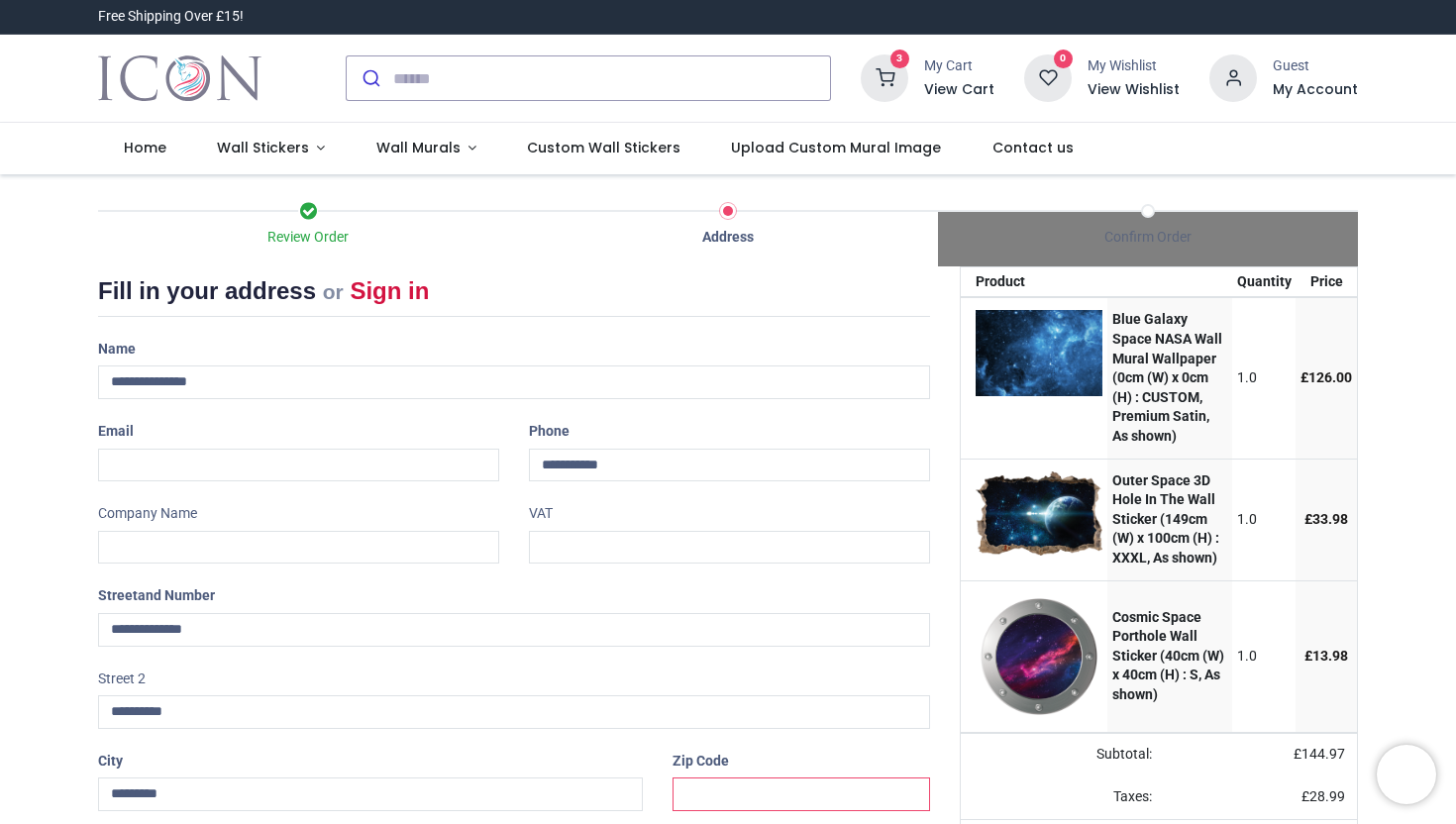 type on "*******" 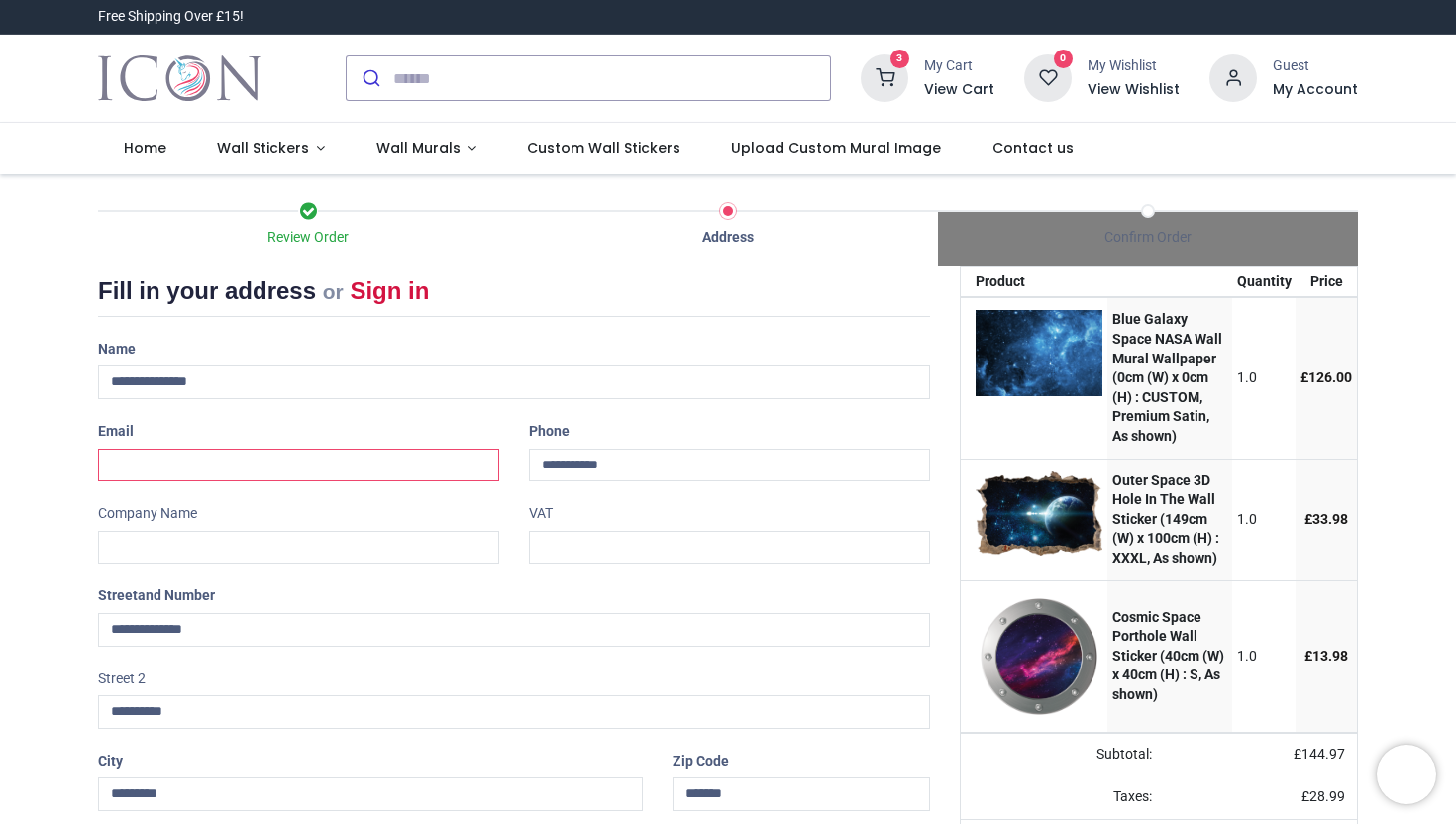 click at bounding box center [298, 465] 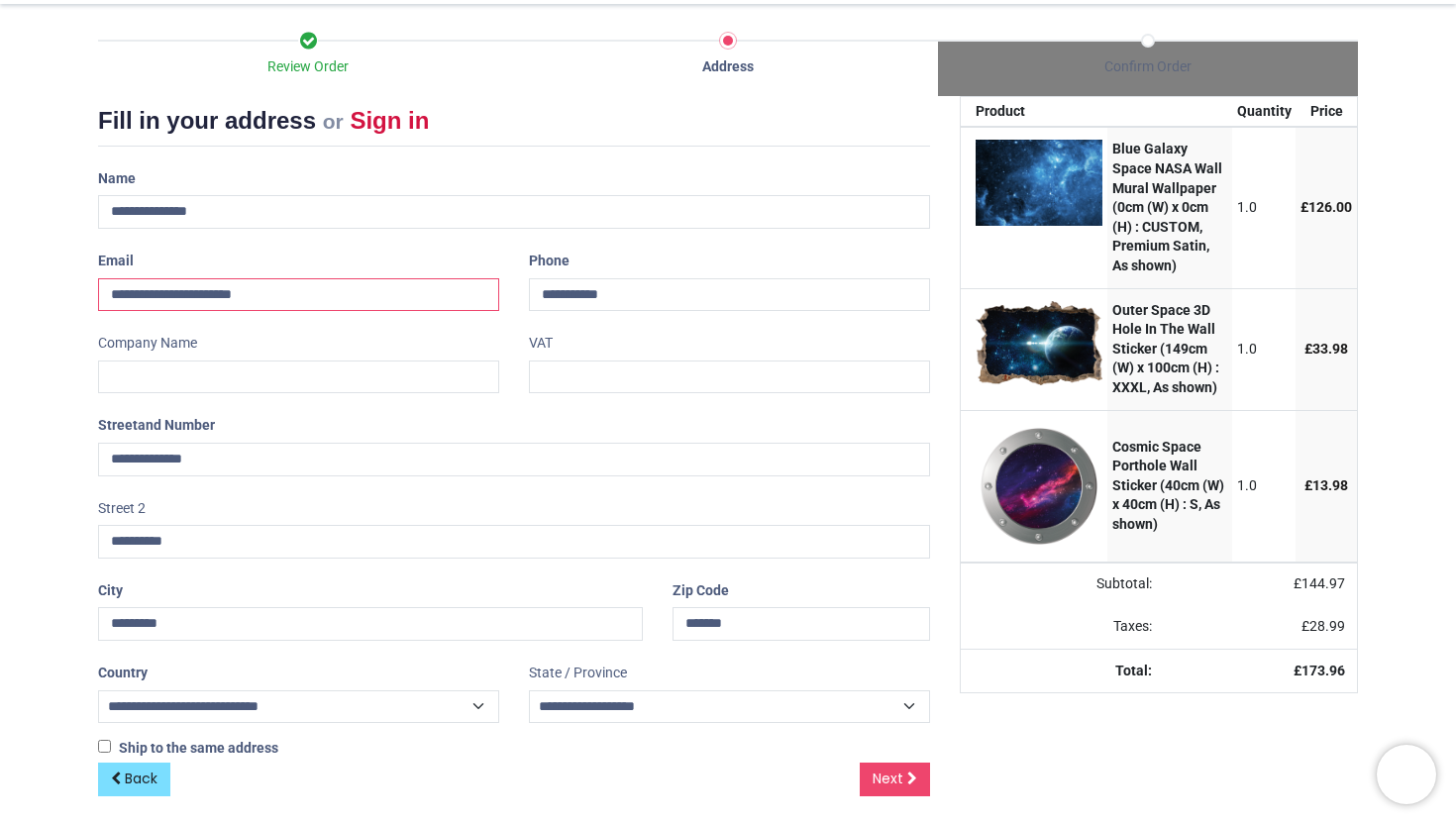 scroll, scrollTop: 181, scrollLeft: 0, axis: vertical 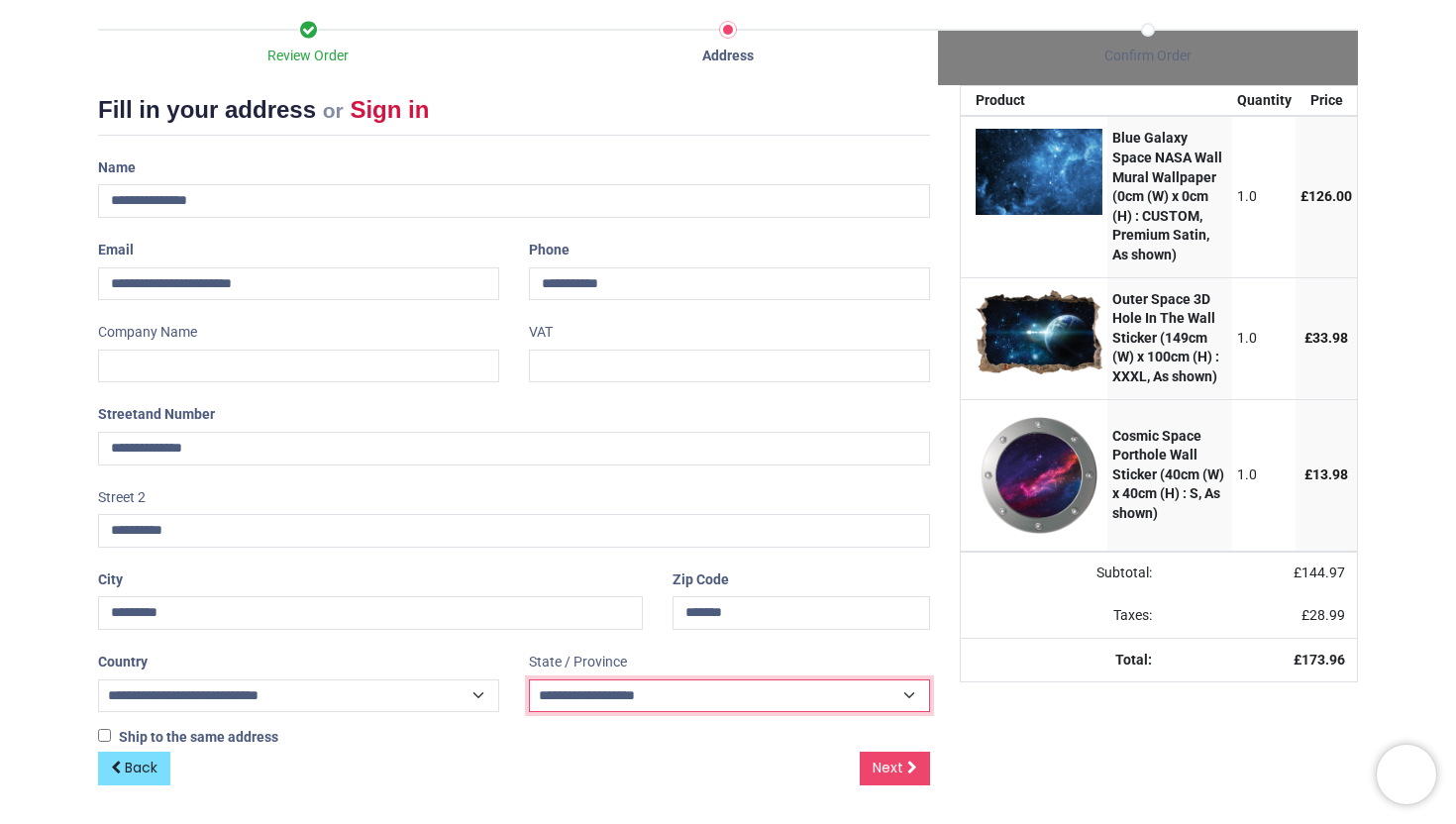 click on "**********" at bounding box center [729, 696] 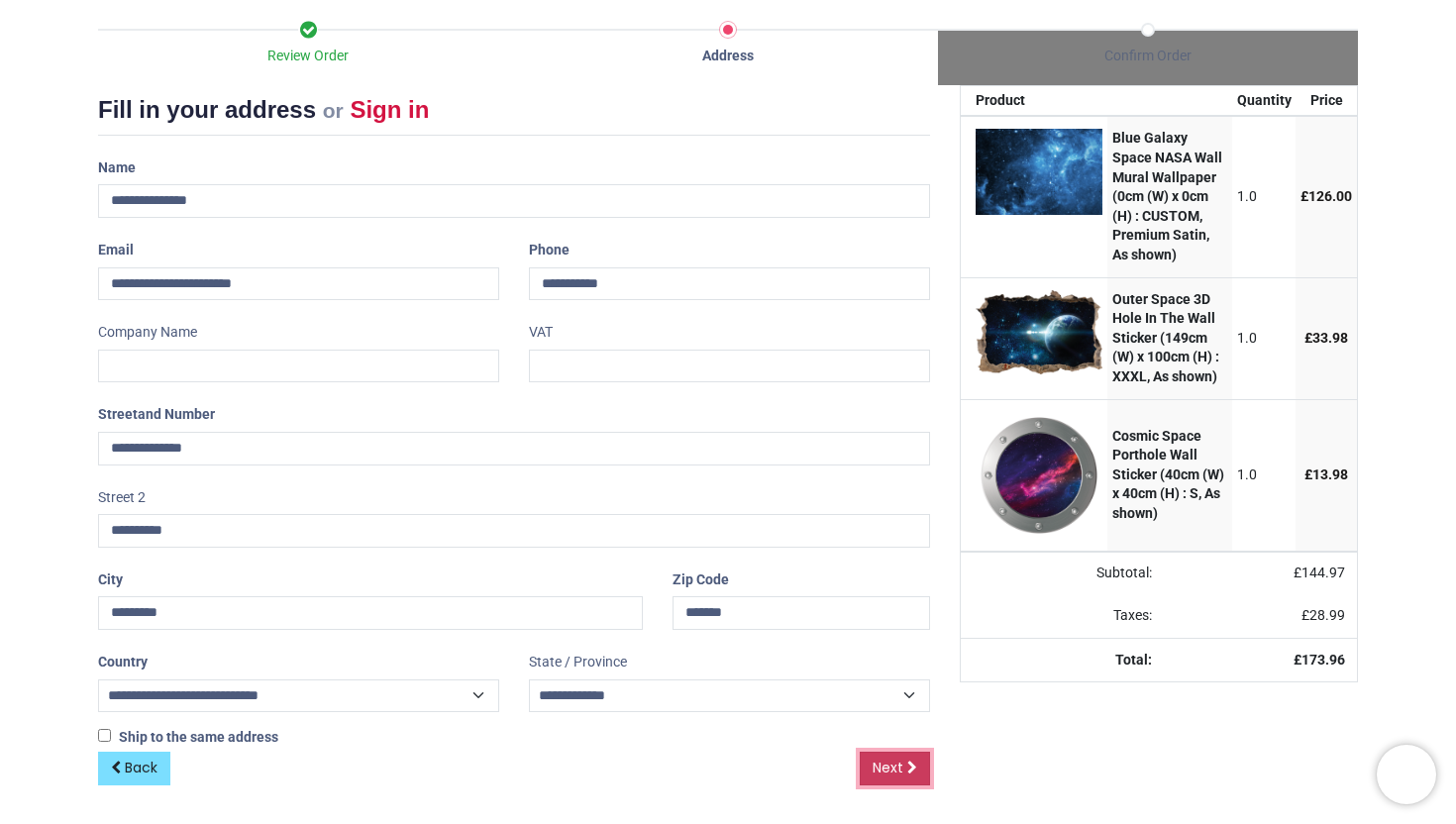 click on "Next" at bounding box center (887, 768) 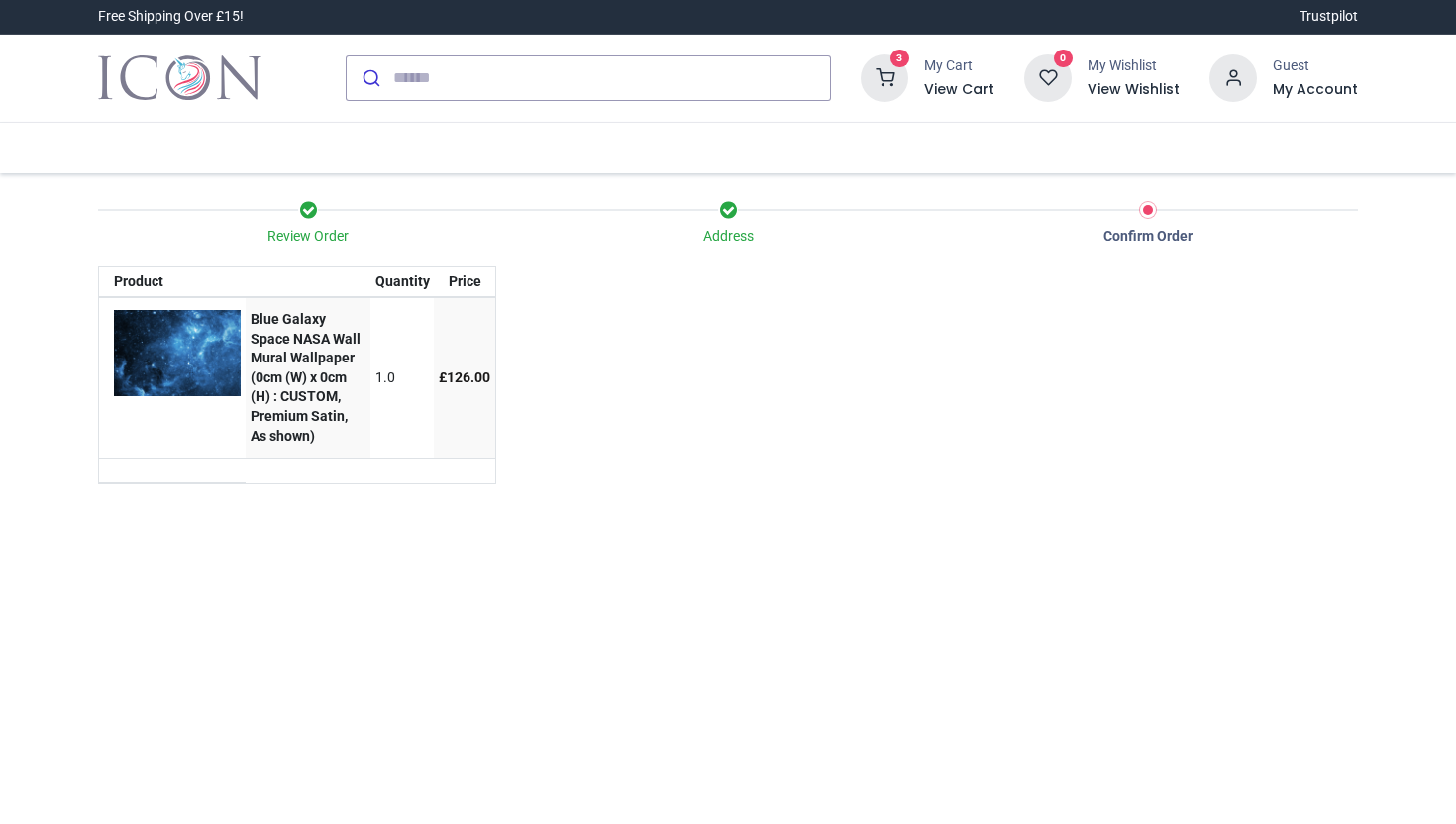 scroll, scrollTop: 0, scrollLeft: 0, axis: both 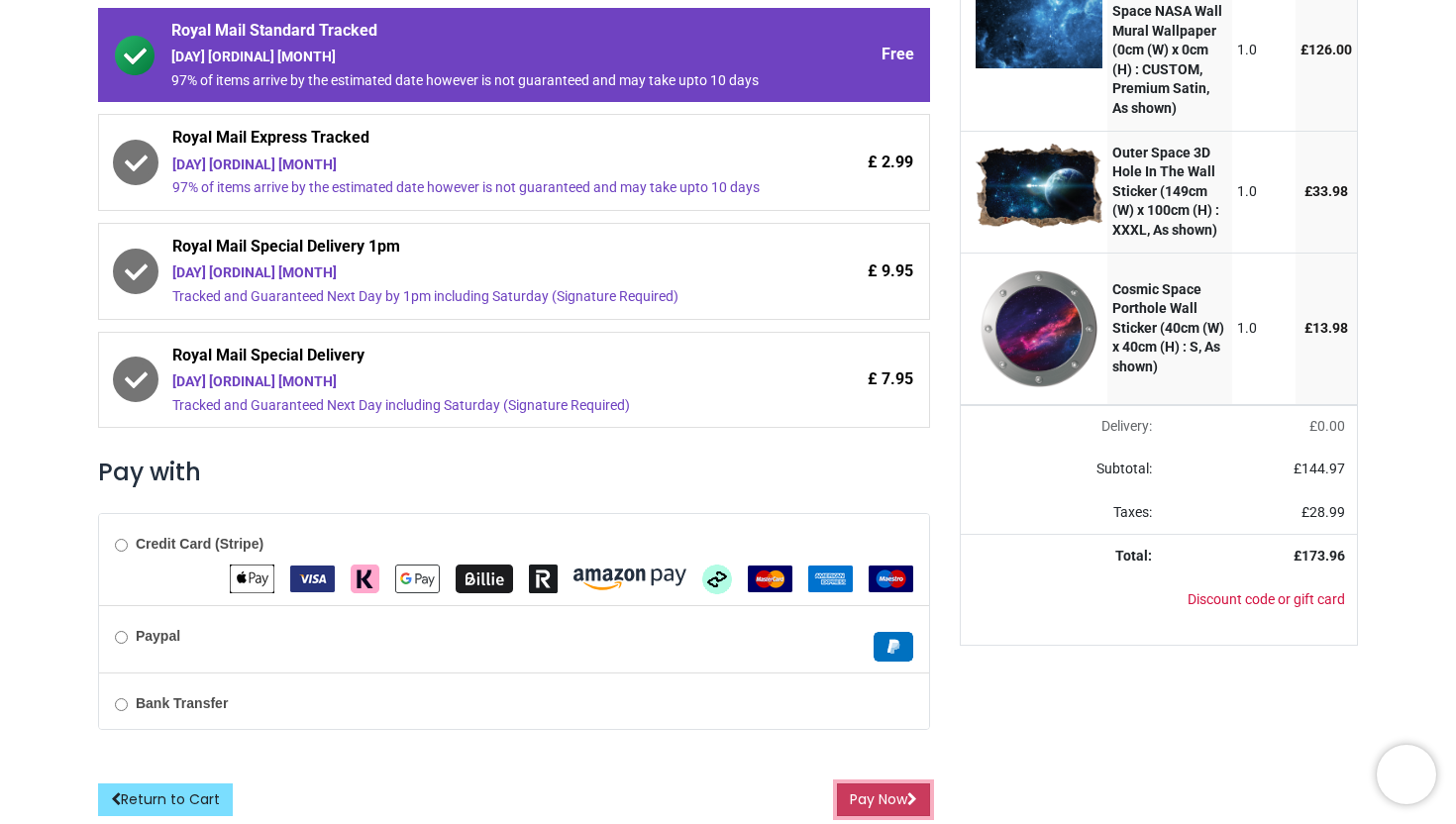 click on "Pay Now" at bounding box center (884, 800) 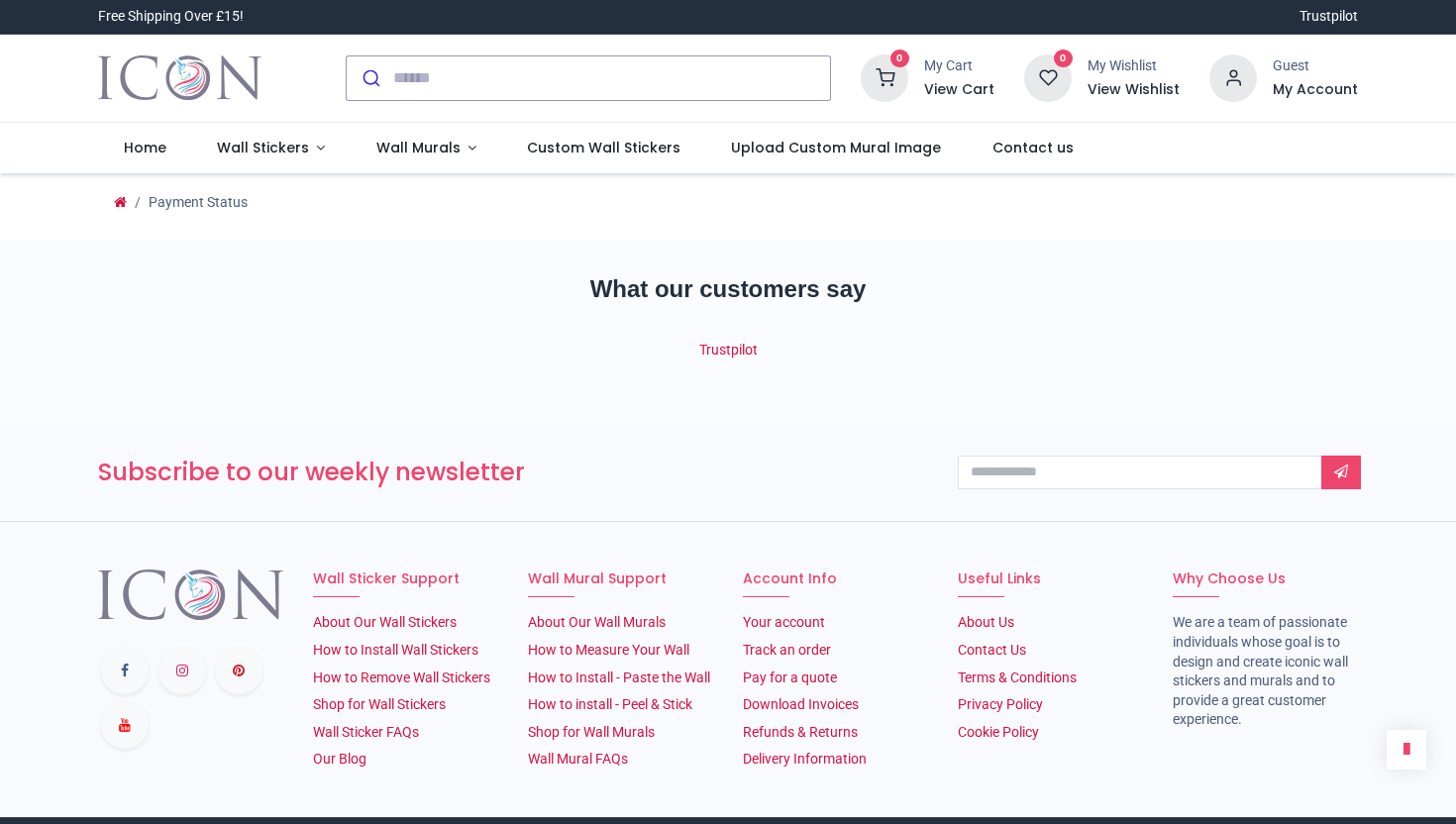 scroll, scrollTop: 0, scrollLeft: 0, axis: both 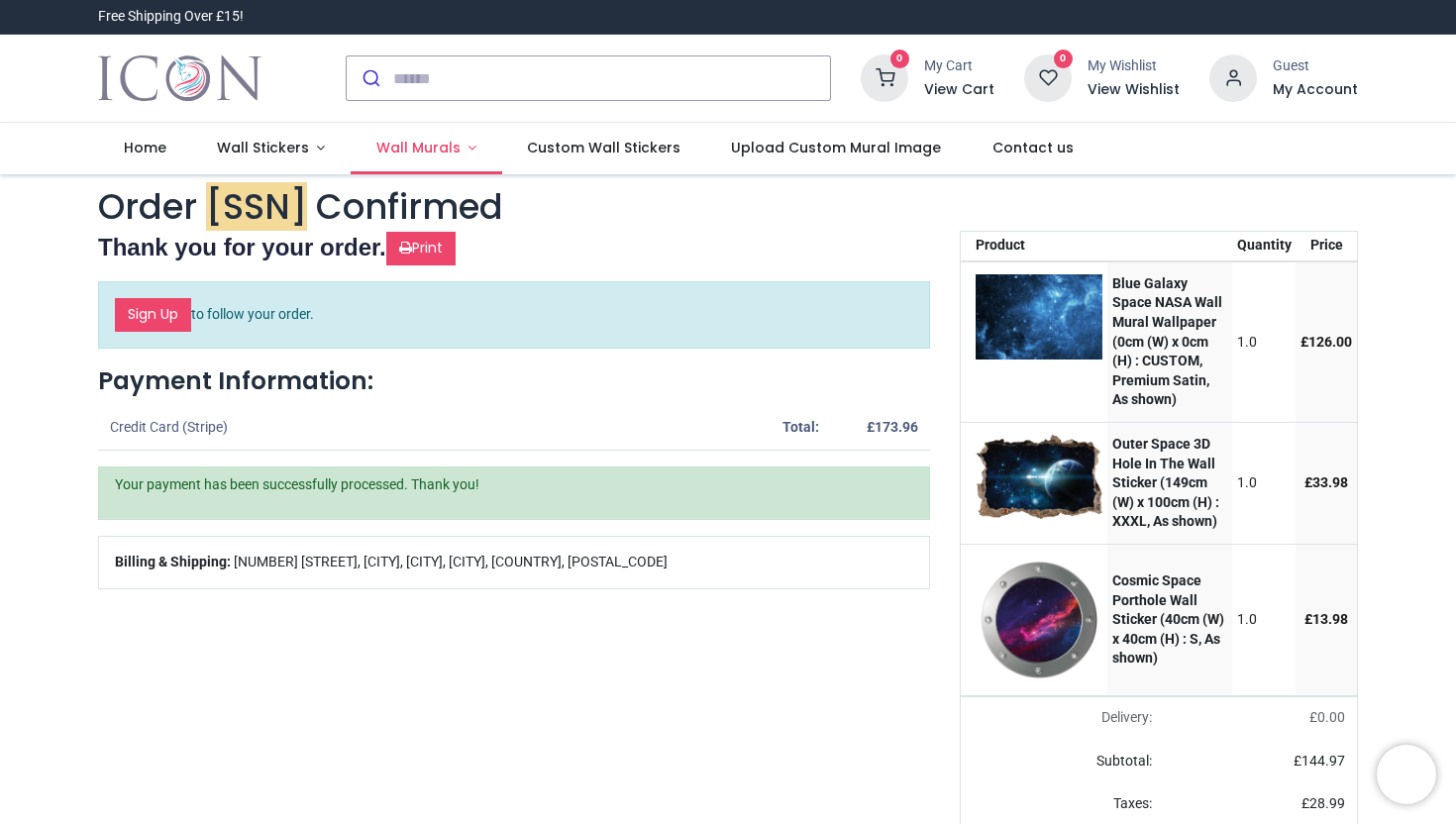 click on "Wall Murals" at bounding box center (418, 148) 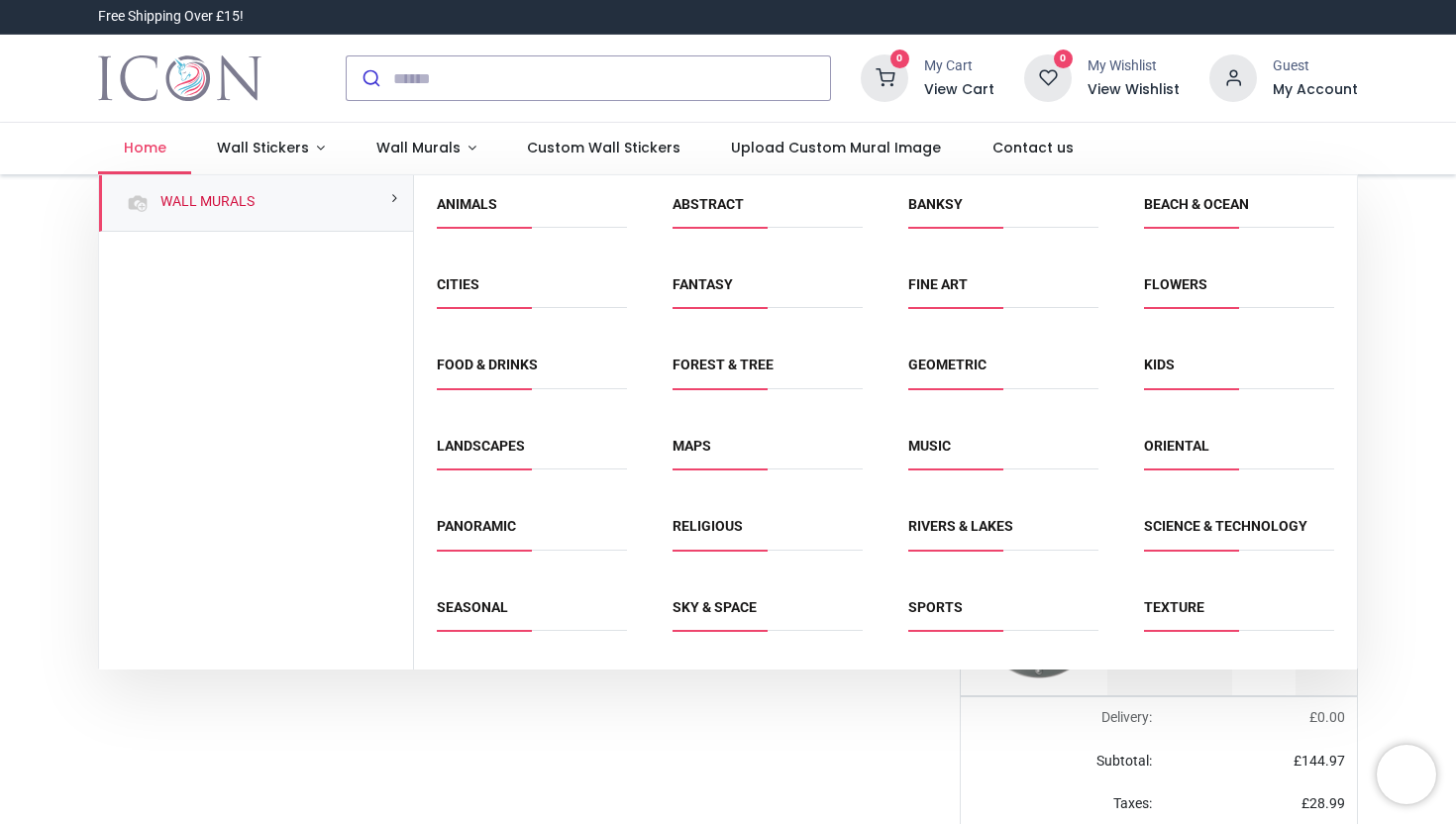 click on "Home" at bounding box center (145, 148) 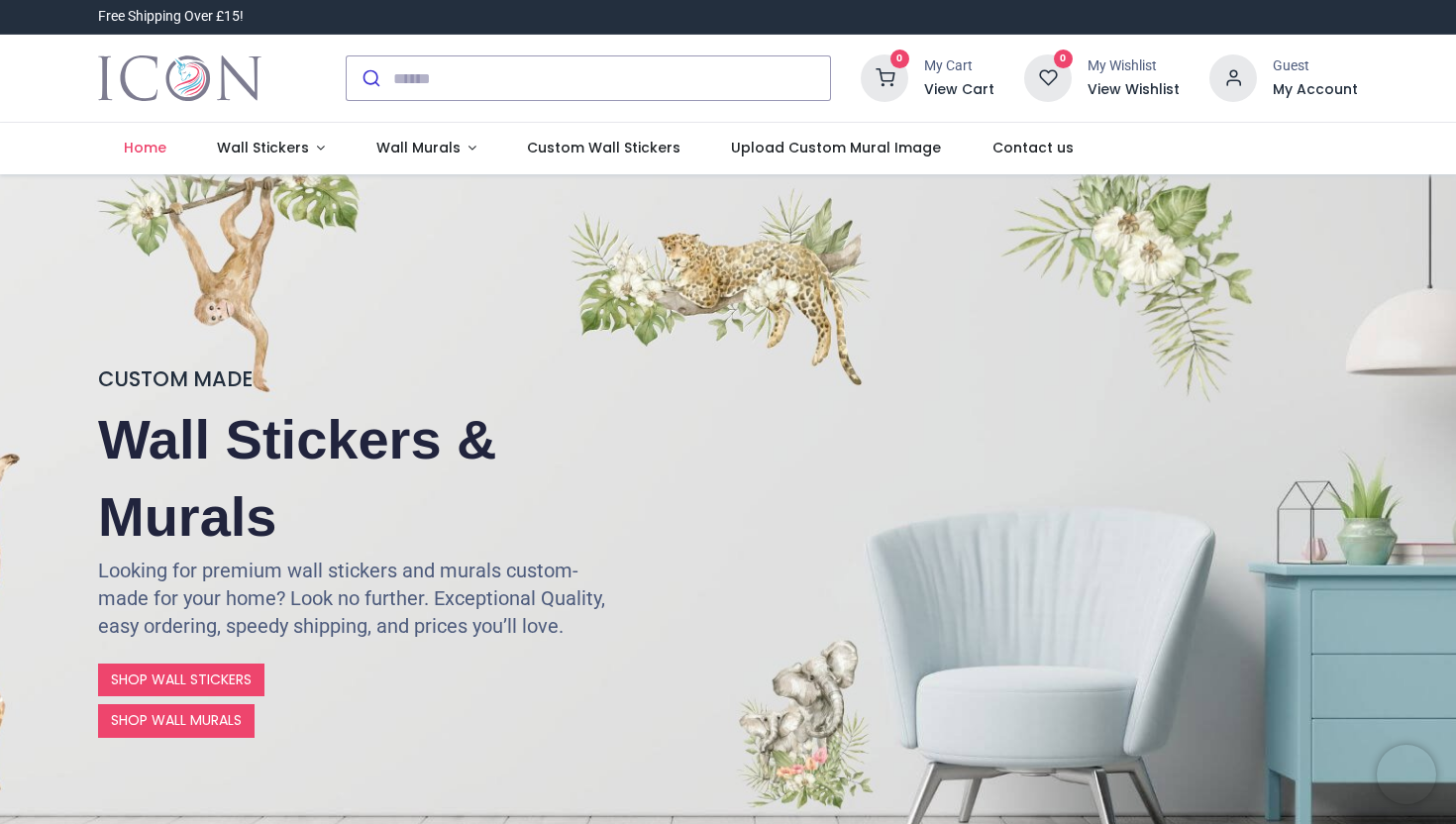 scroll, scrollTop: 0, scrollLeft: 0, axis: both 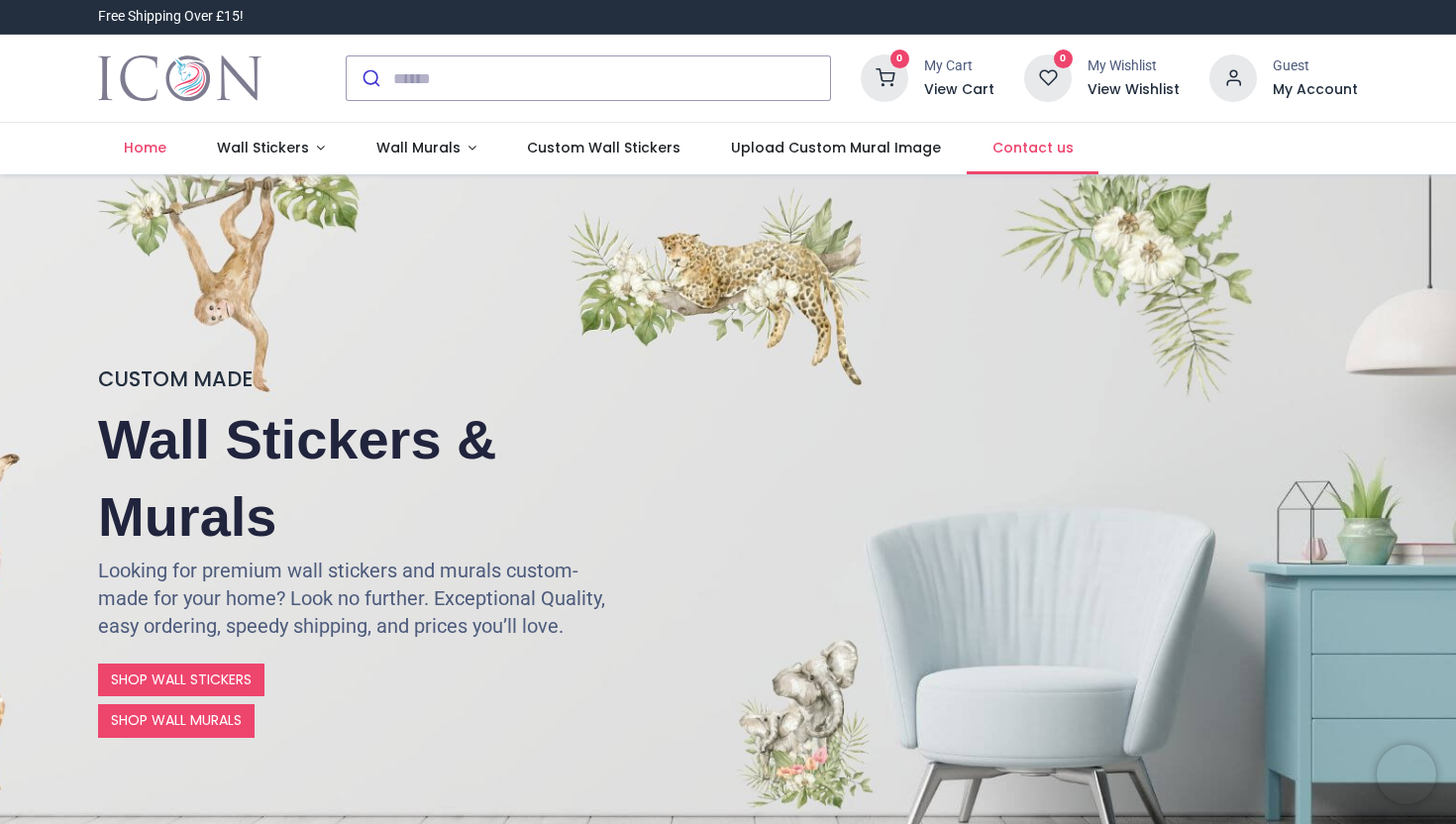 click on "Contact us" at bounding box center [1033, 148] 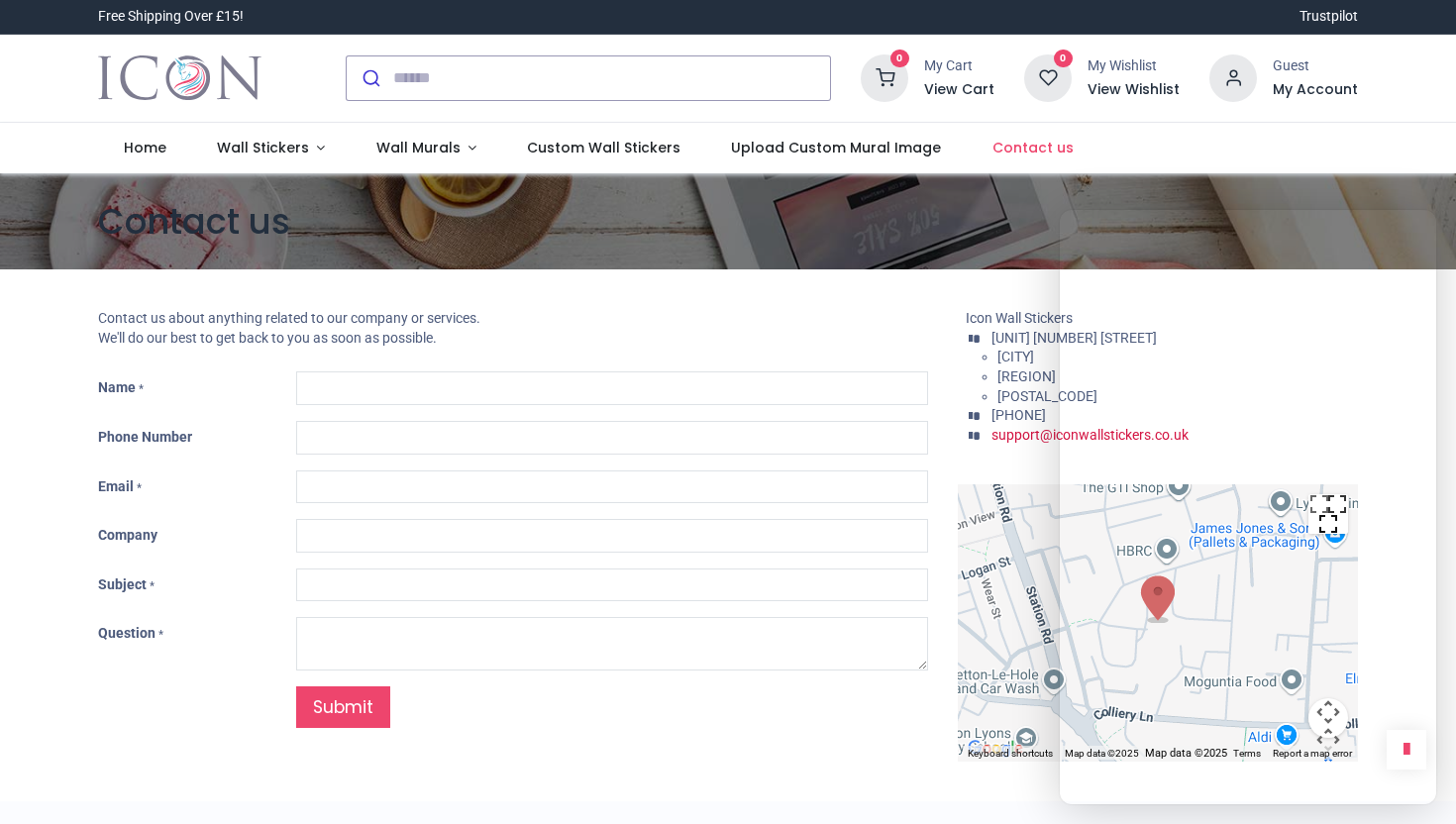 scroll, scrollTop: 0, scrollLeft: 0, axis: both 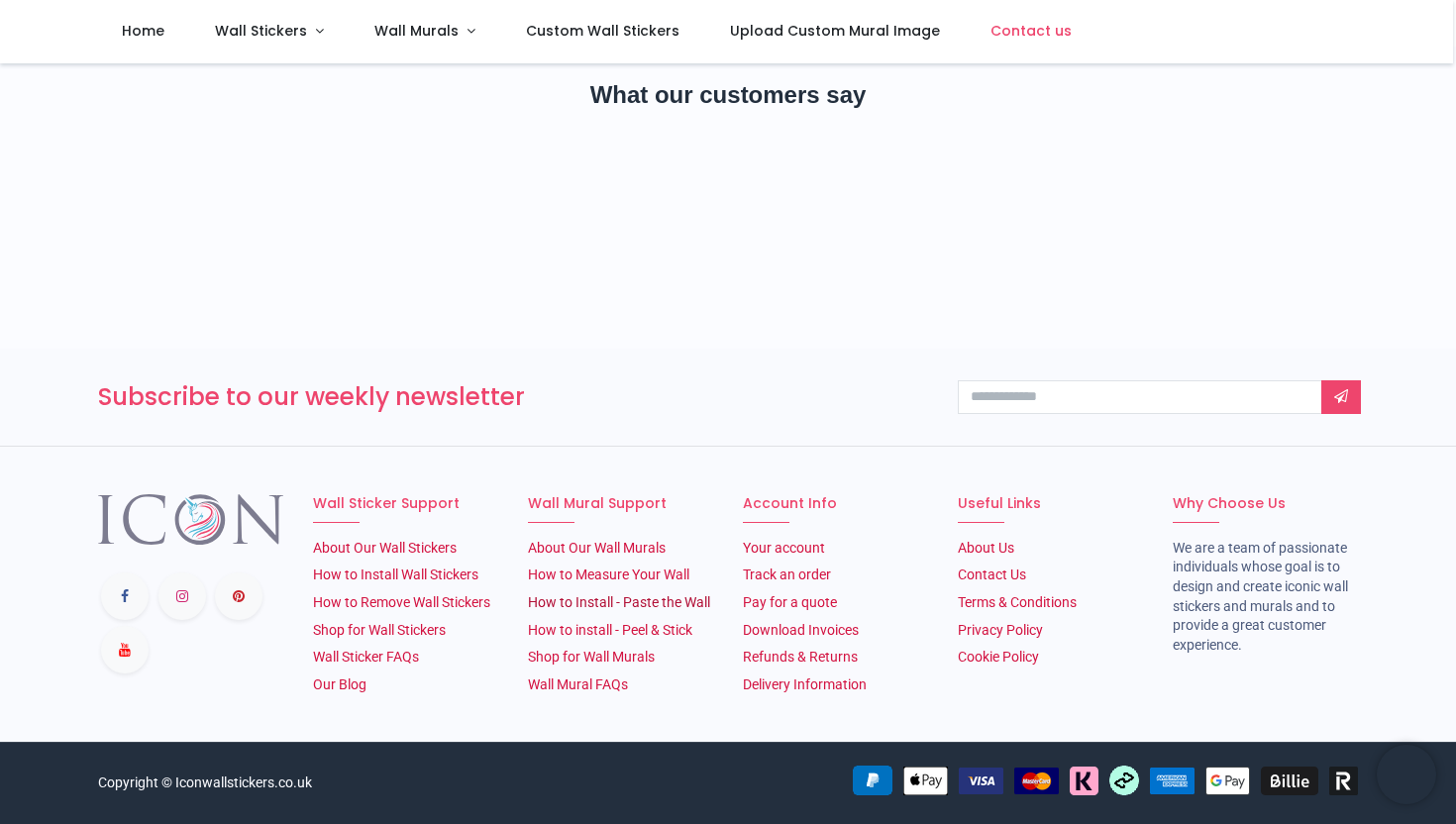 click on "How to Install - Paste the Wall" at bounding box center (619, 602) 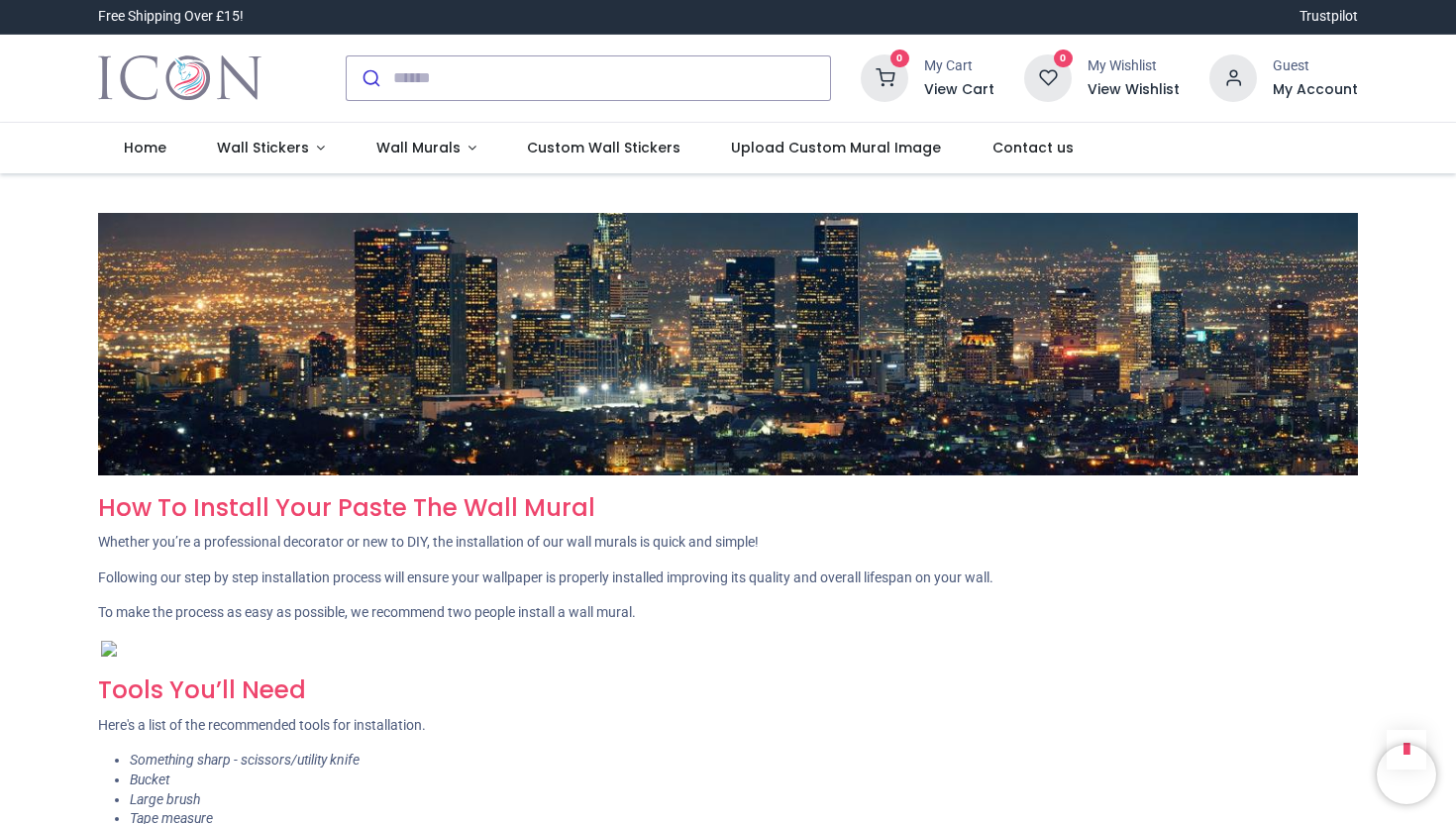 scroll, scrollTop: 0, scrollLeft: 0, axis: both 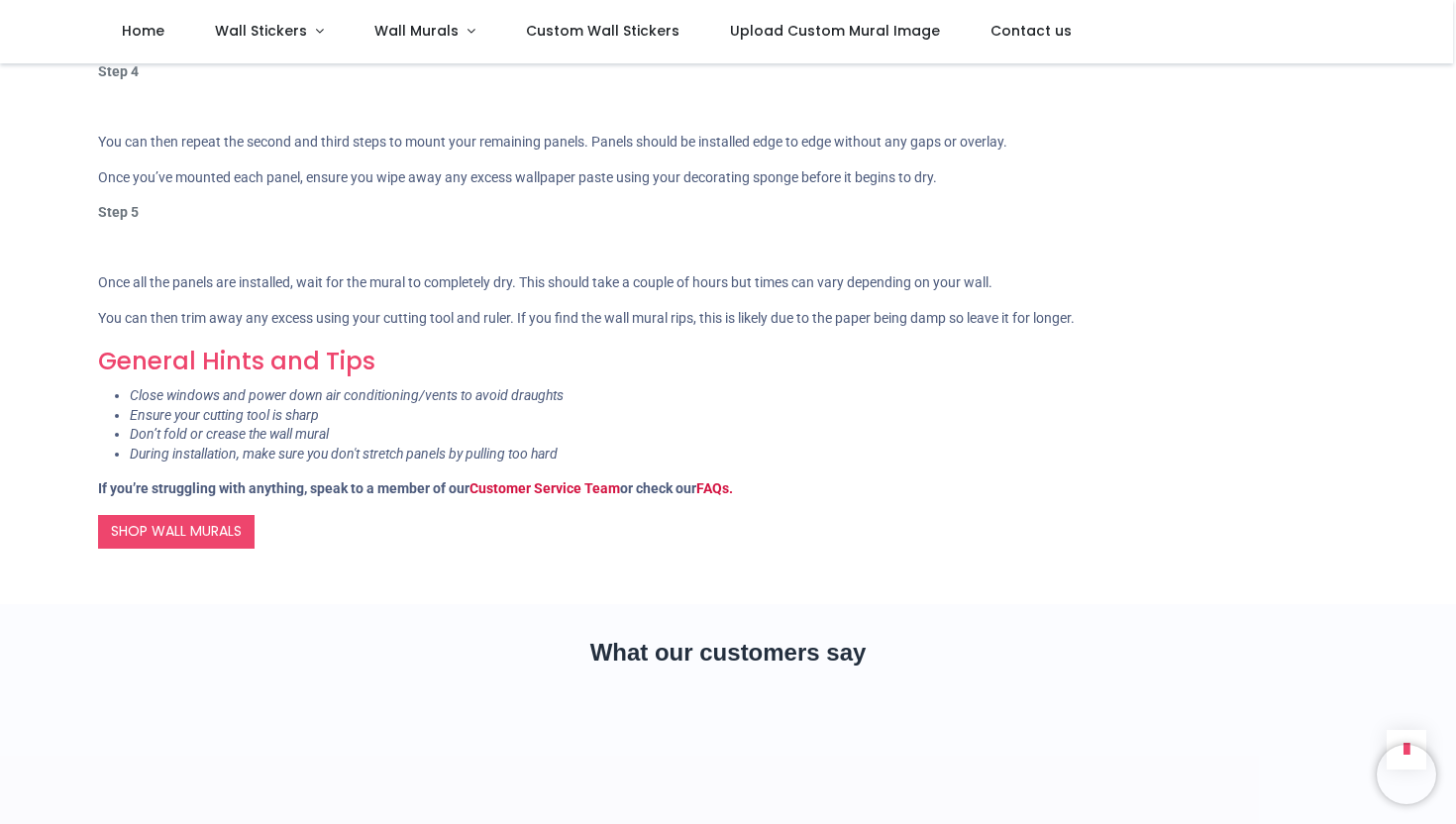 drag, startPoint x: 295, startPoint y: 672, endPoint x: 652, endPoint y: 601, distance: 363.9918 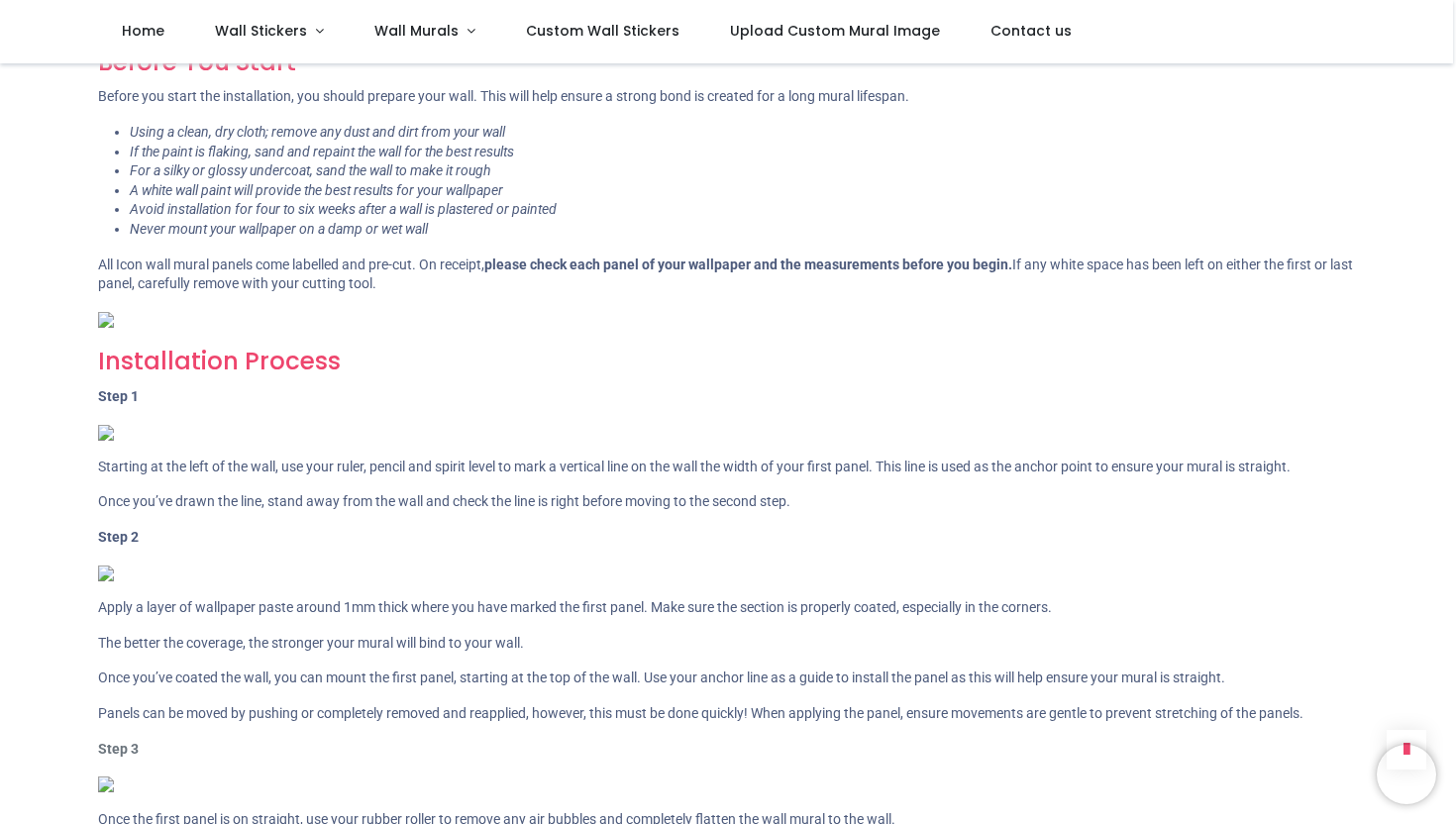 scroll, scrollTop: 812, scrollLeft: 0, axis: vertical 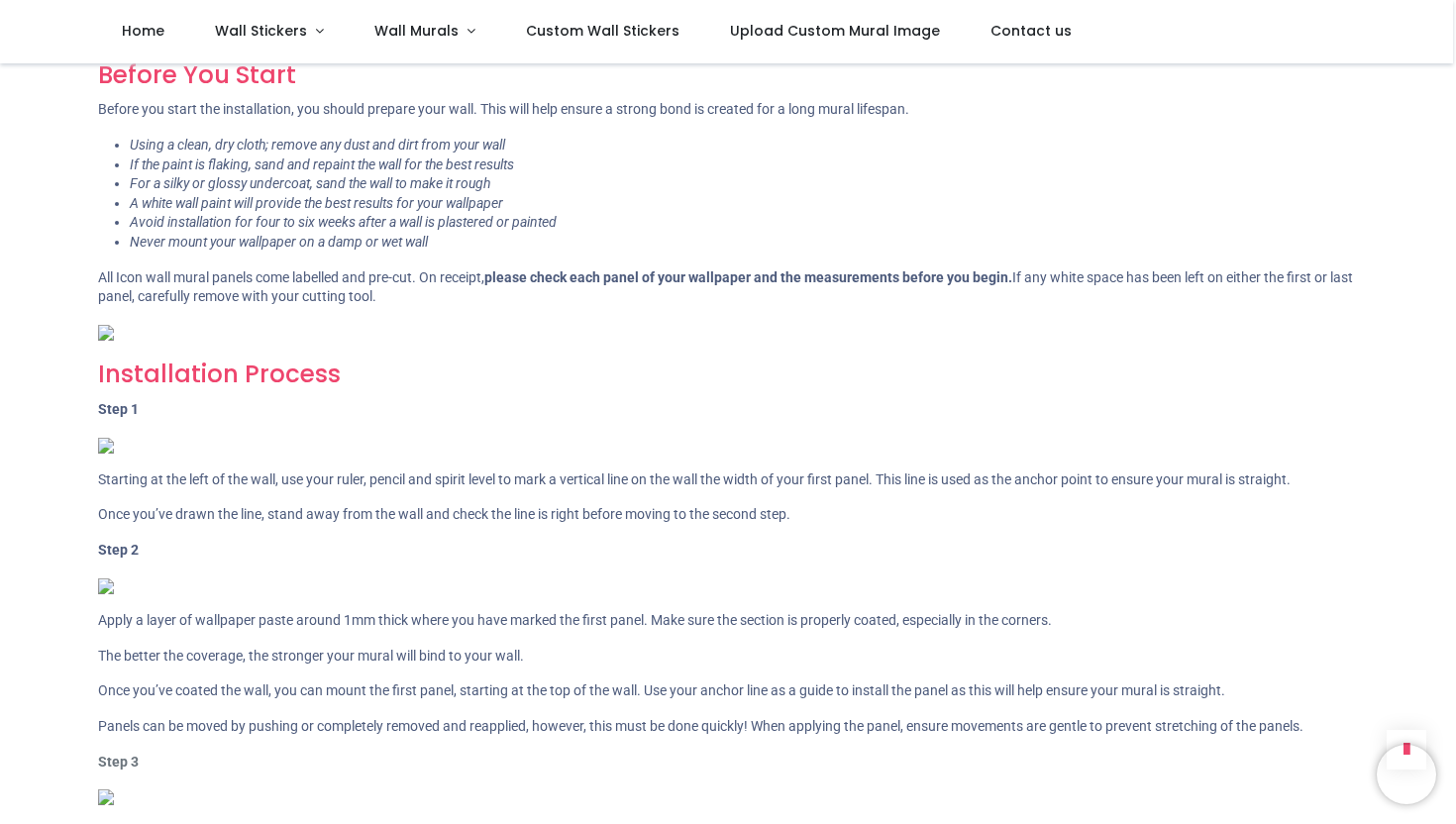 drag, startPoint x: 652, startPoint y: 601, endPoint x: 1322, endPoint y: 316, distance: 728.0968 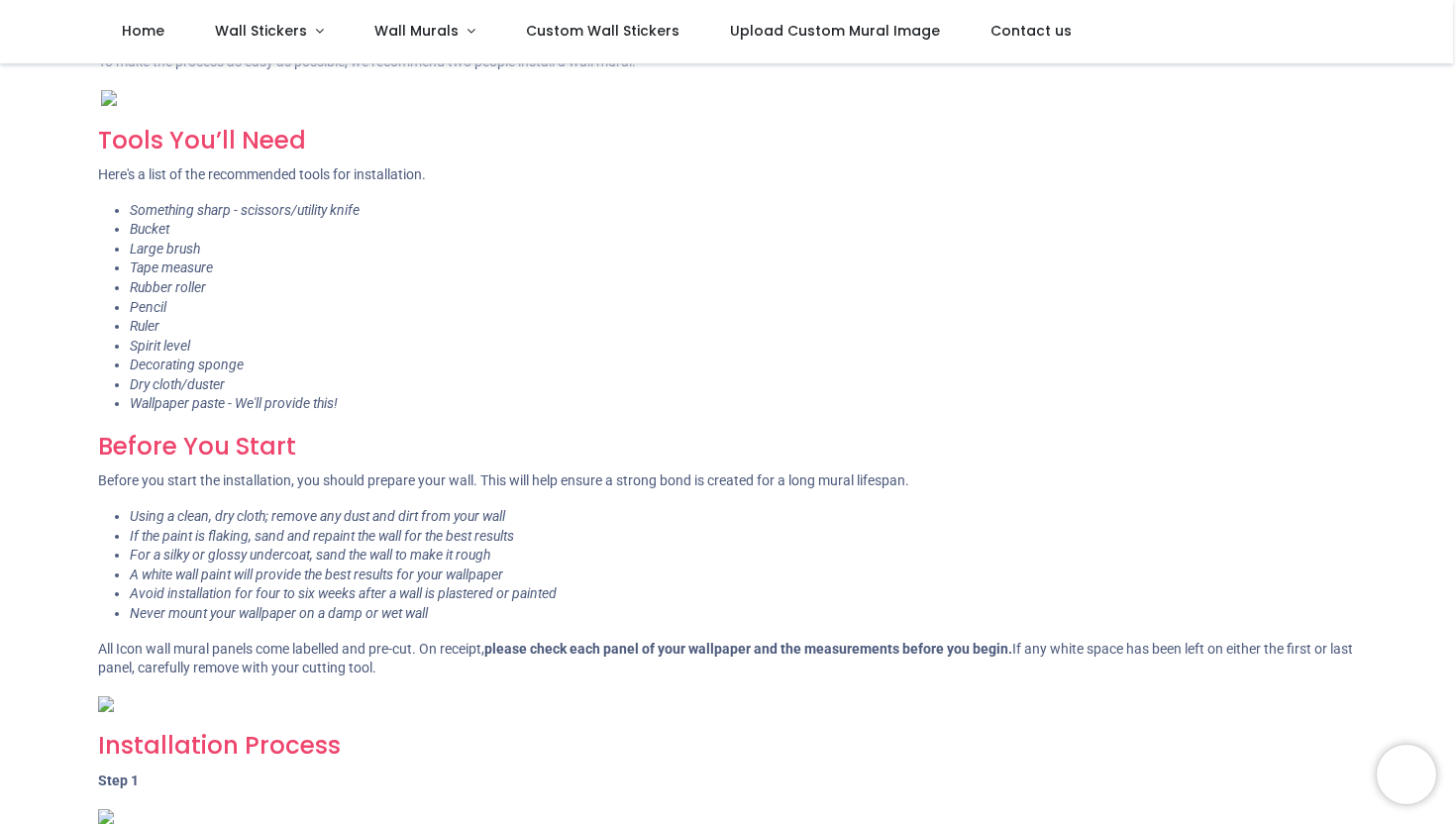 scroll, scrollTop: 440, scrollLeft: 0, axis: vertical 